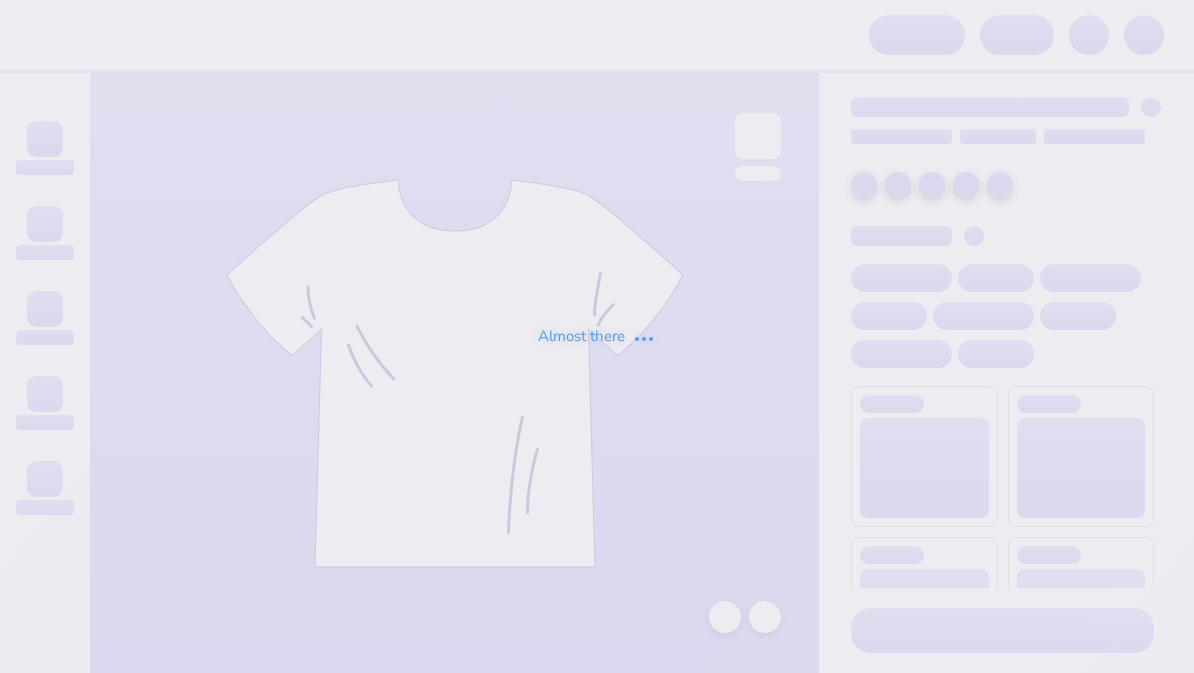 scroll, scrollTop: 0, scrollLeft: 0, axis: both 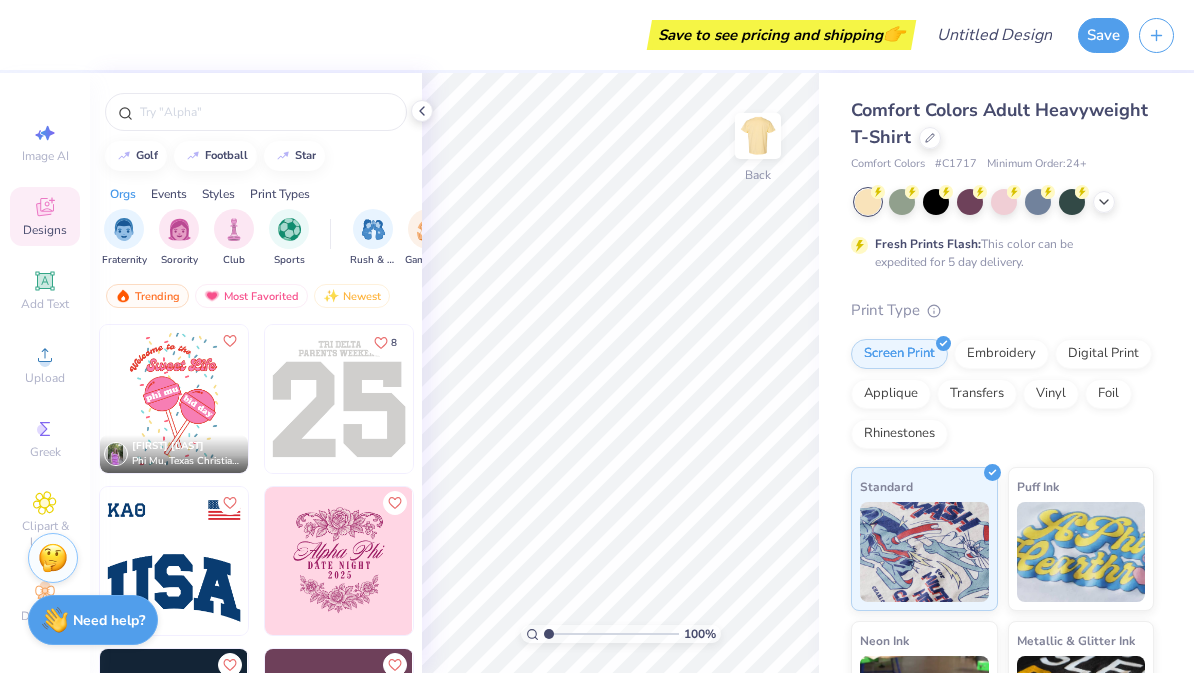 click at bounding box center (758, 136) 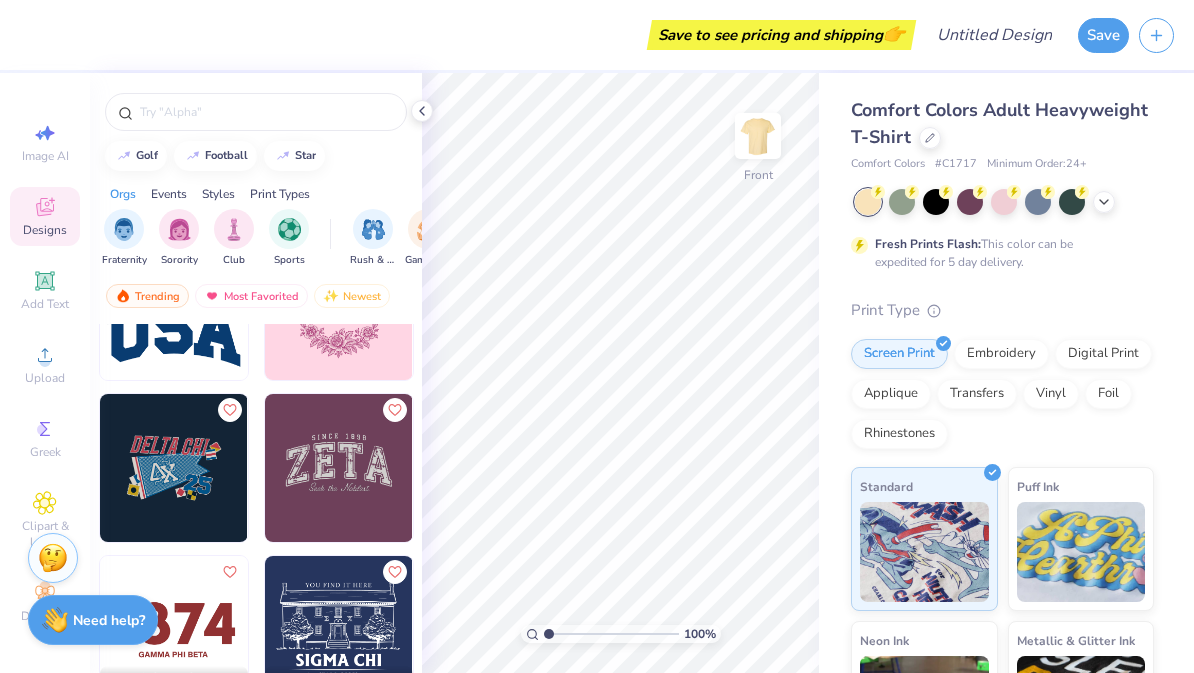 scroll, scrollTop: 256, scrollLeft: 0, axis: vertical 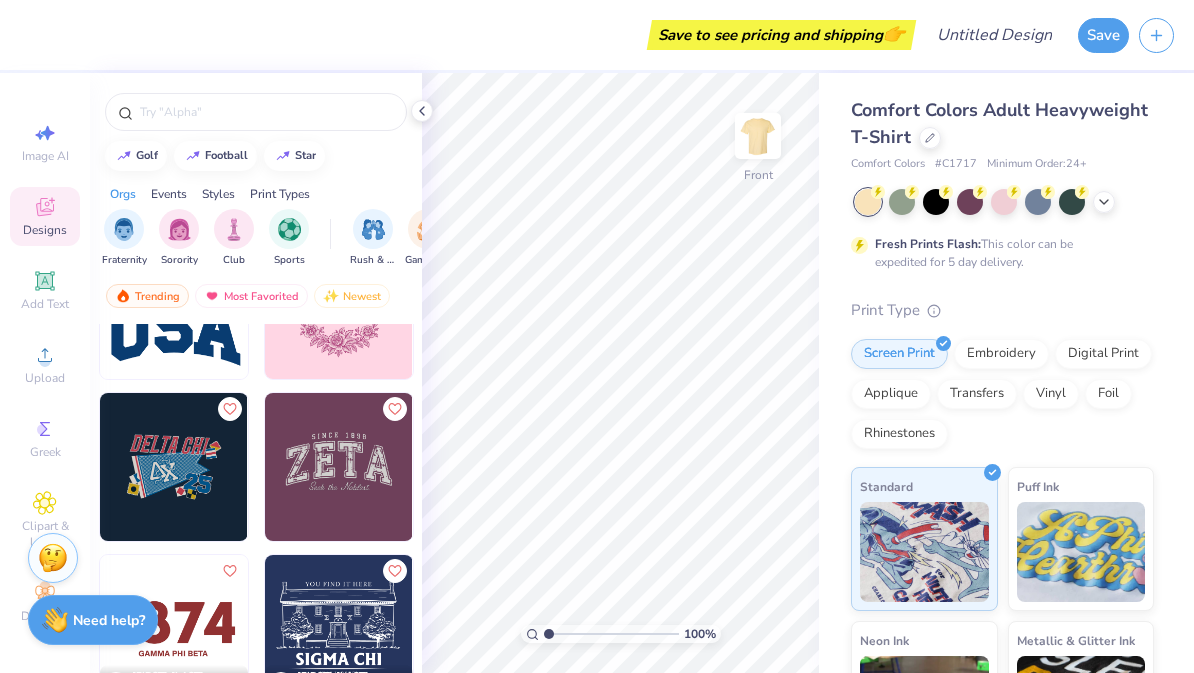 click on "Embroidery" at bounding box center [1001, 354] 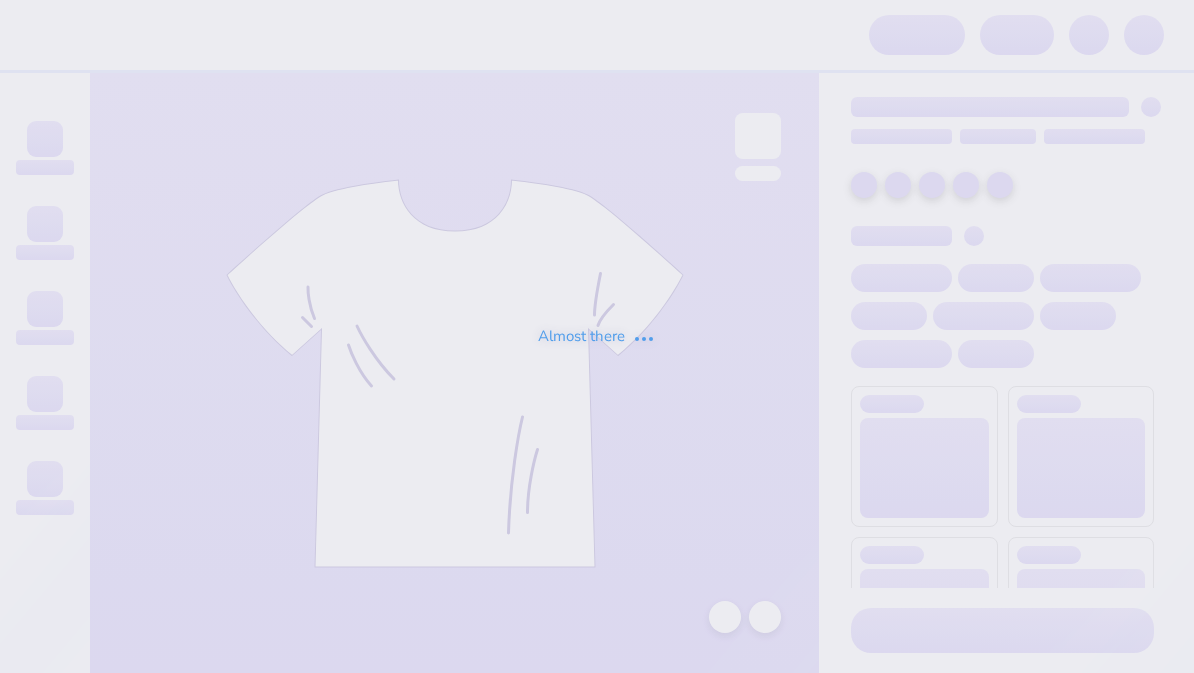 scroll, scrollTop: 0, scrollLeft: 0, axis: both 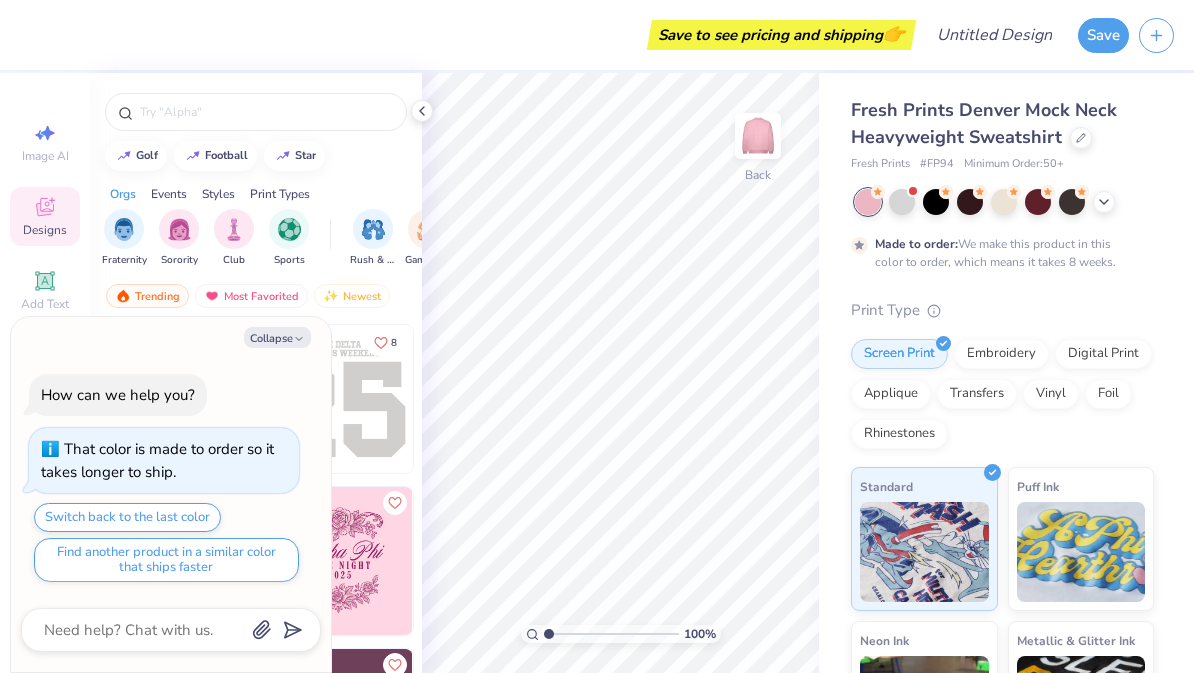 click on "Collapse" at bounding box center [277, 337] 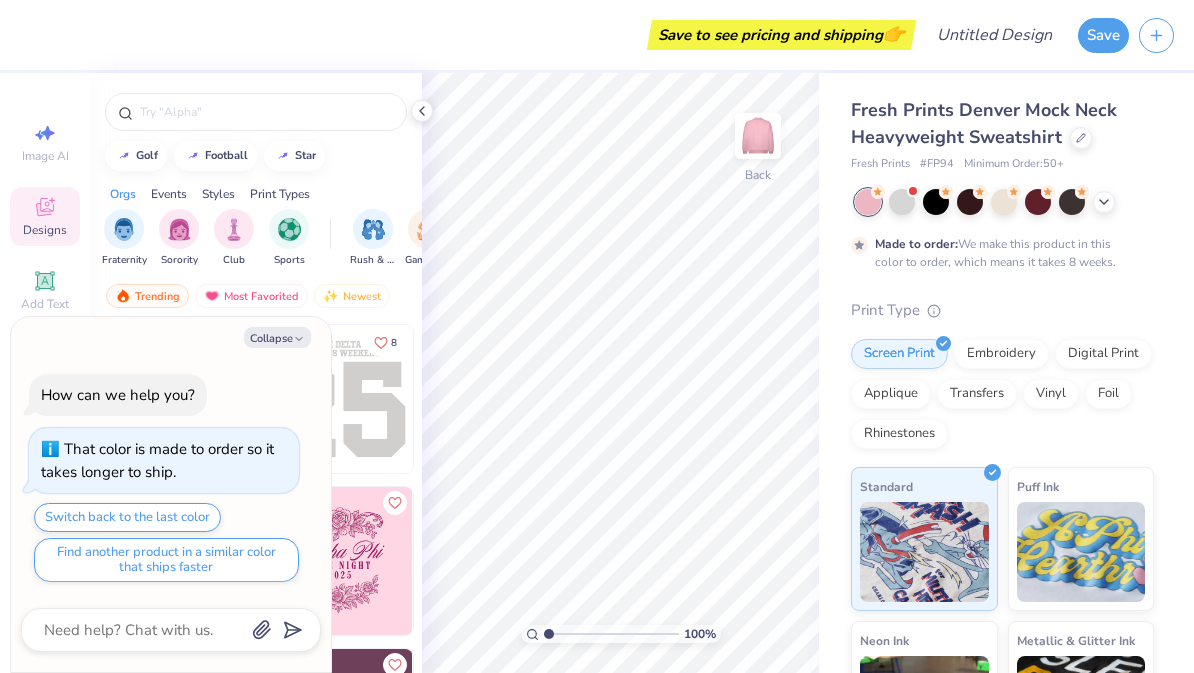type on "x" 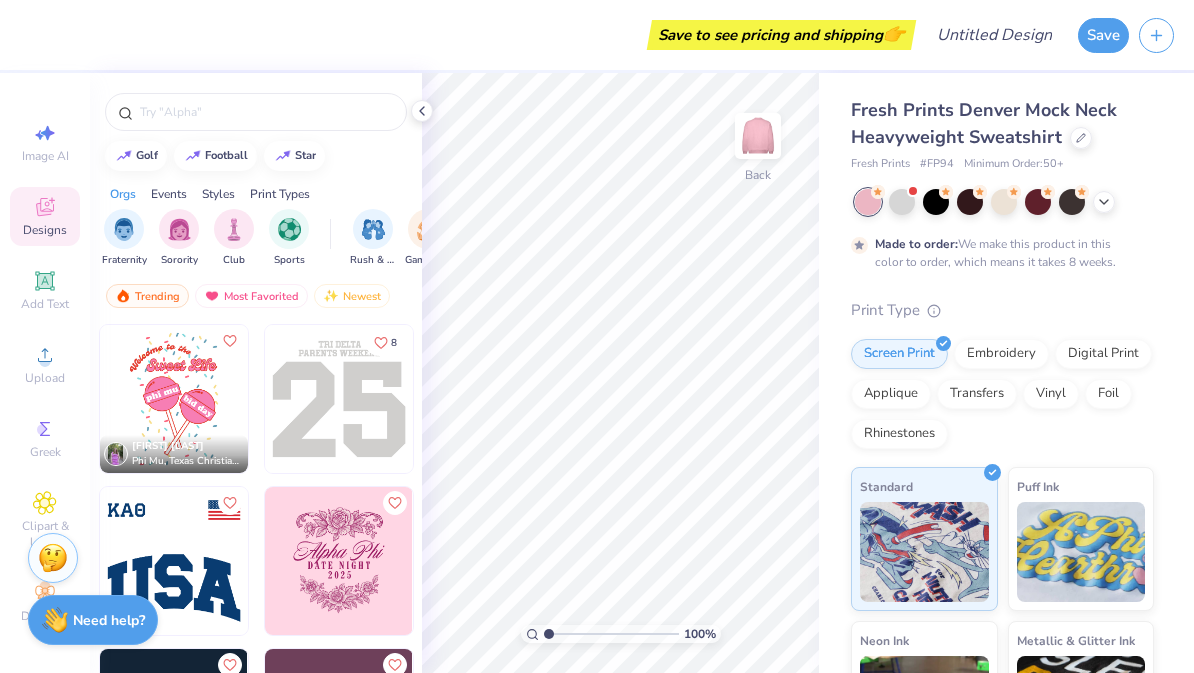 click on "Embroidery" at bounding box center (1001, 354) 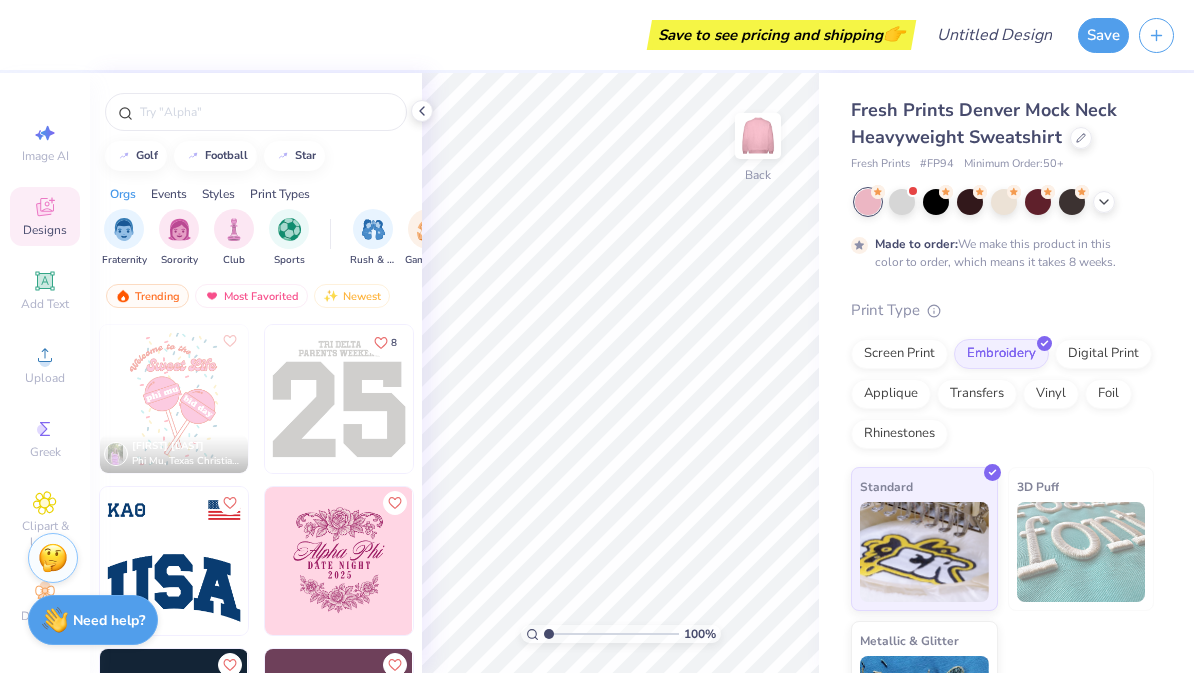 click 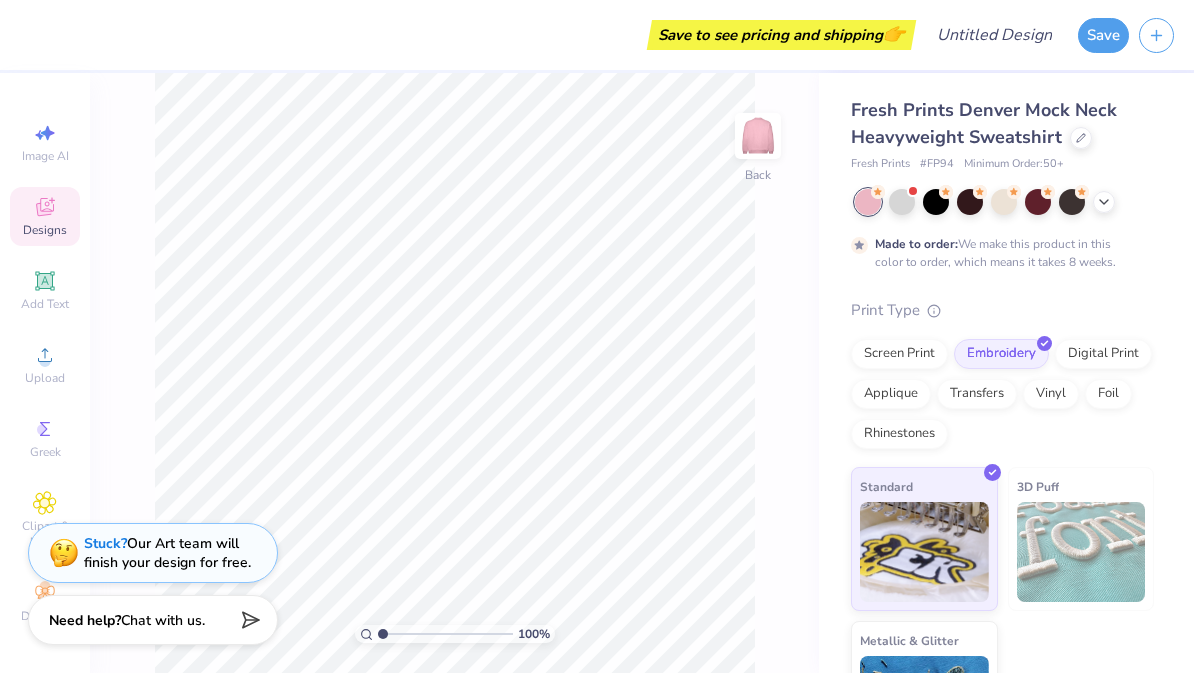 click at bounding box center (1004, 202) 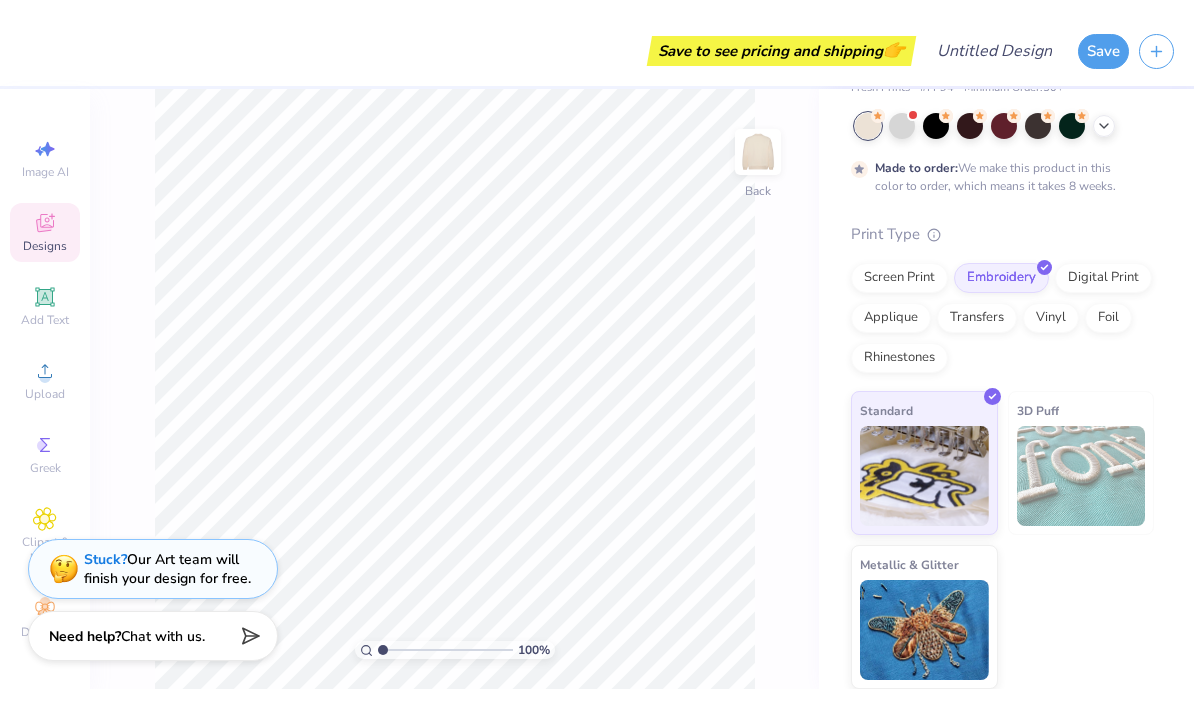 scroll, scrollTop: 91, scrollLeft: 0, axis: vertical 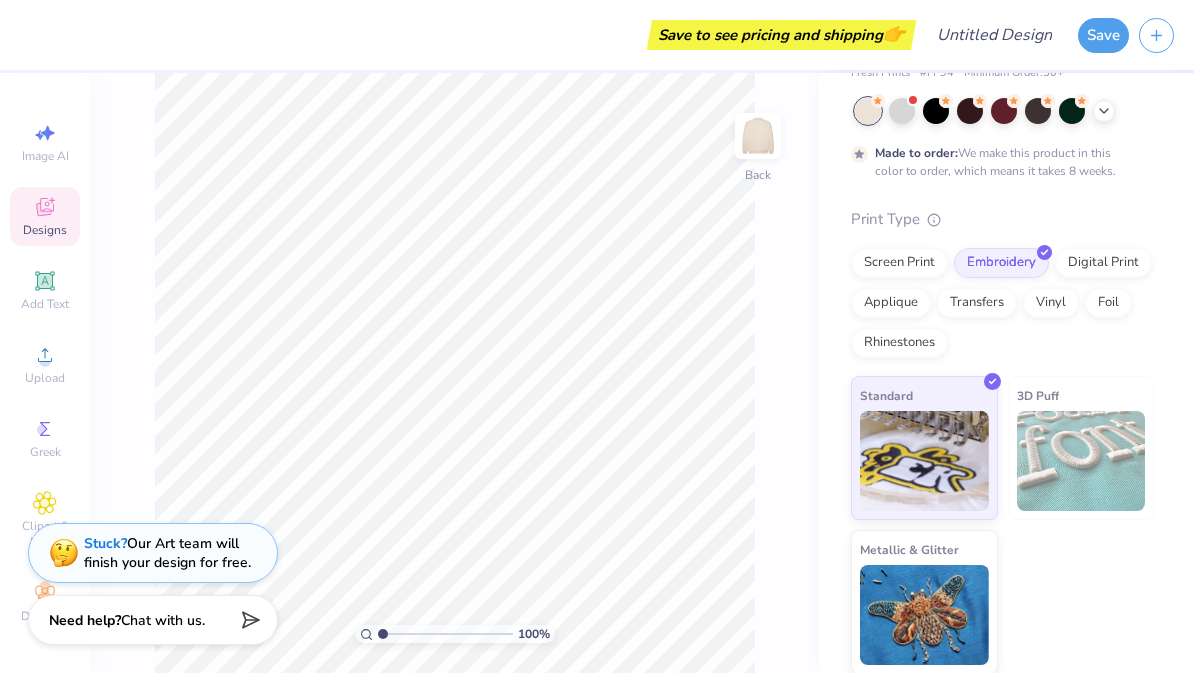click on "Add Text" at bounding box center (45, 290) 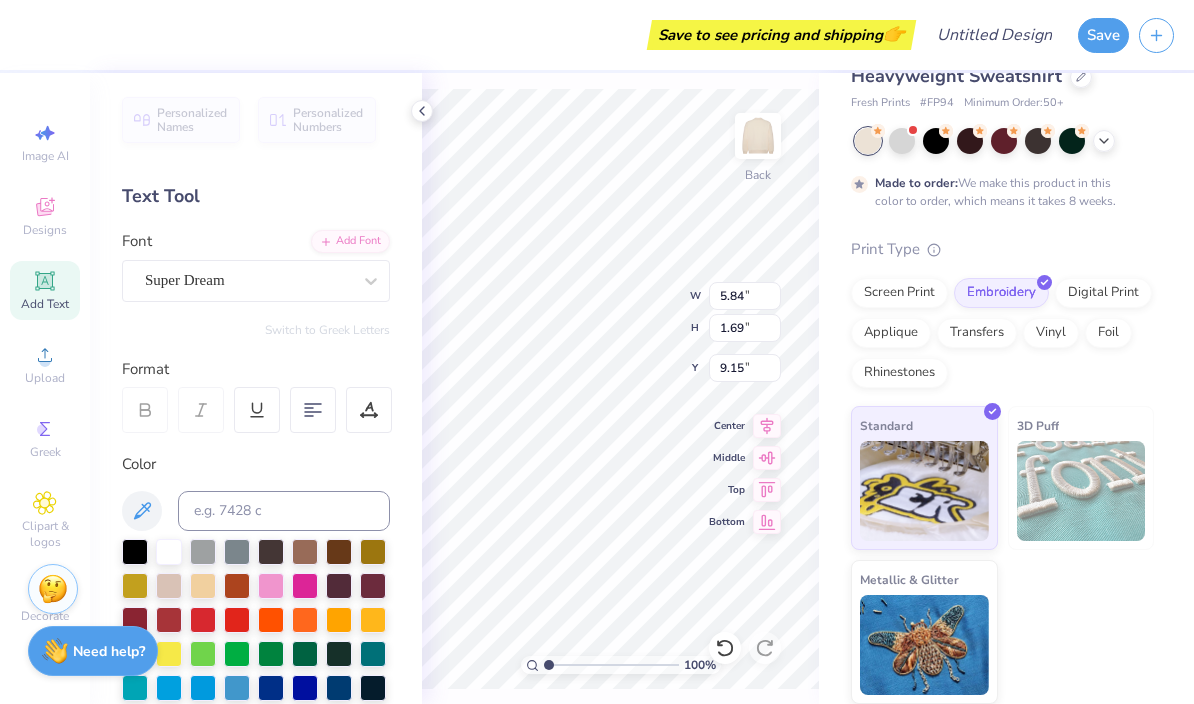 scroll, scrollTop: 60, scrollLeft: 0, axis: vertical 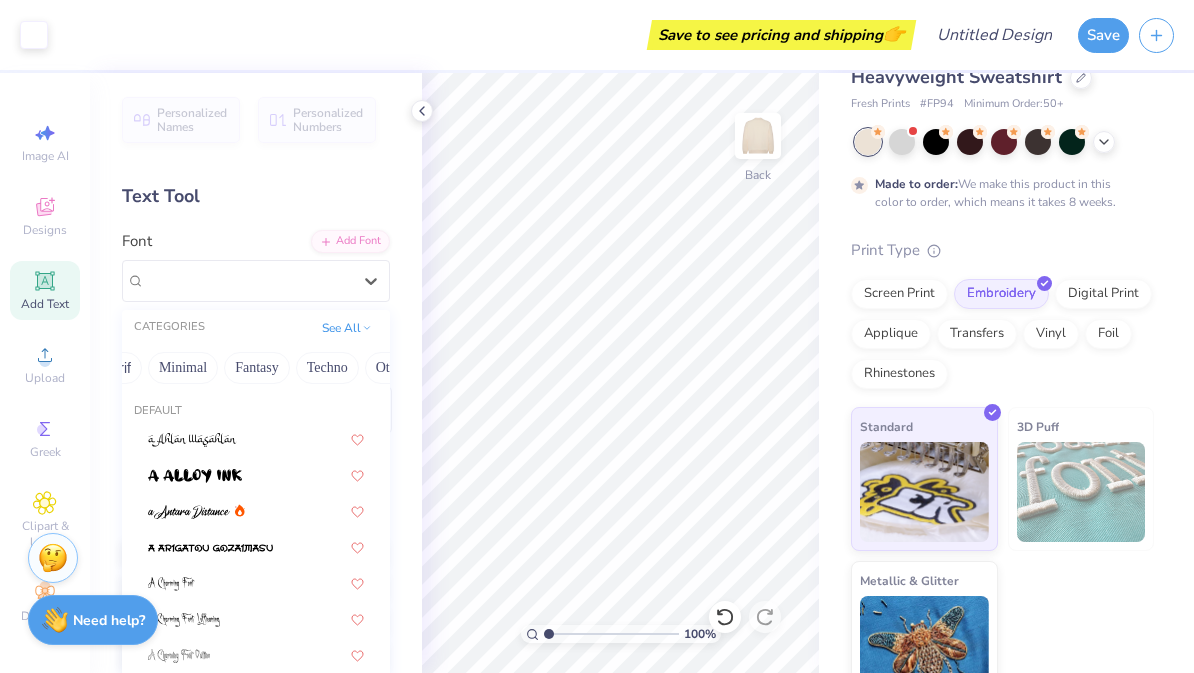 click on "Minimal" at bounding box center (183, 368) 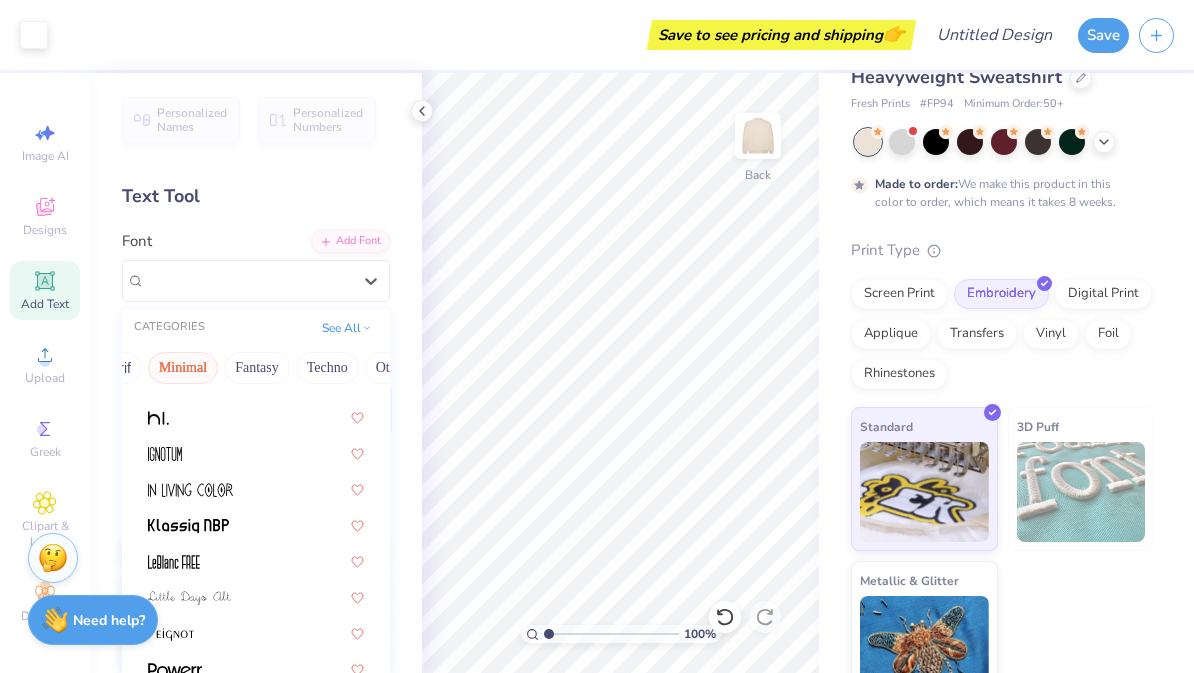 scroll, scrollTop: 381, scrollLeft: 0, axis: vertical 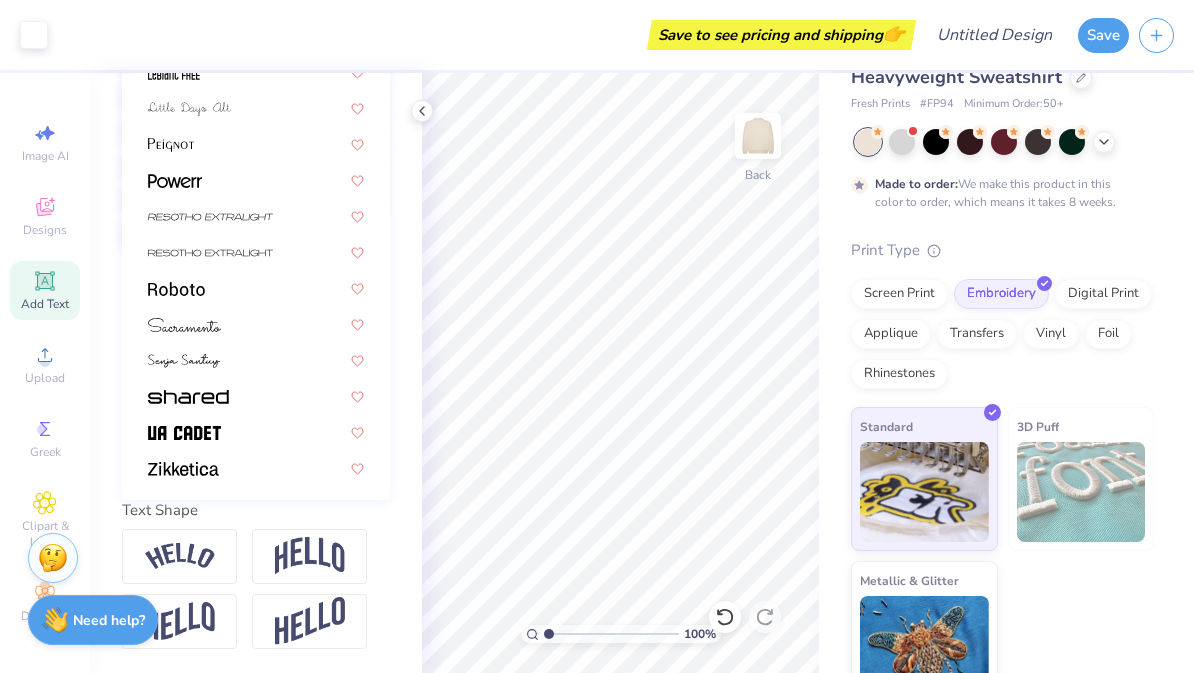 click at bounding box center [310, 556] 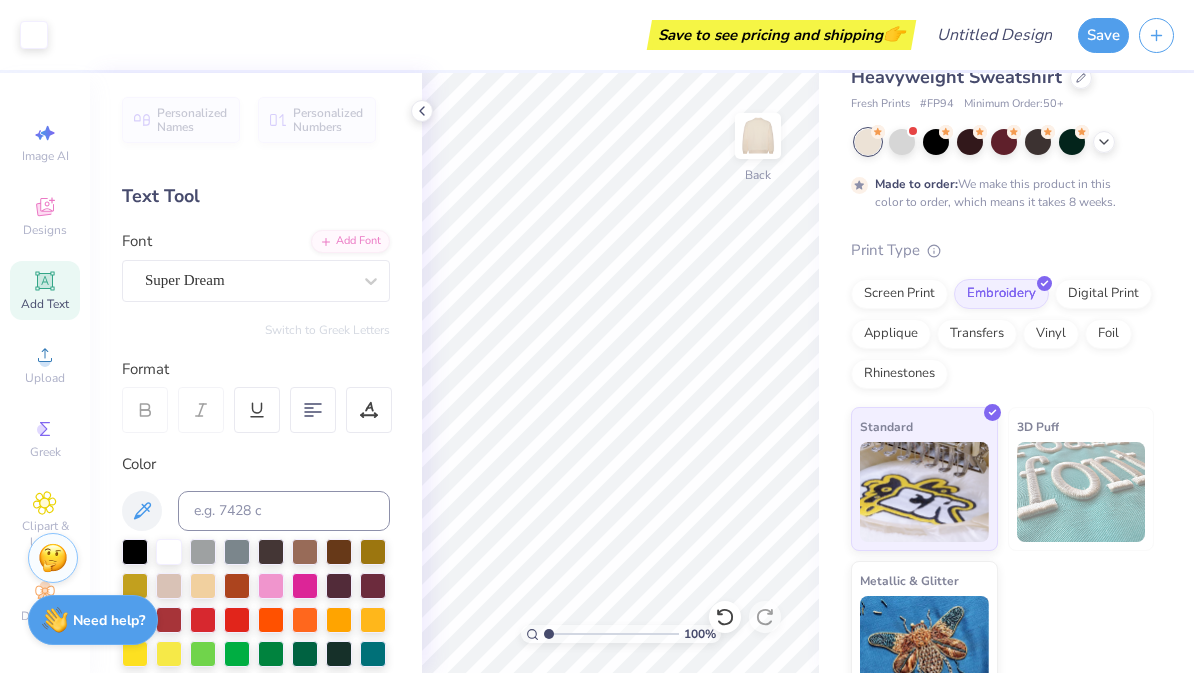 scroll, scrollTop: 0, scrollLeft: 0, axis: both 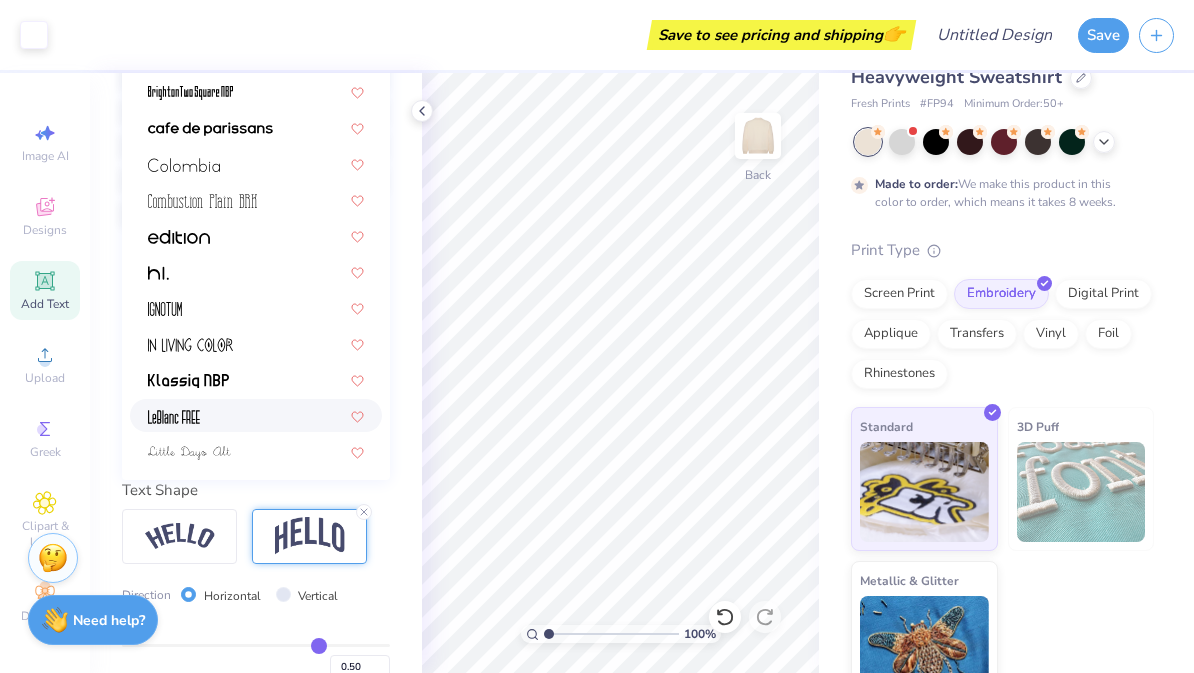 click at bounding box center (256, 415) 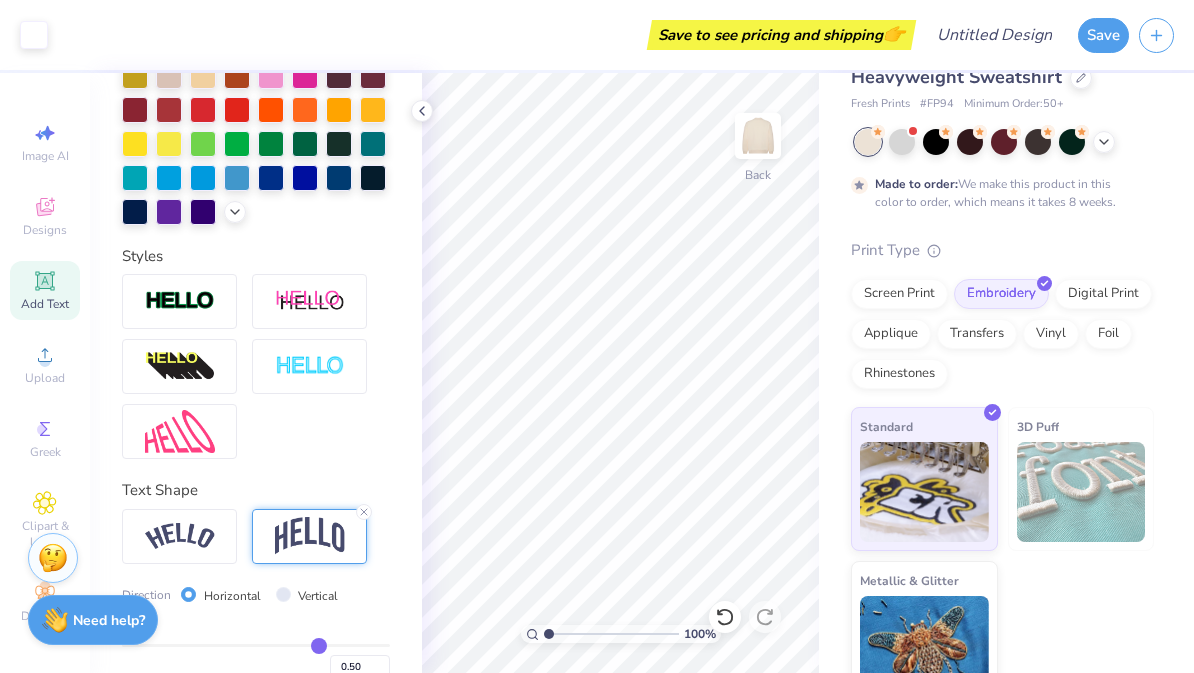 scroll, scrollTop: 10, scrollLeft: 0, axis: vertical 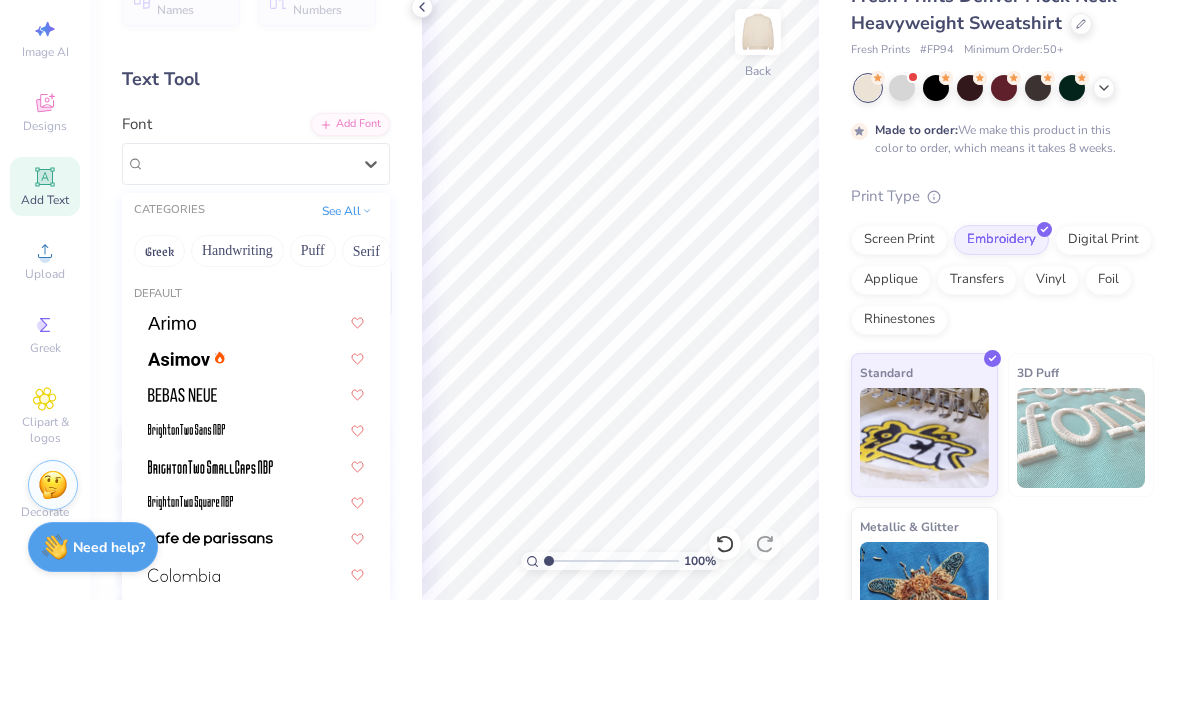 click on "Serif" at bounding box center (366, 355) 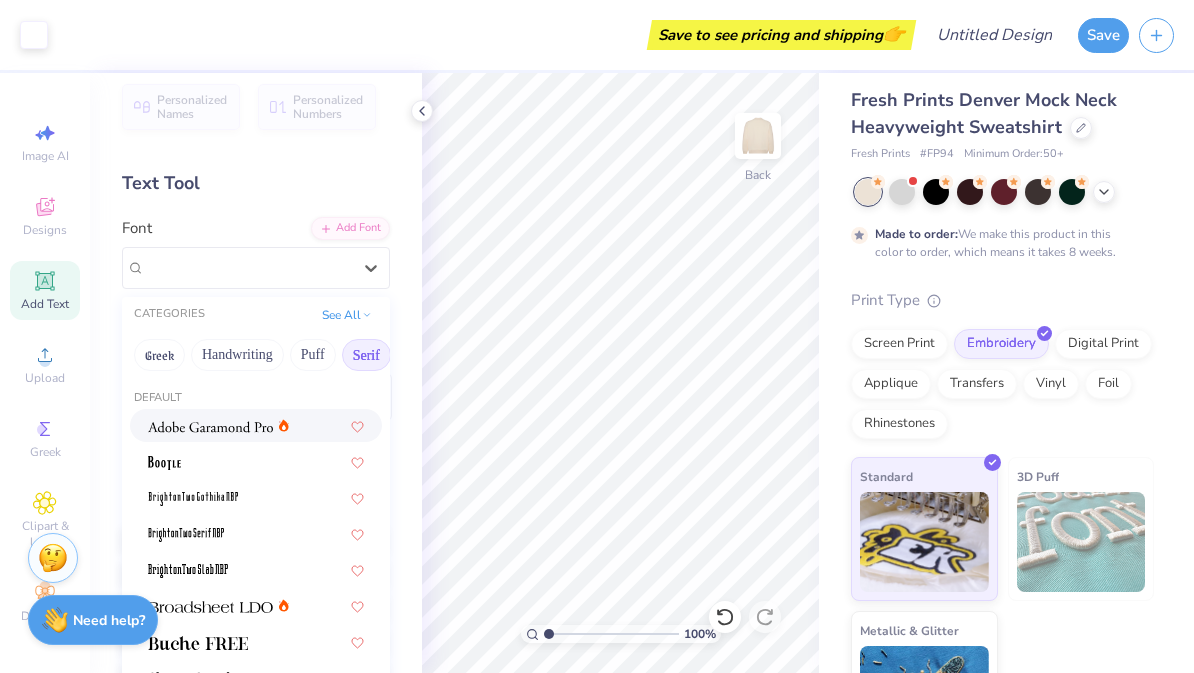 click at bounding box center [210, 427] 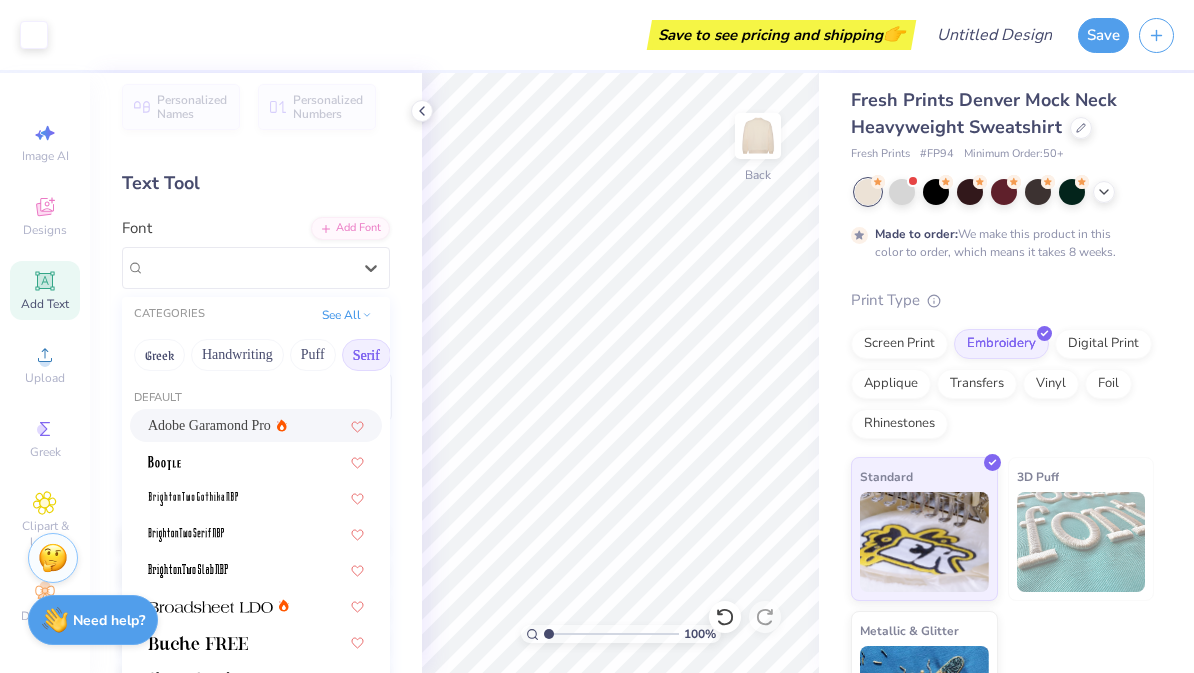 scroll, scrollTop: 0, scrollLeft: 0, axis: both 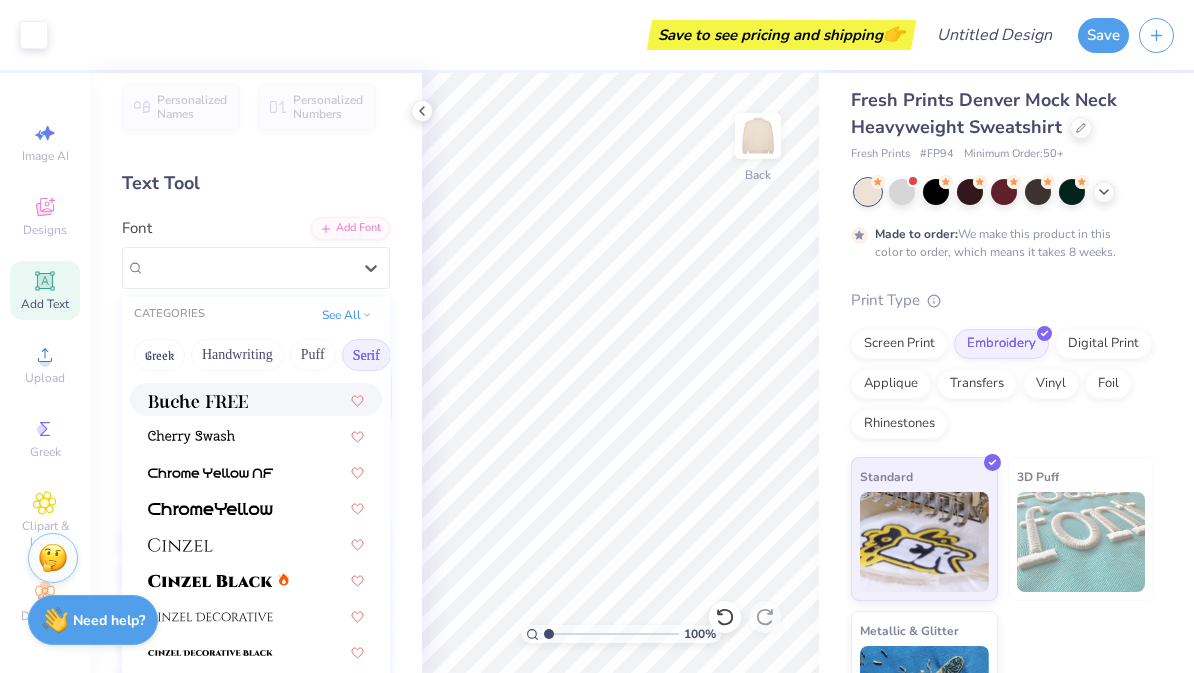 click at bounding box center (256, 399) 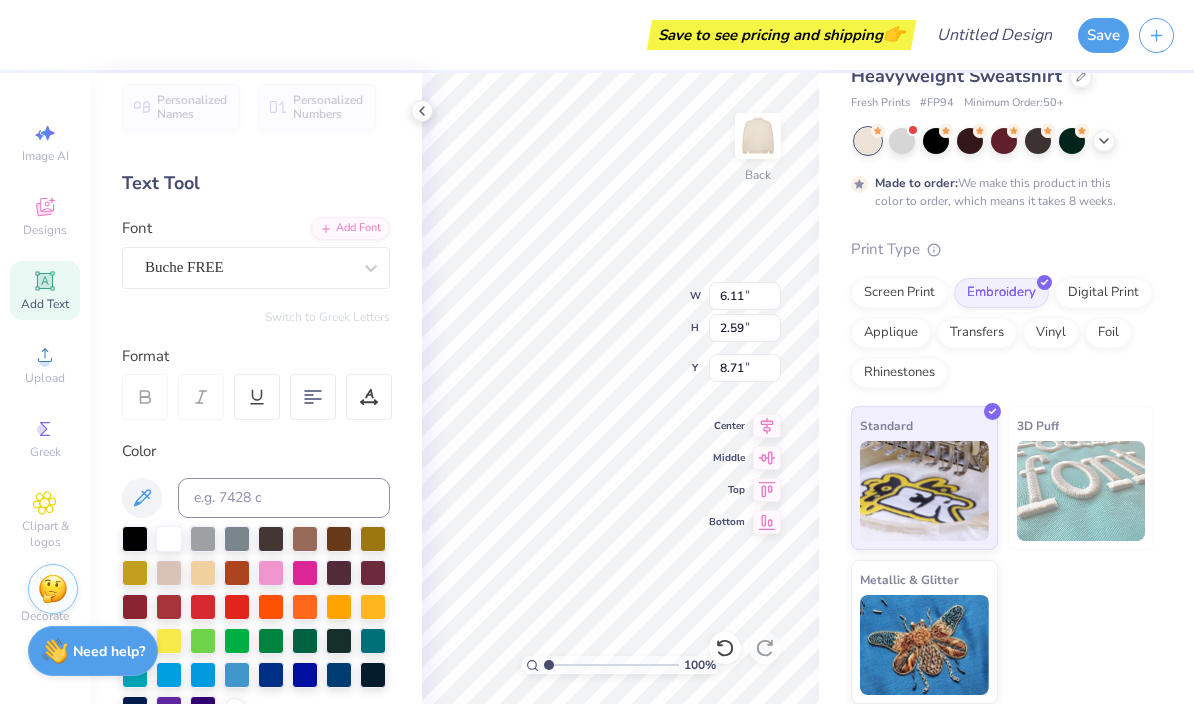 scroll, scrollTop: 60, scrollLeft: 0, axis: vertical 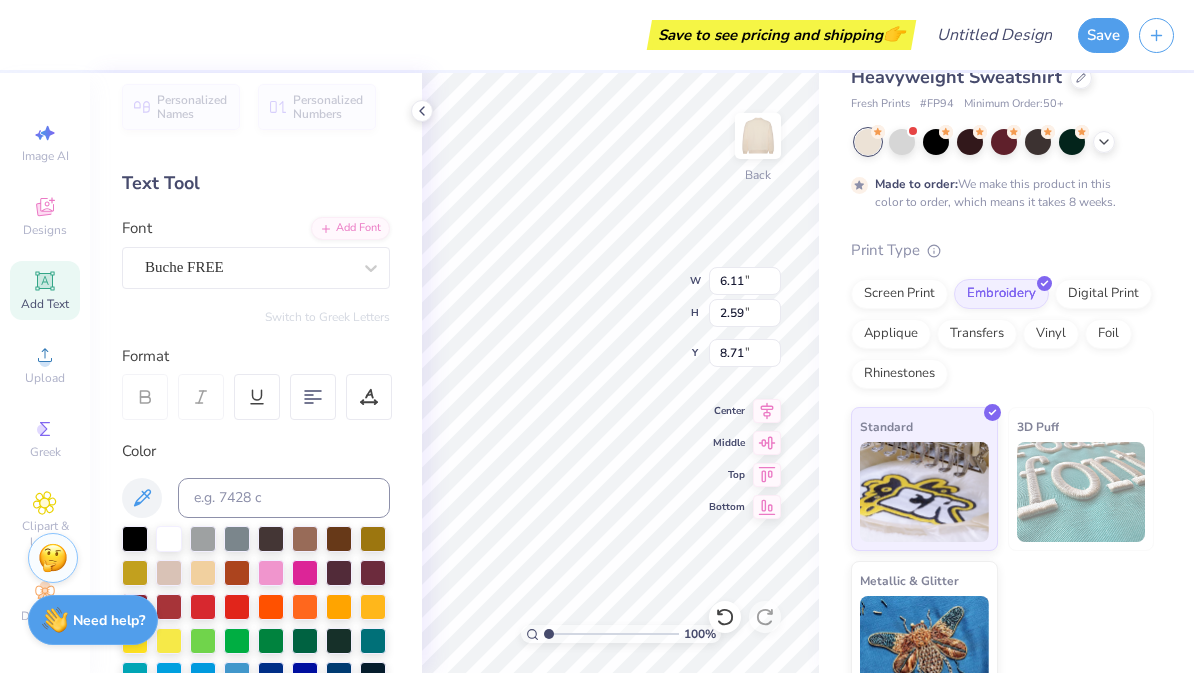 type on "[NAME]" 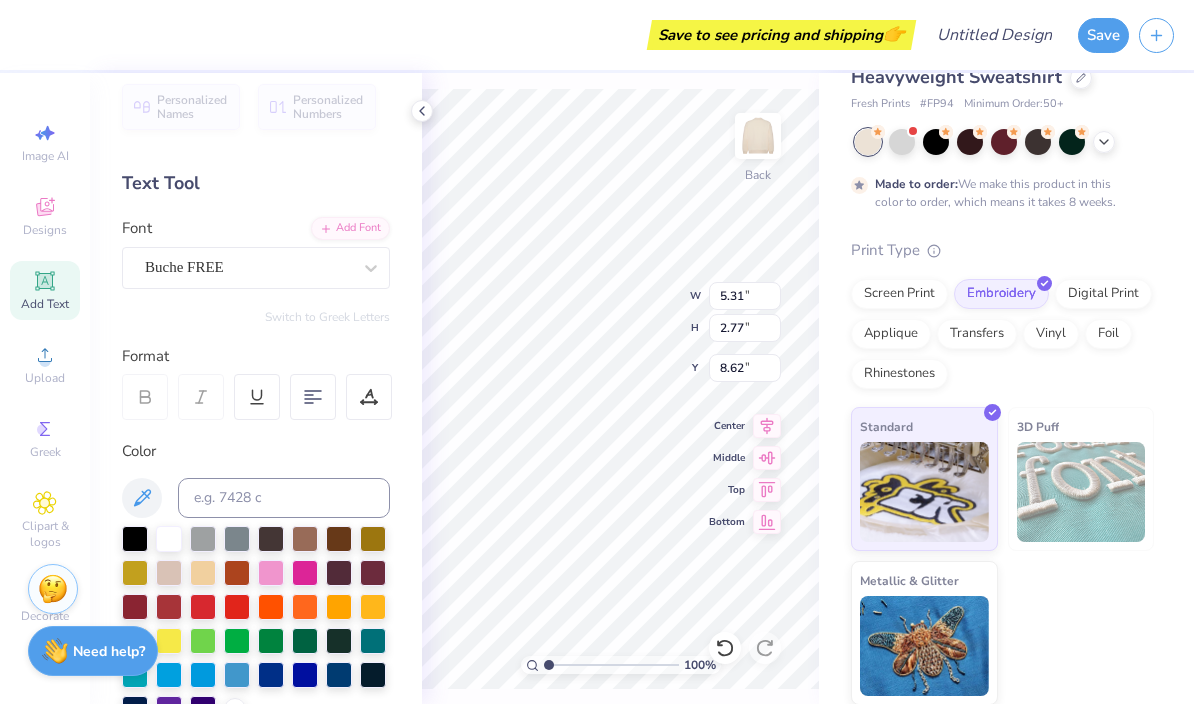 scroll, scrollTop: 0, scrollLeft: 2, axis: horizontal 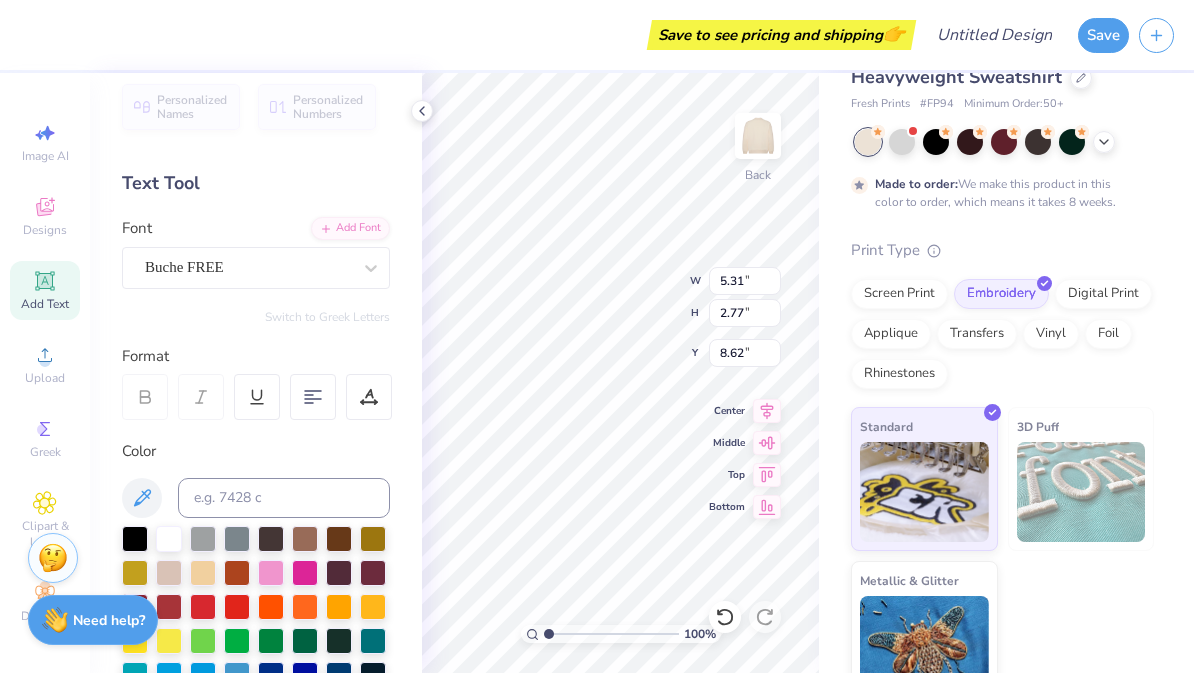 type on "[NAME]" 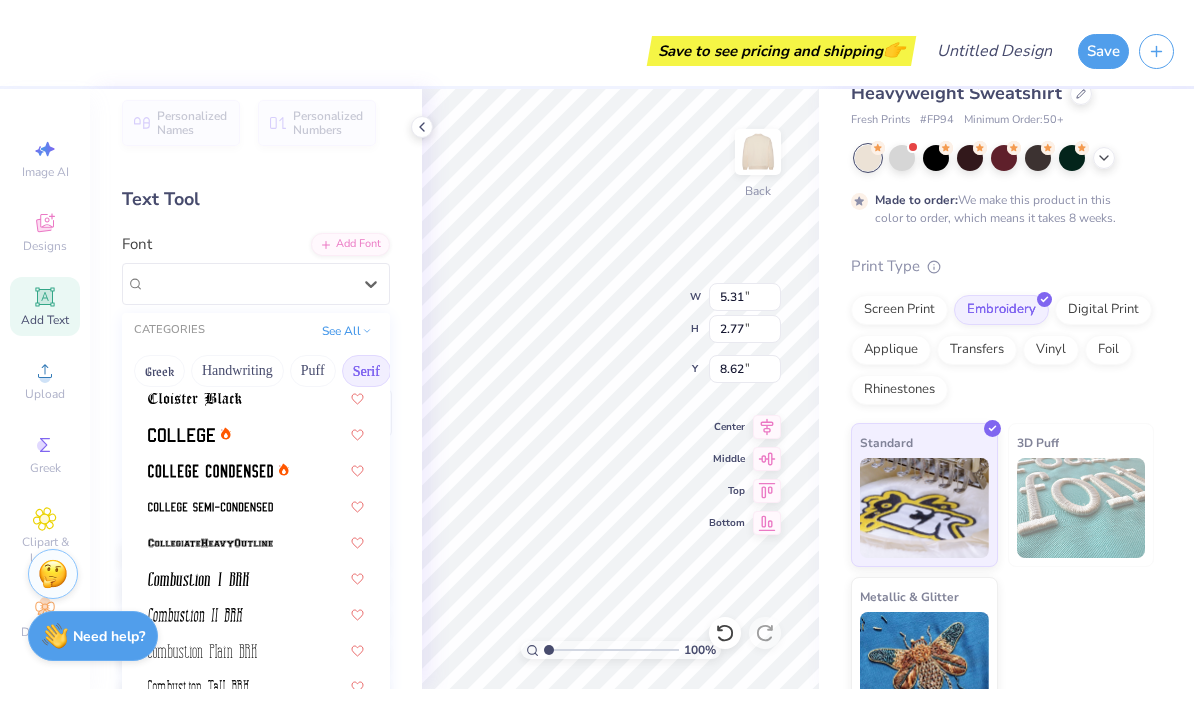 scroll, scrollTop: 547, scrollLeft: 0, axis: vertical 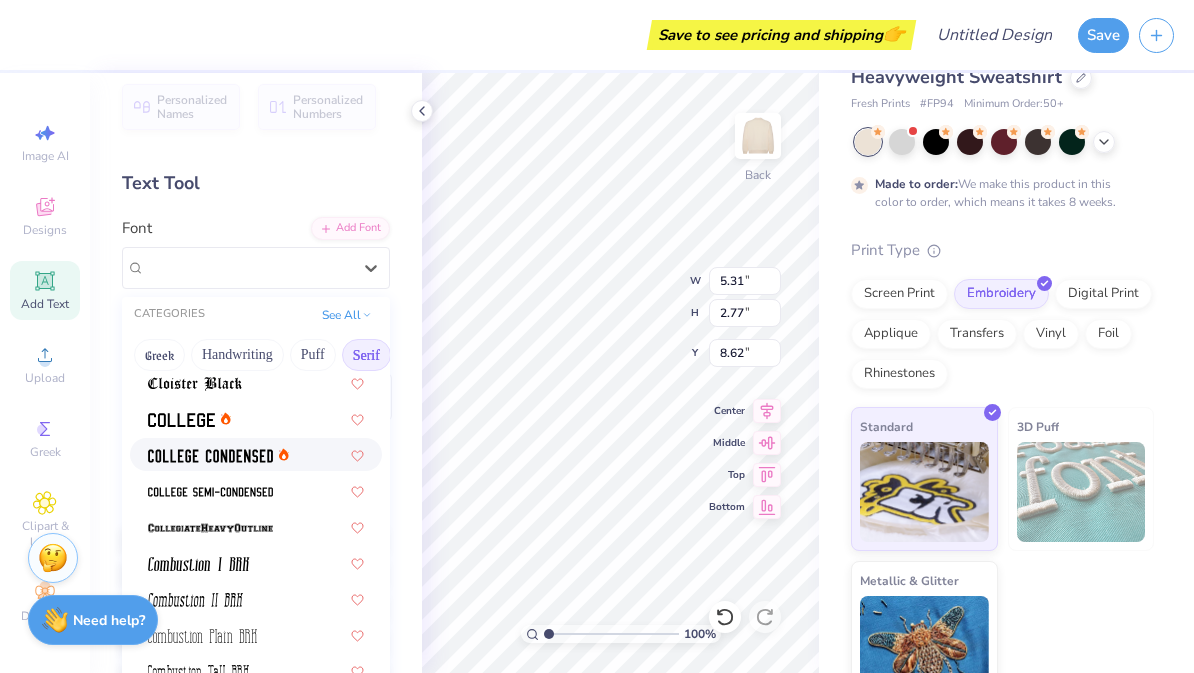 click at bounding box center (210, 456) 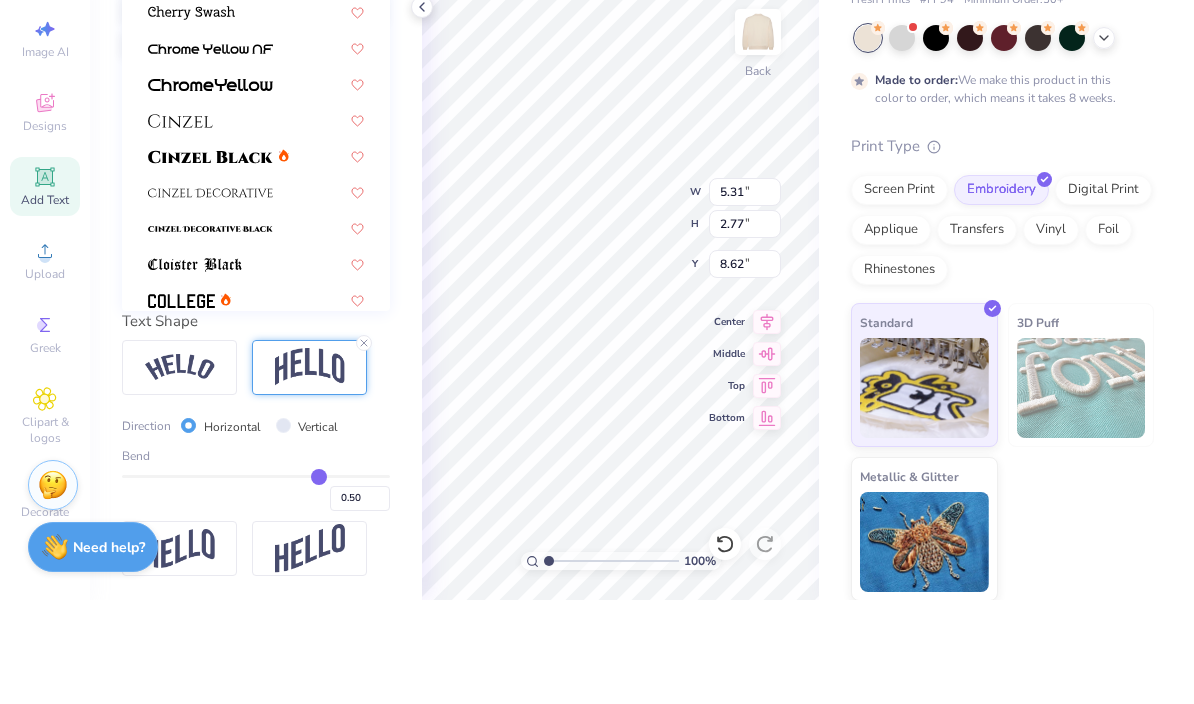 scroll, scrollTop: 577, scrollLeft: 0, axis: vertical 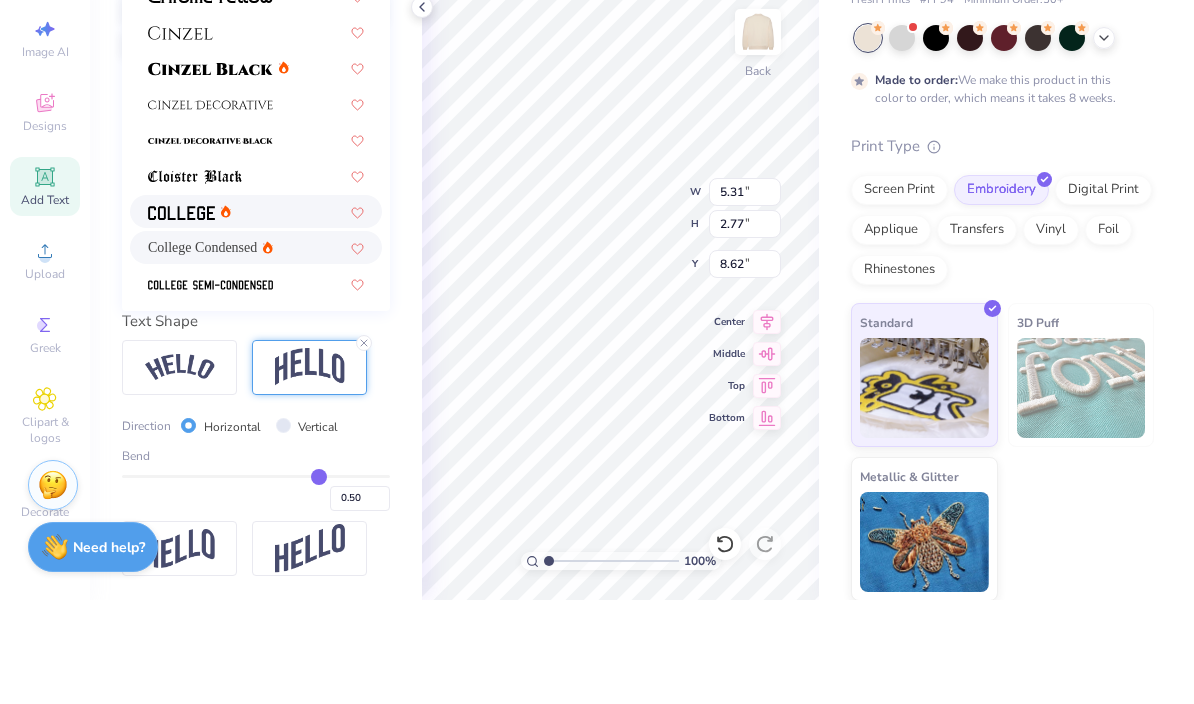 click at bounding box center [256, 315] 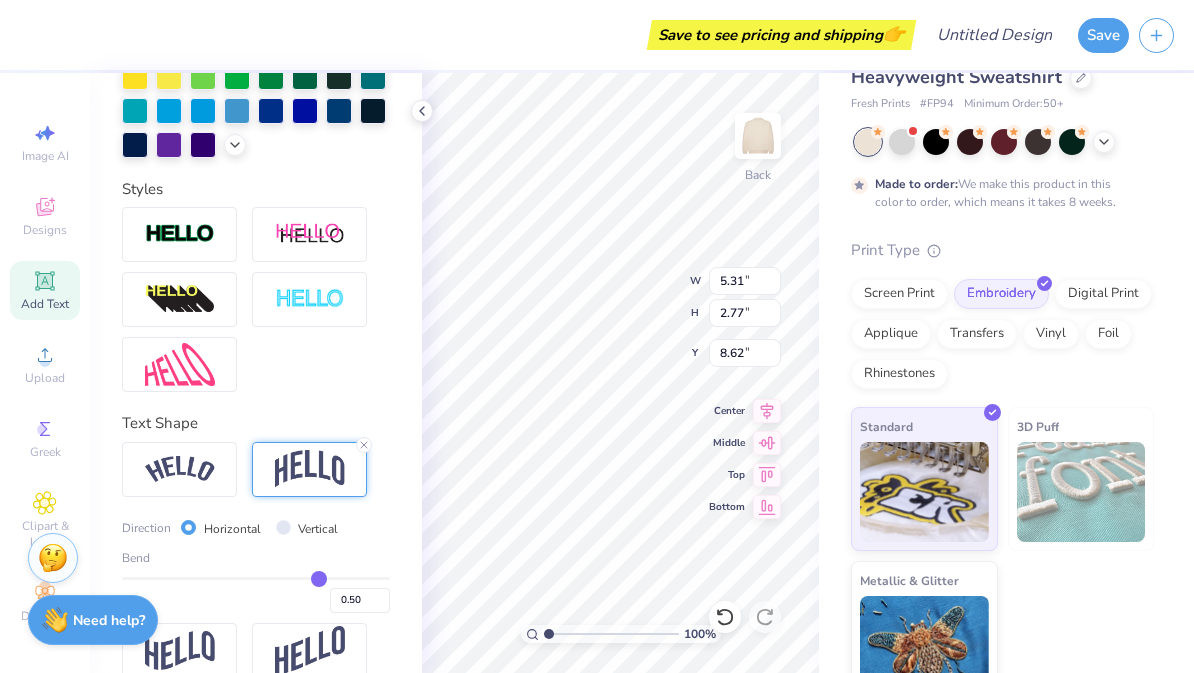 click at bounding box center [180, 469] 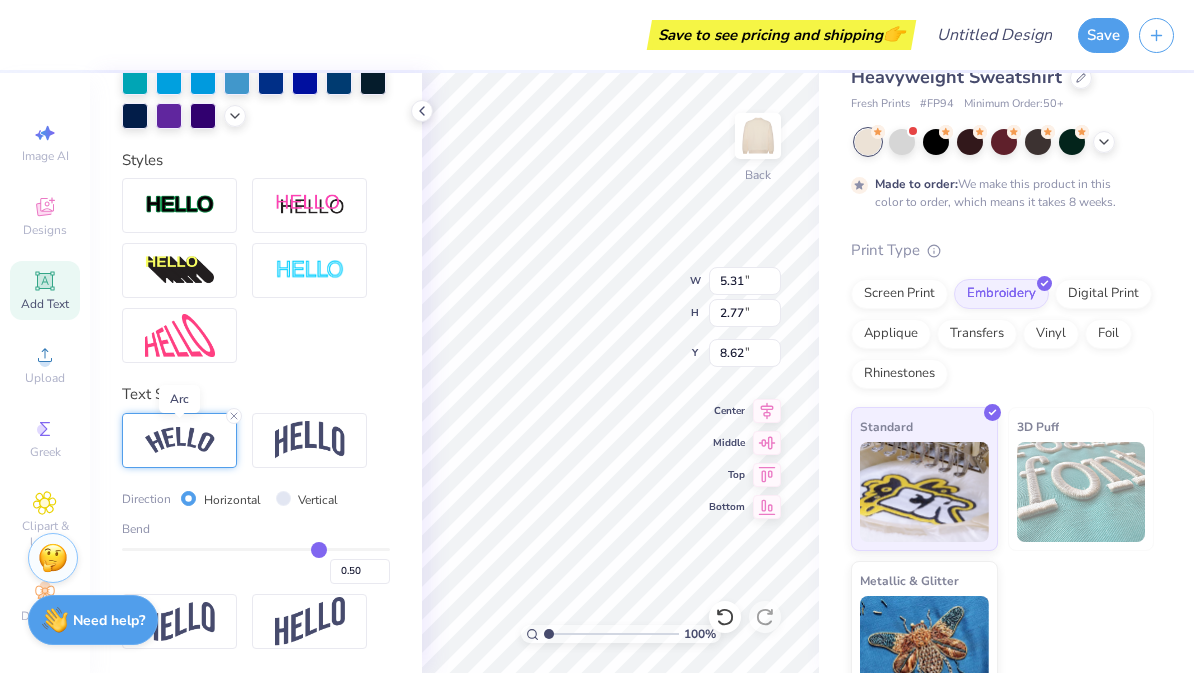 scroll, scrollTop: 608, scrollLeft: 0, axis: vertical 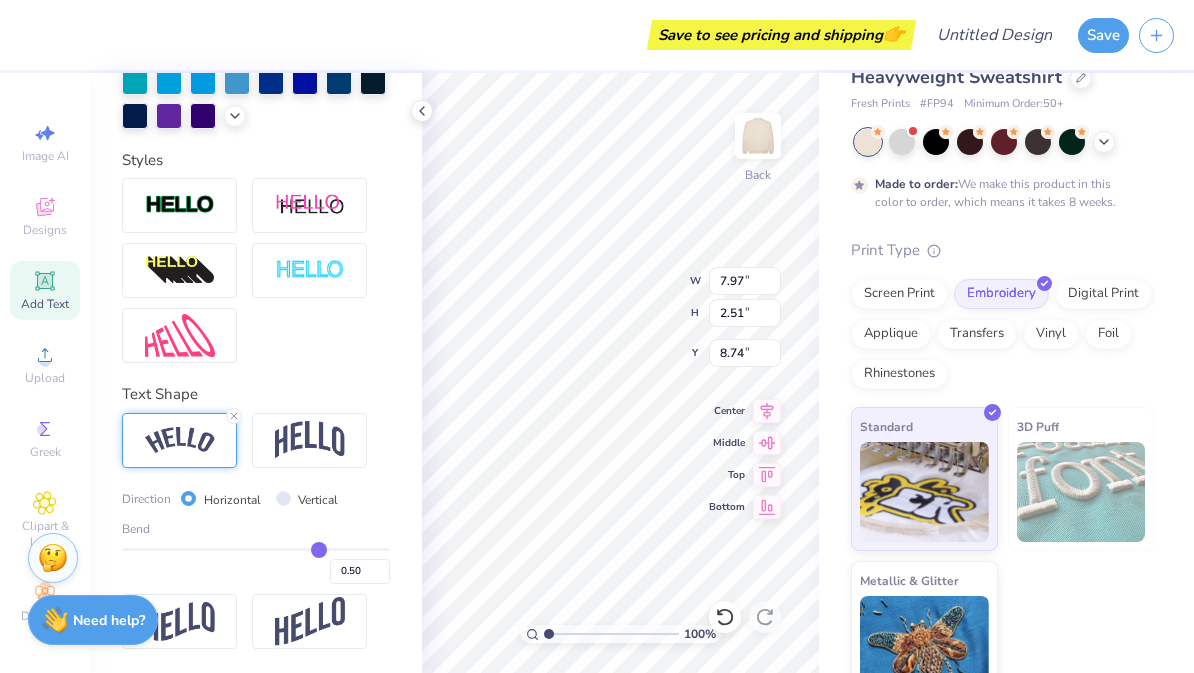 type on "3.55" 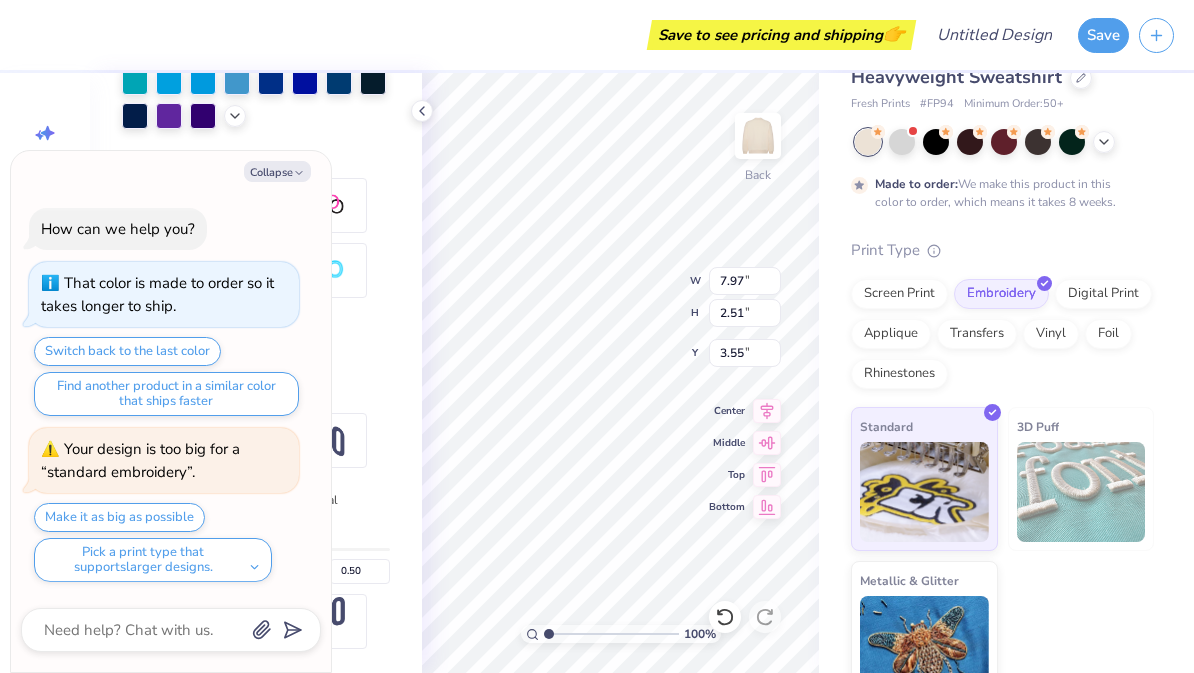 type on "x" 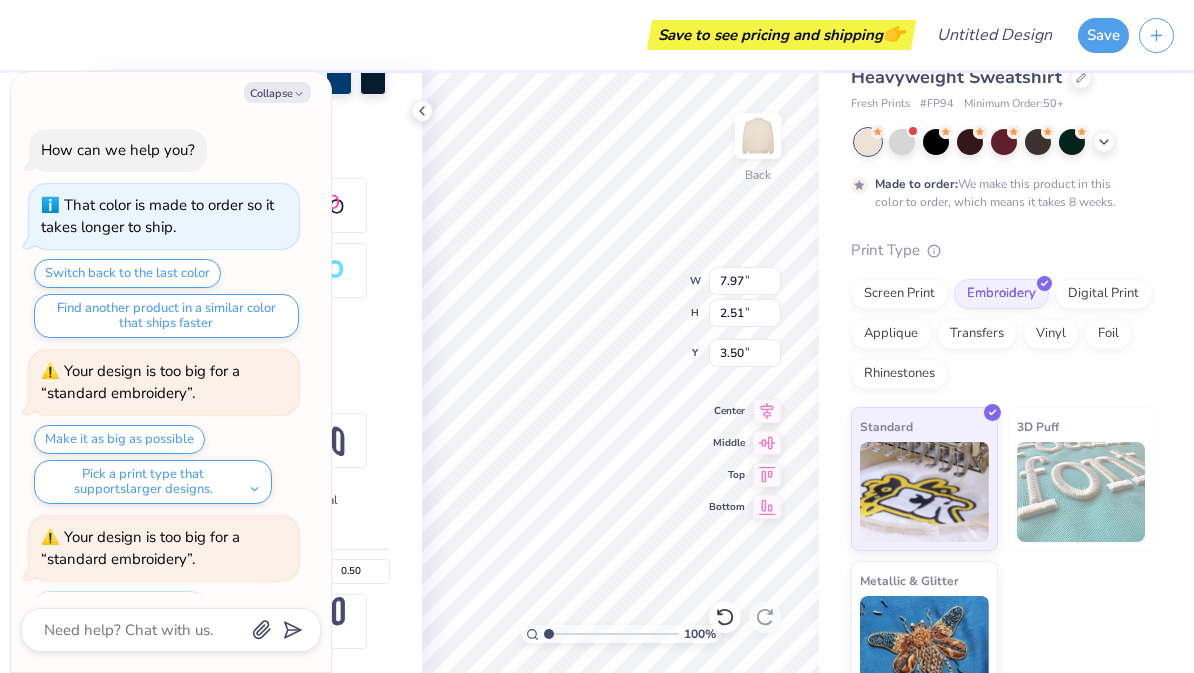 scroll, scrollTop: 84, scrollLeft: 0, axis: vertical 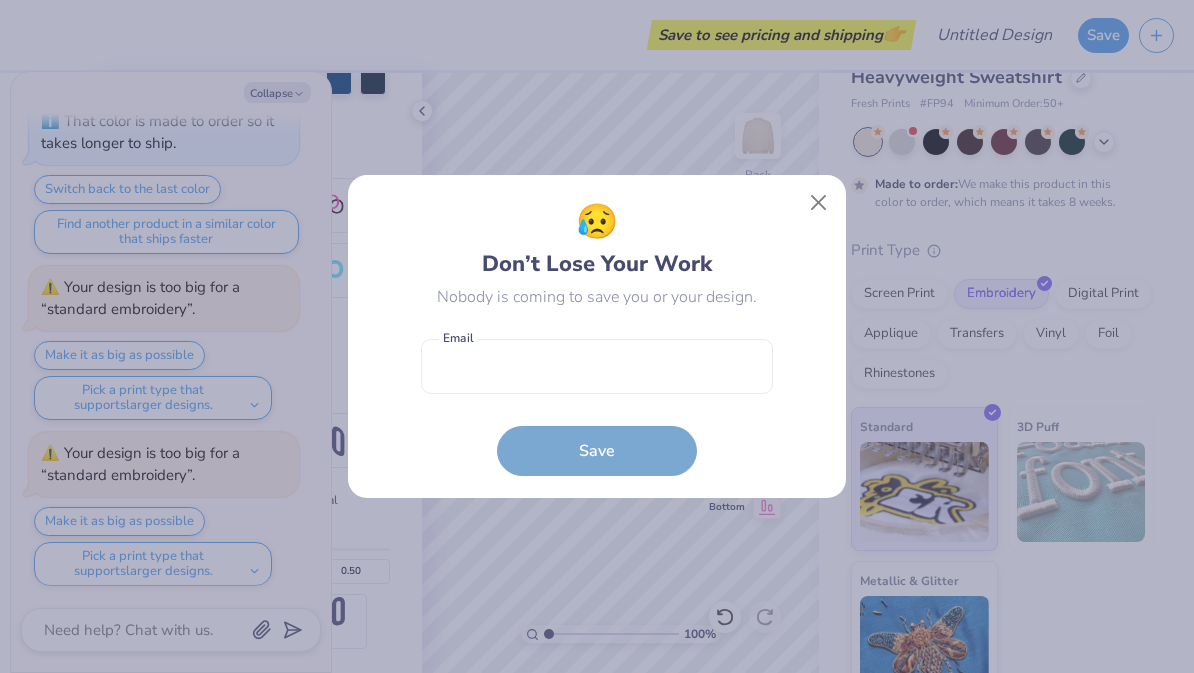 click at bounding box center (819, 203) 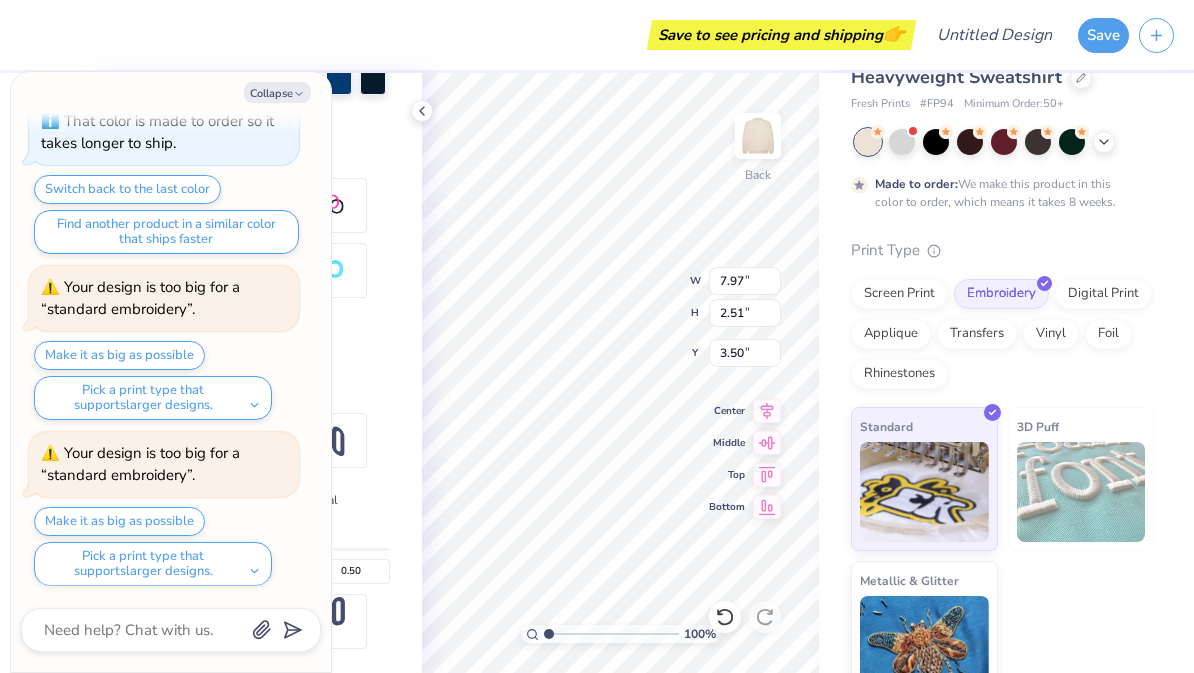click on "Make it as big as possible" at bounding box center (119, 521) 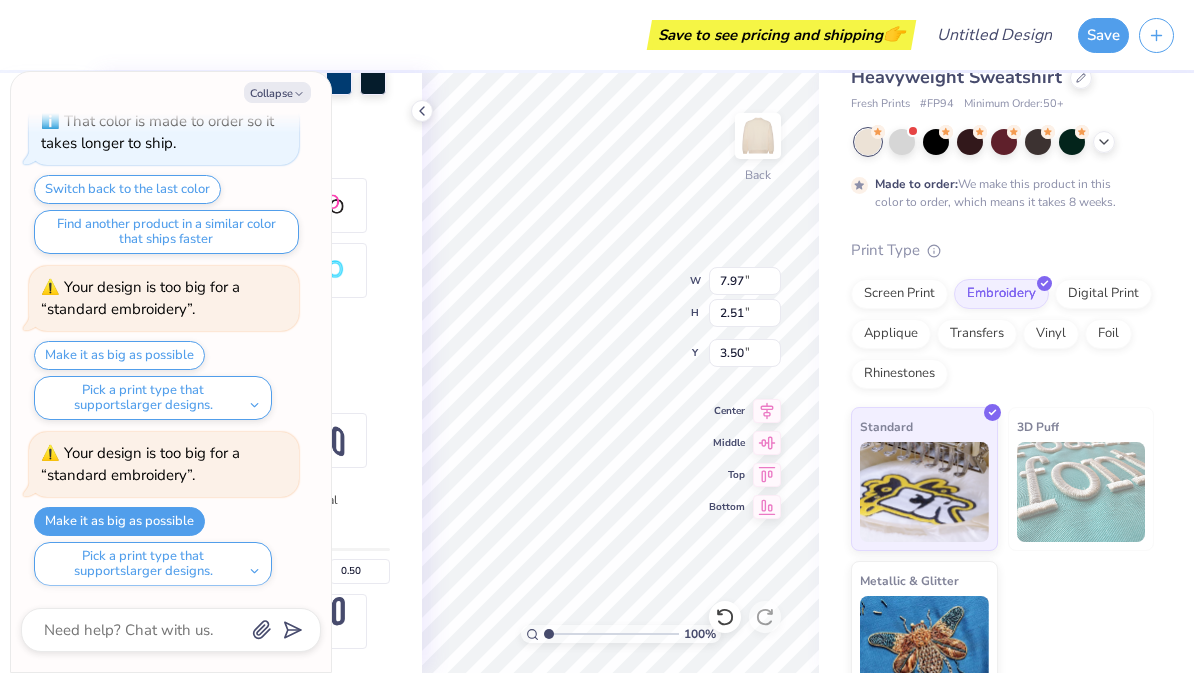 type on "x" 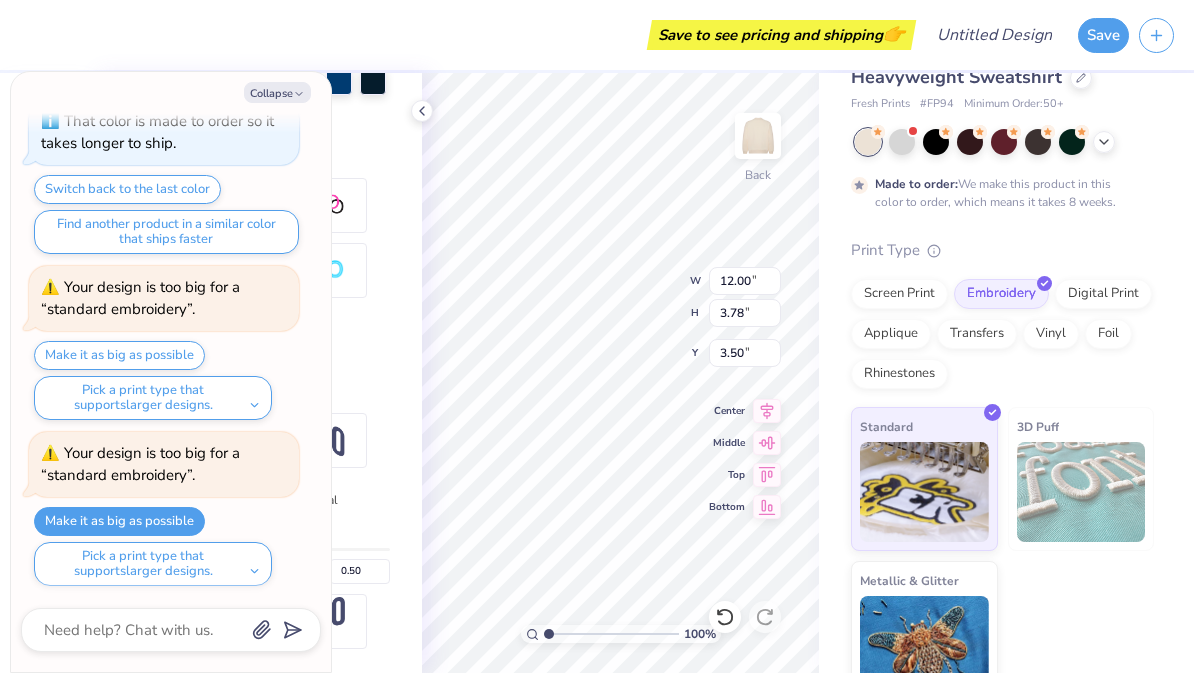 type on "x" 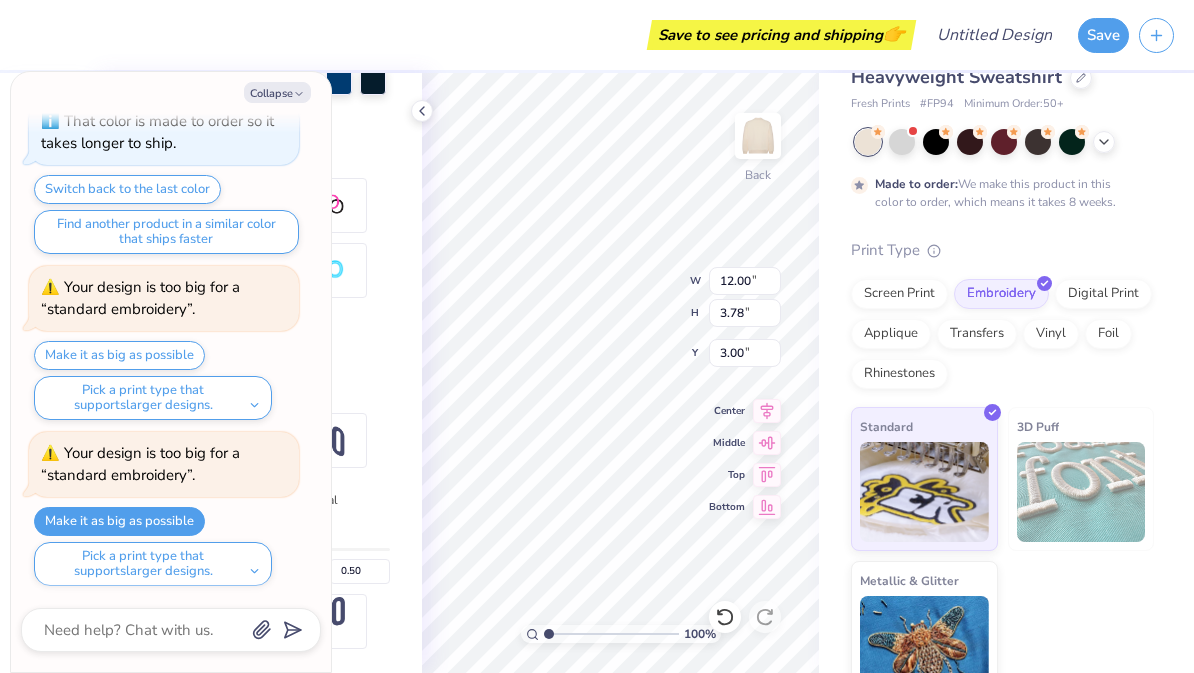 click on "Made to order:  We make this product in this color to order, which means it takes 8 weeks." at bounding box center [1002, 170] 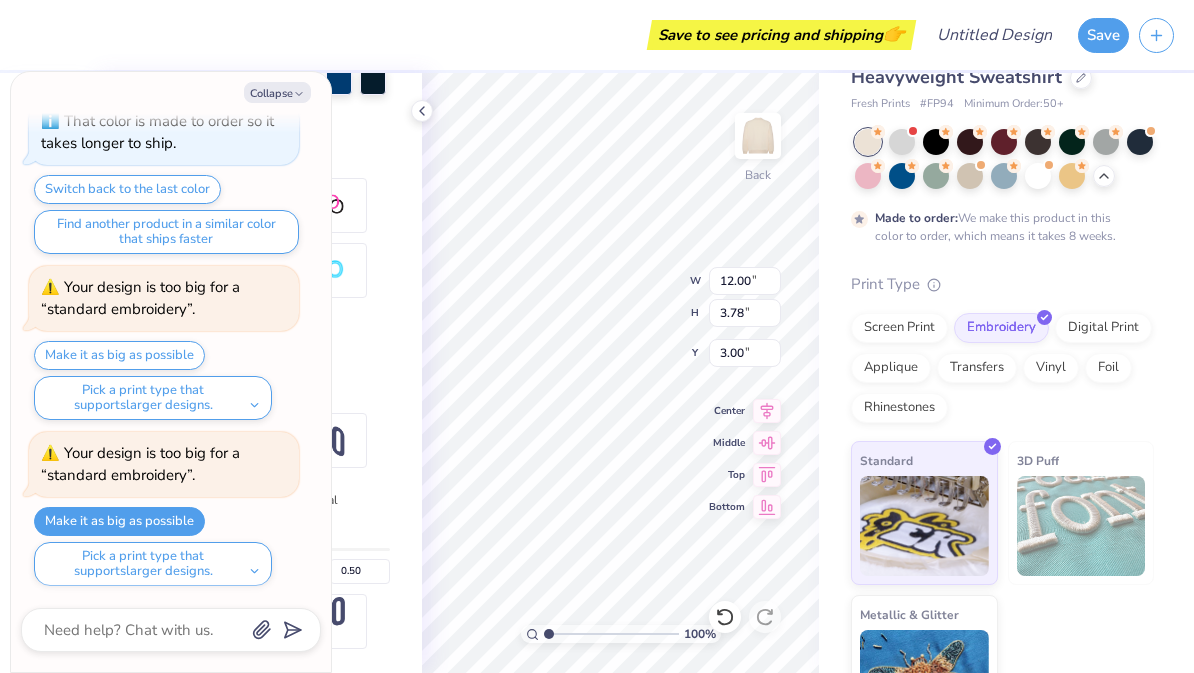 click at bounding box center [868, 176] 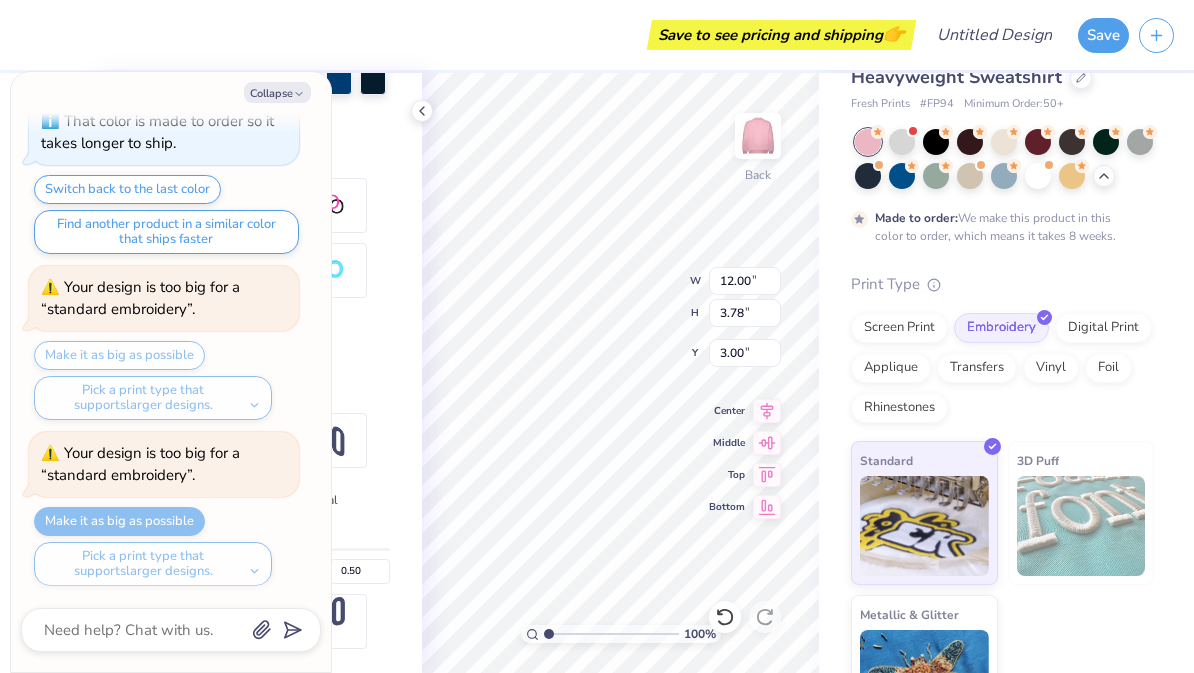 click on "Collapse" at bounding box center [277, 92] 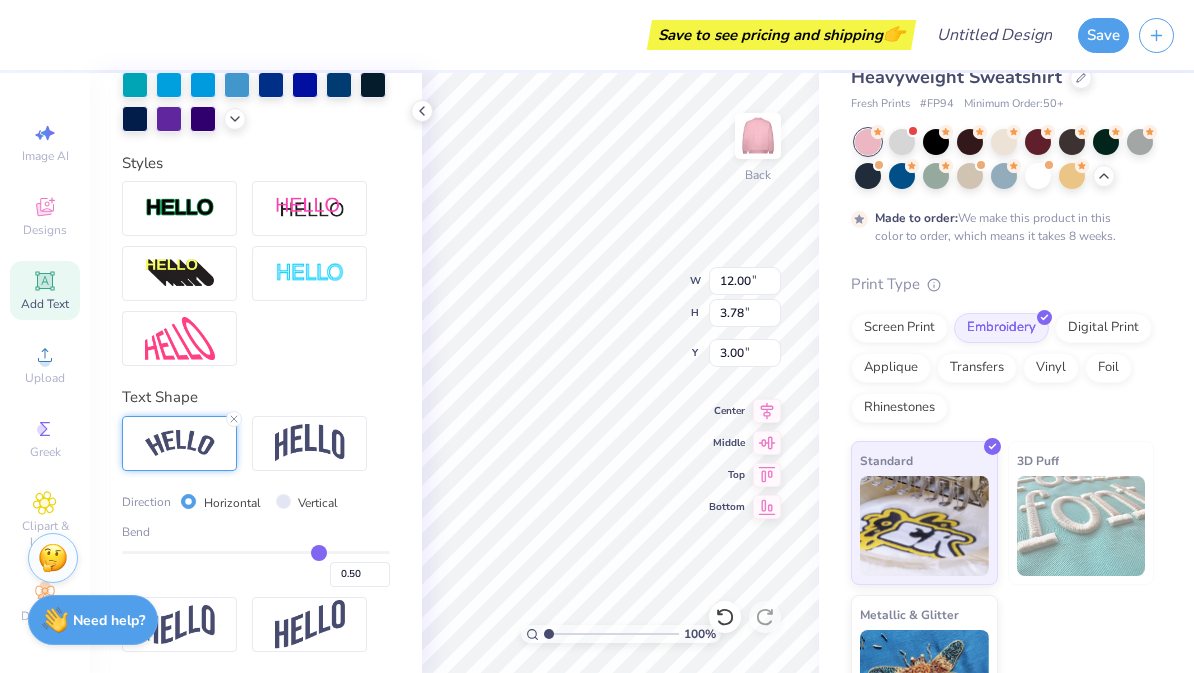 scroll, scrollTop: 597, scrollLeft: 0, axis: vertical 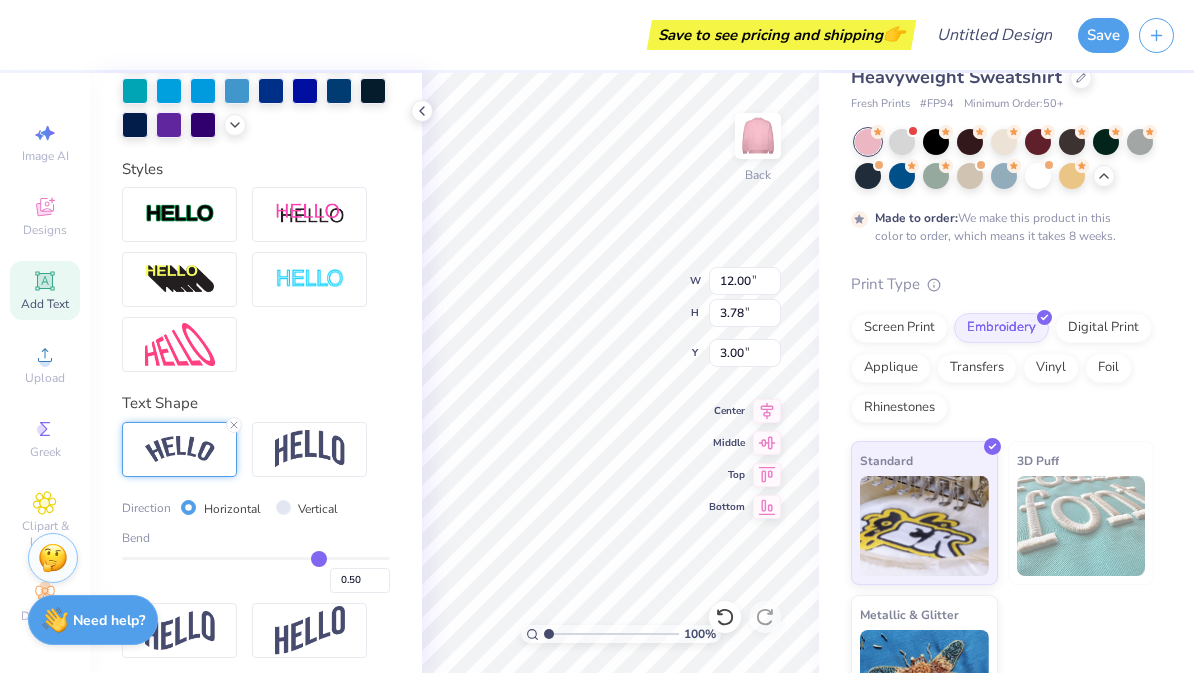 type on "0.45" 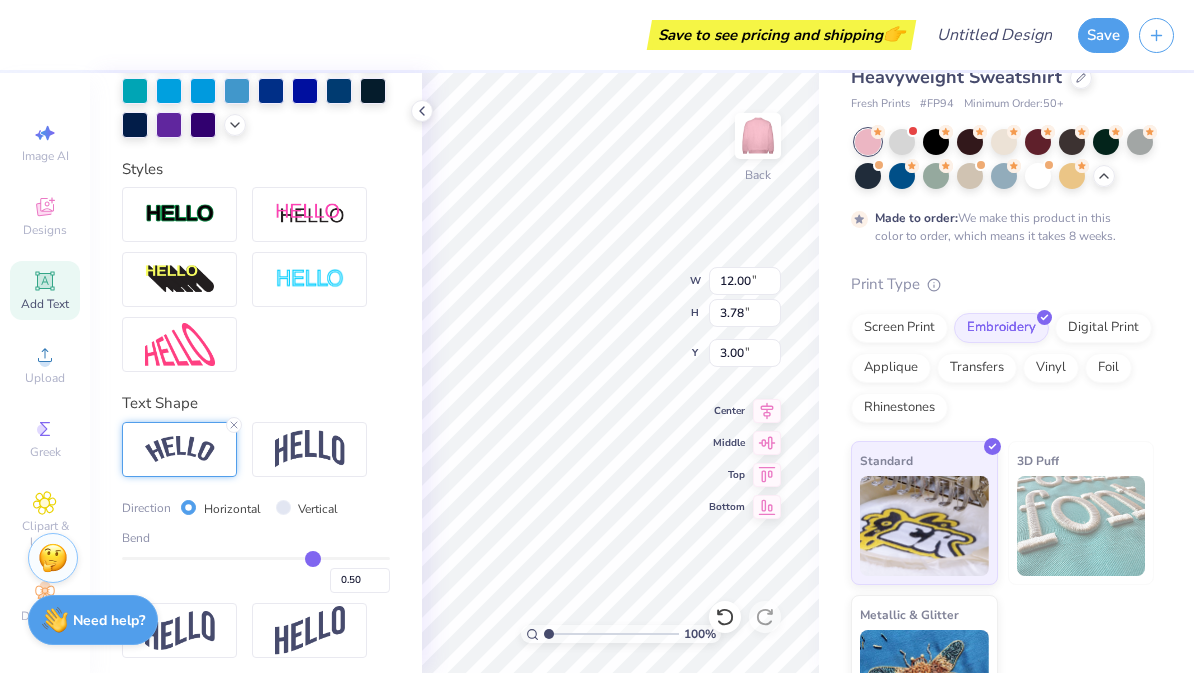 type on "0.45" 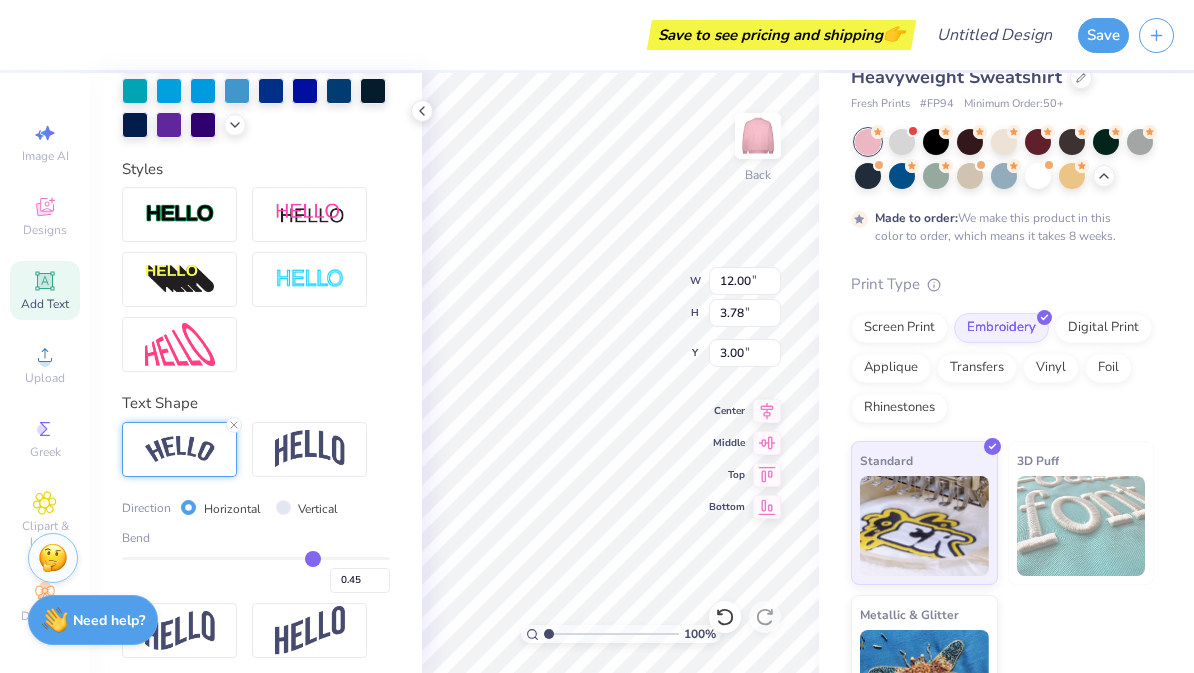 type on "0.44" 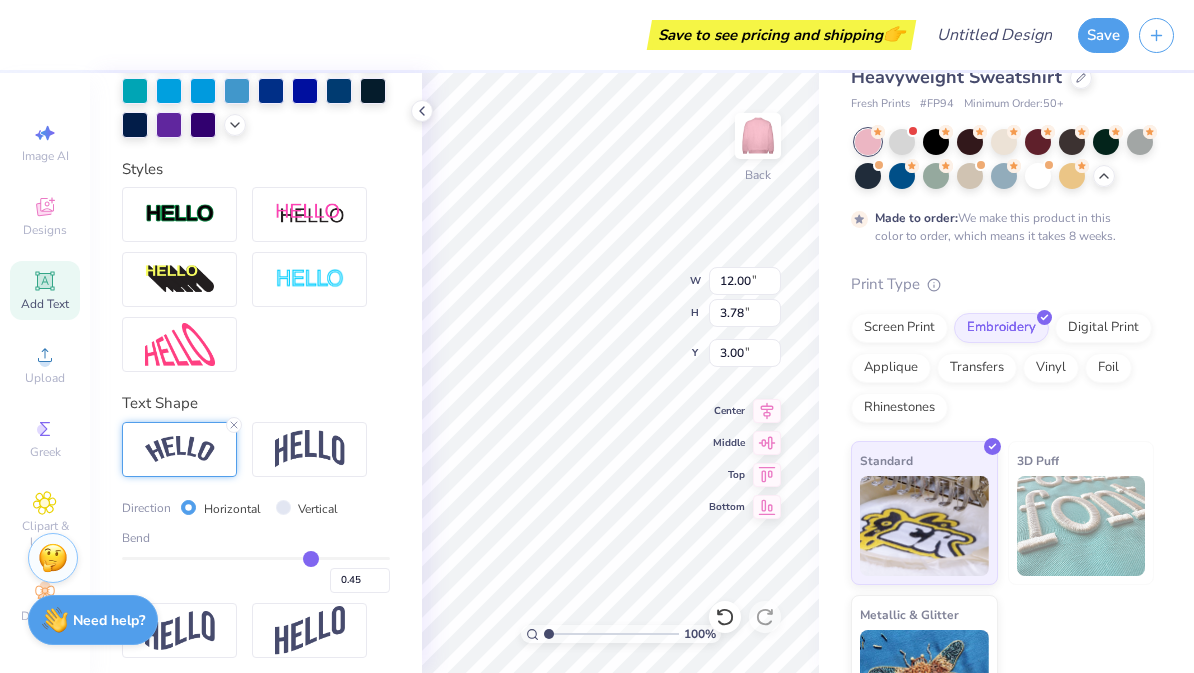 type on "0.44" 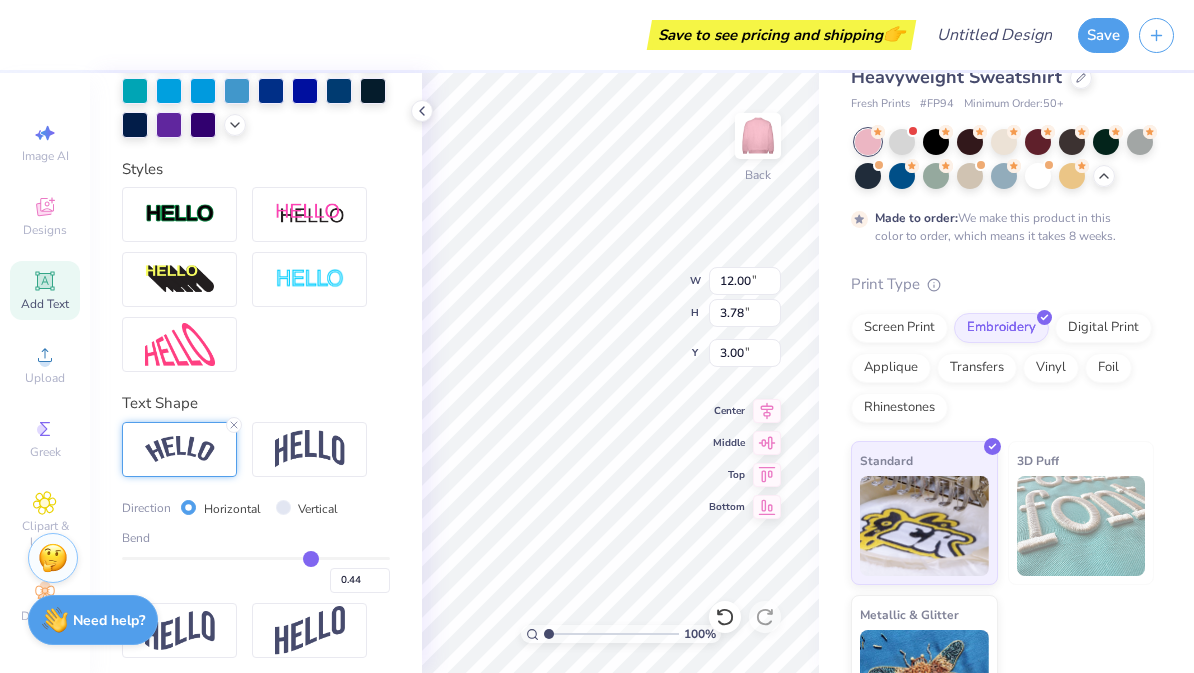 type on "0.43" 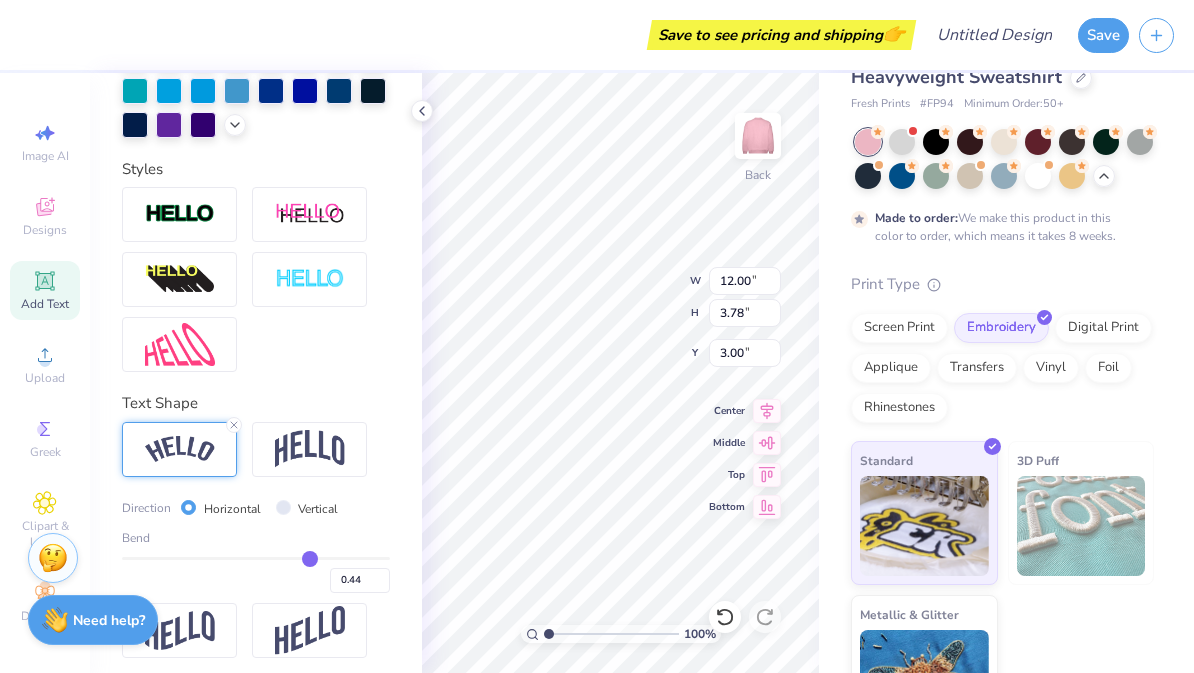 type on "0.43" 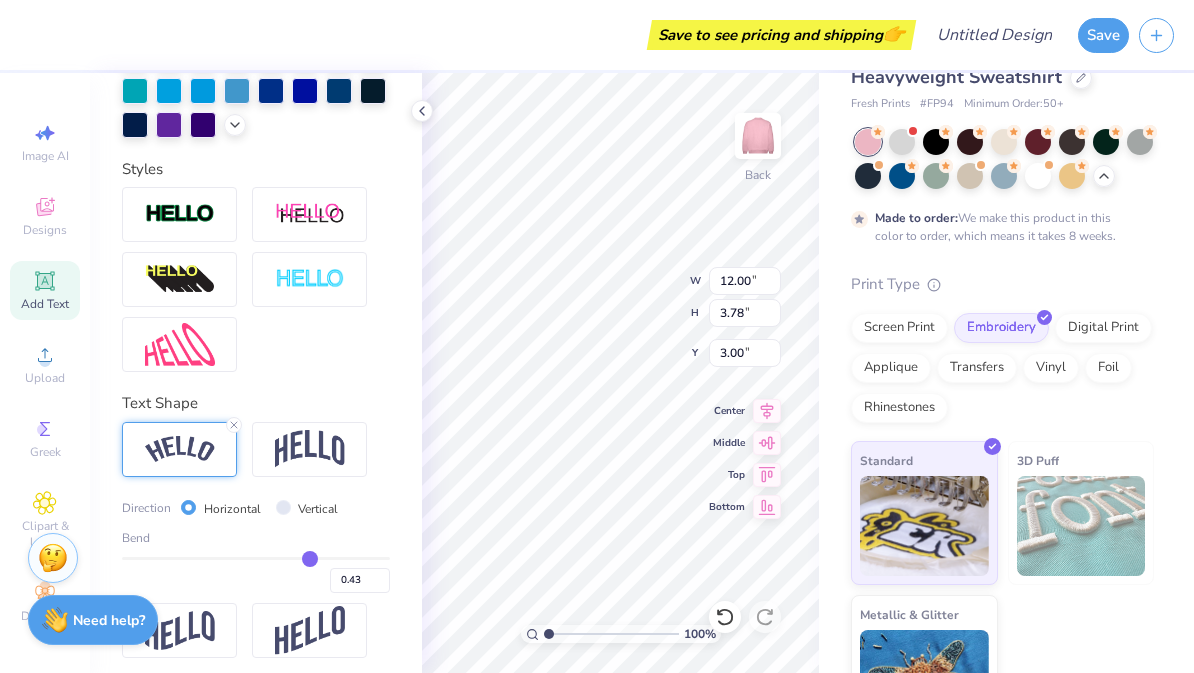 type on "0.42" 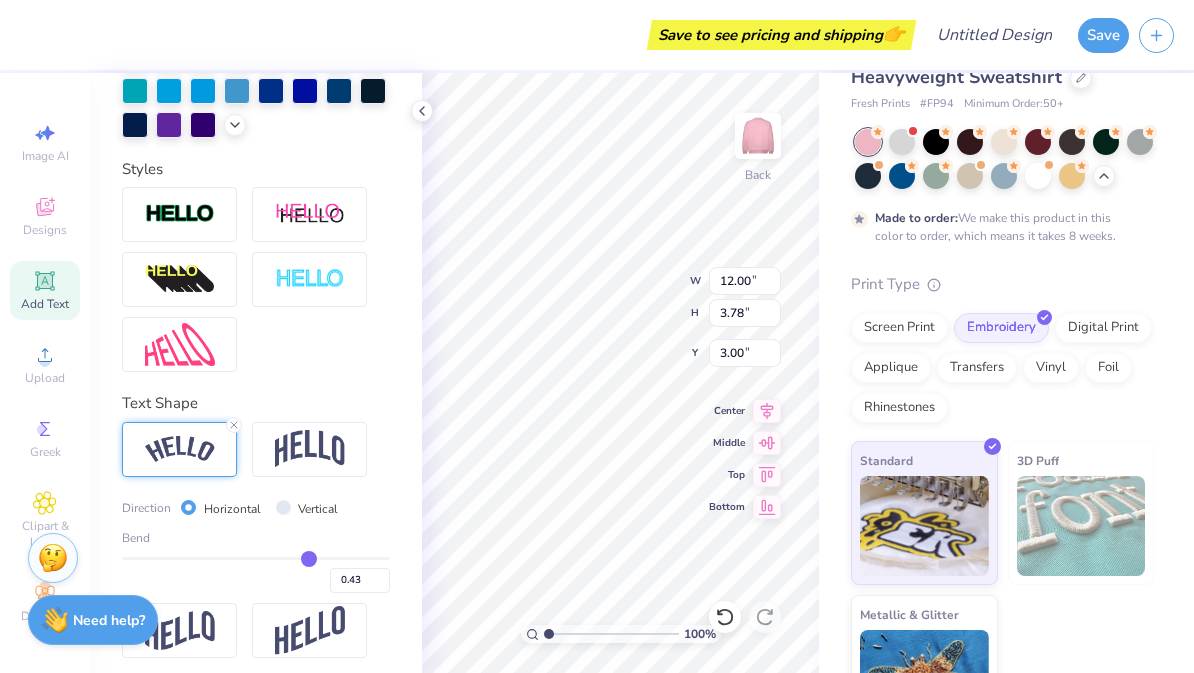type on "0.42" 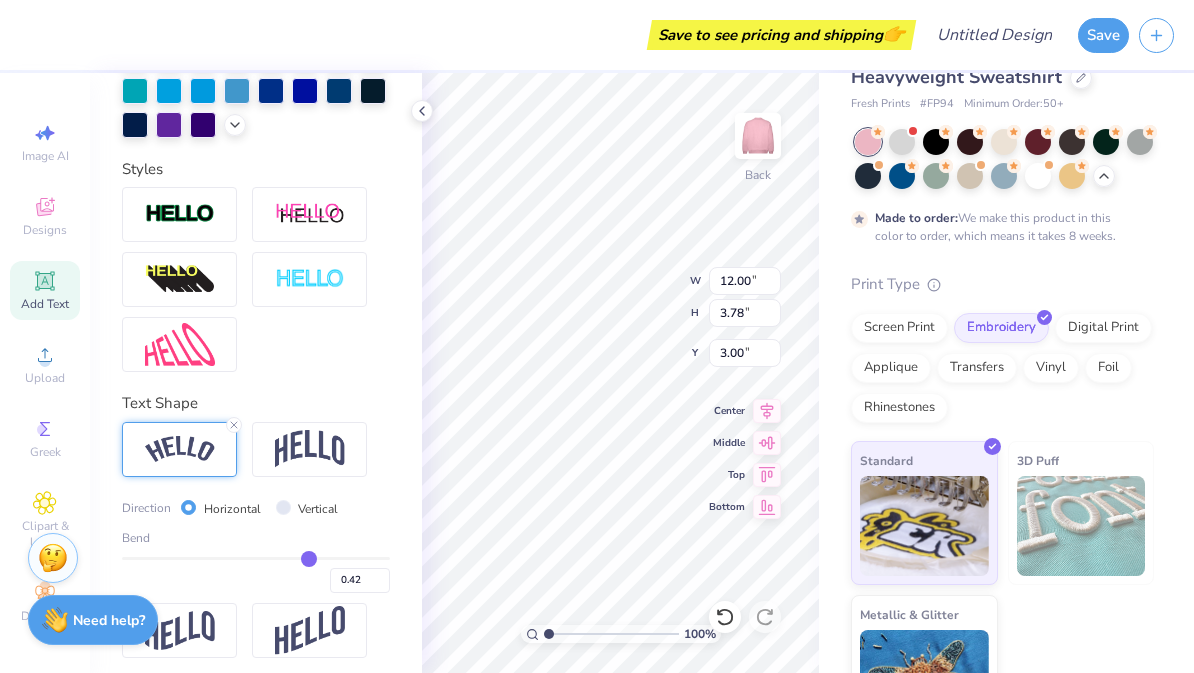 type on "0.41" 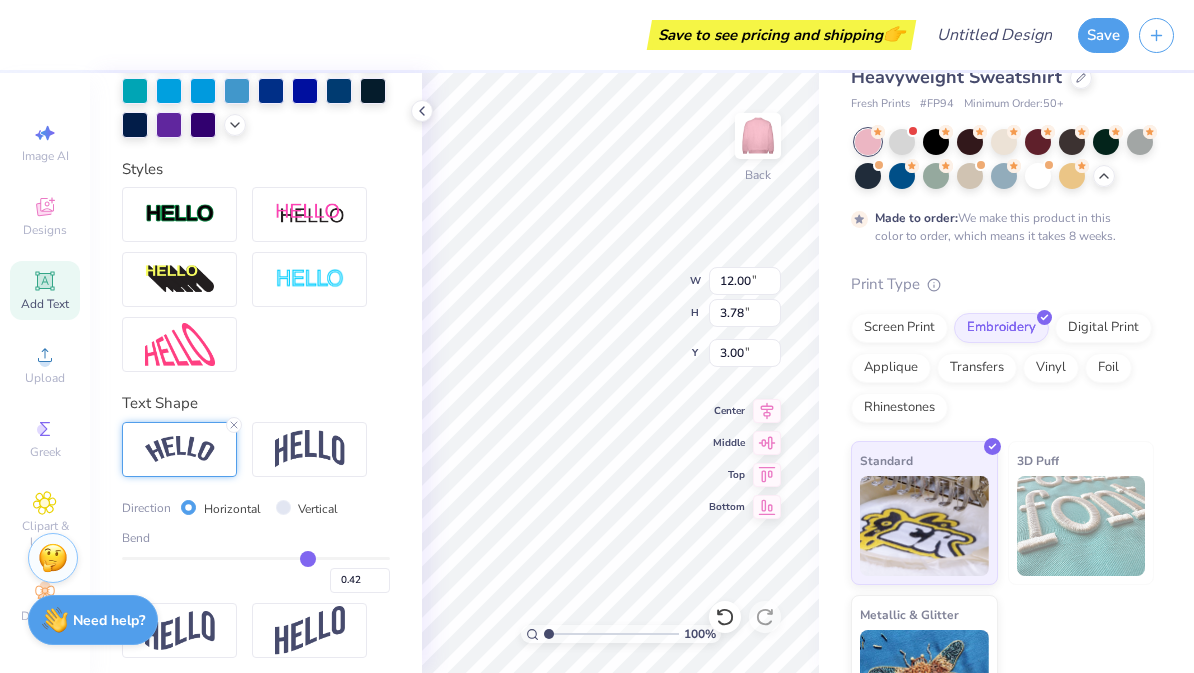 type on "0.41" 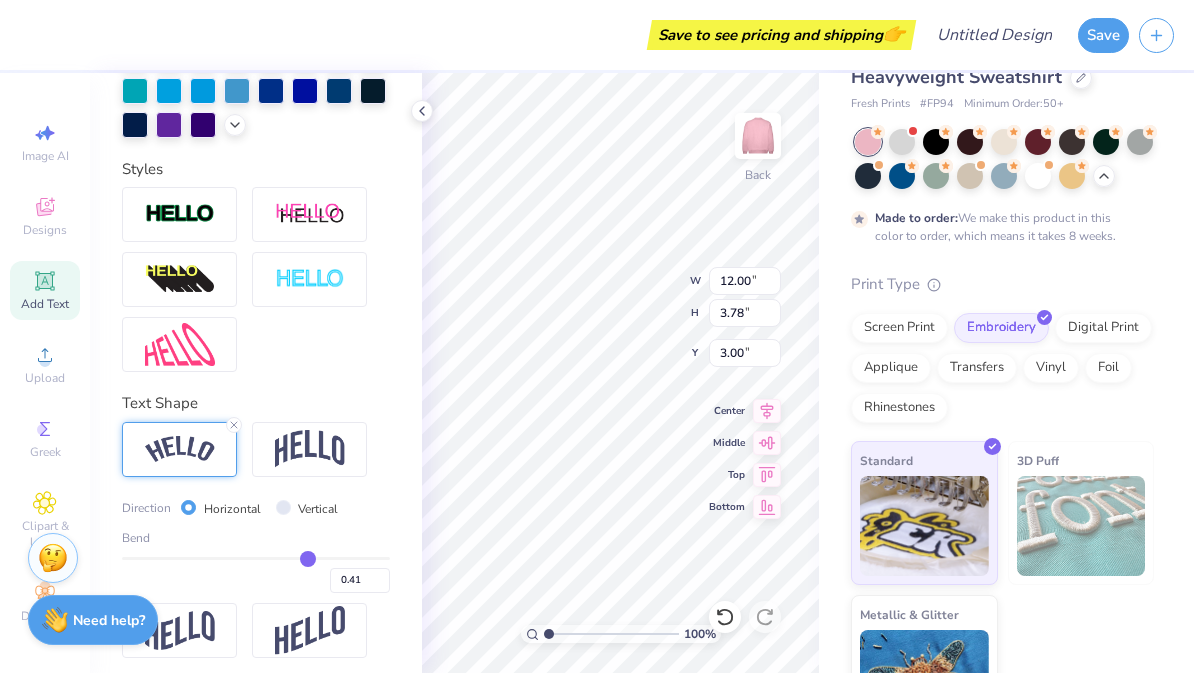 type on "0.4" 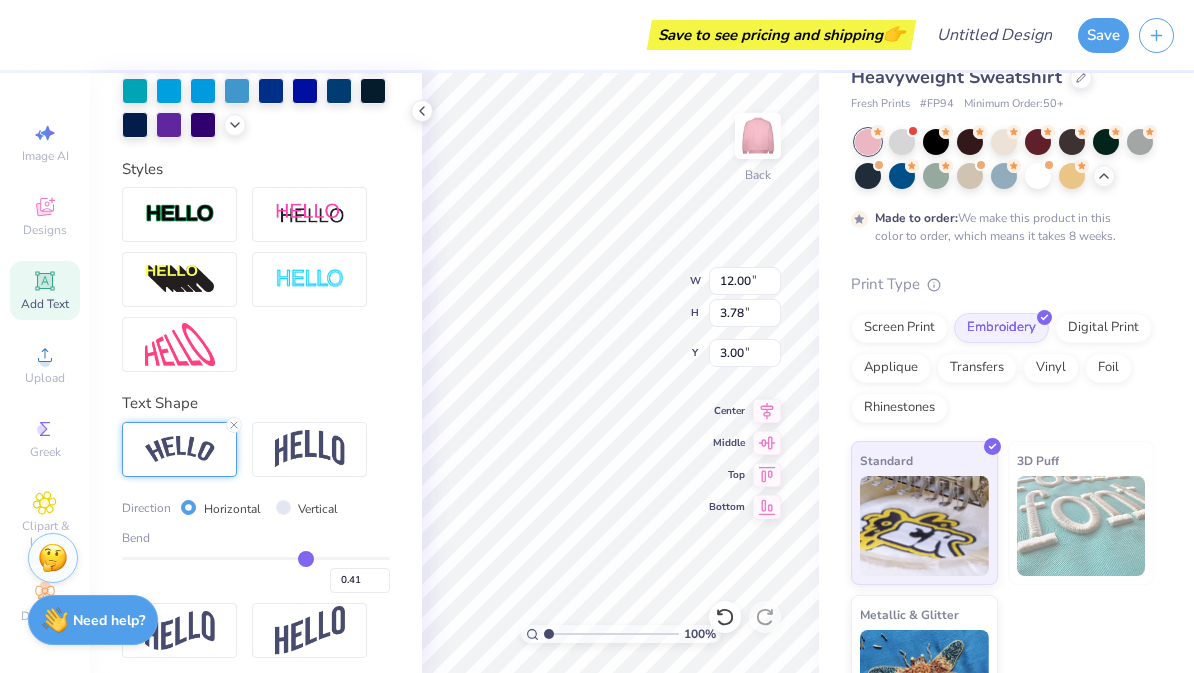 type on "0.40" 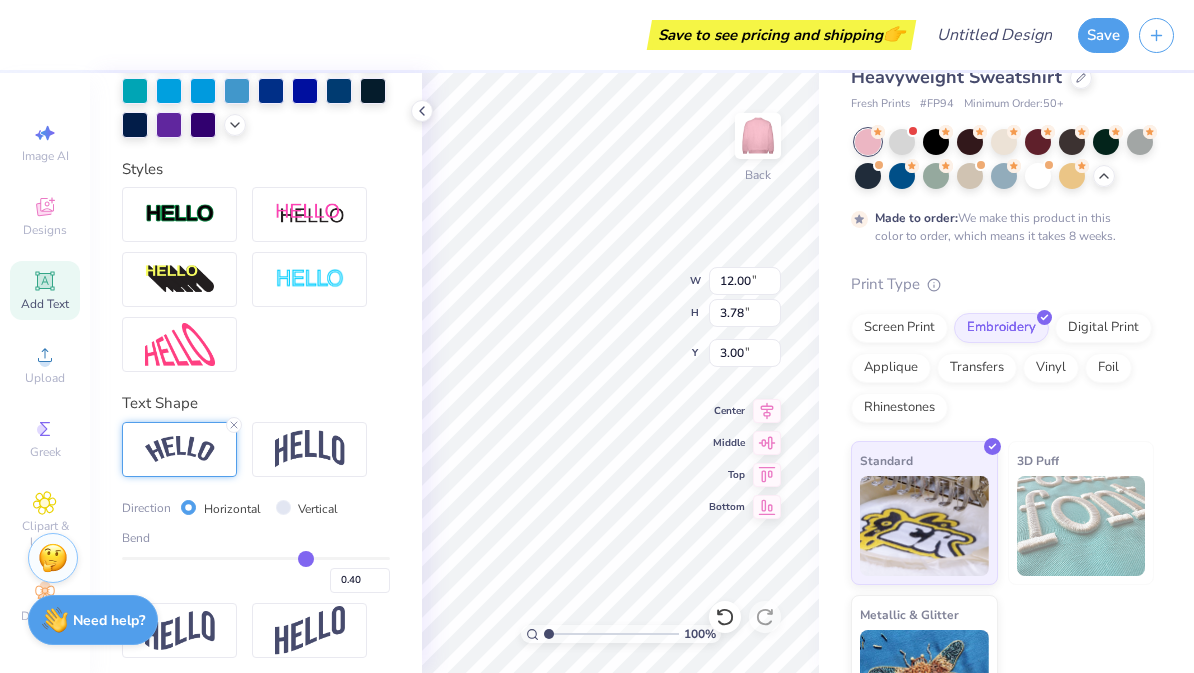 type on "0.39" 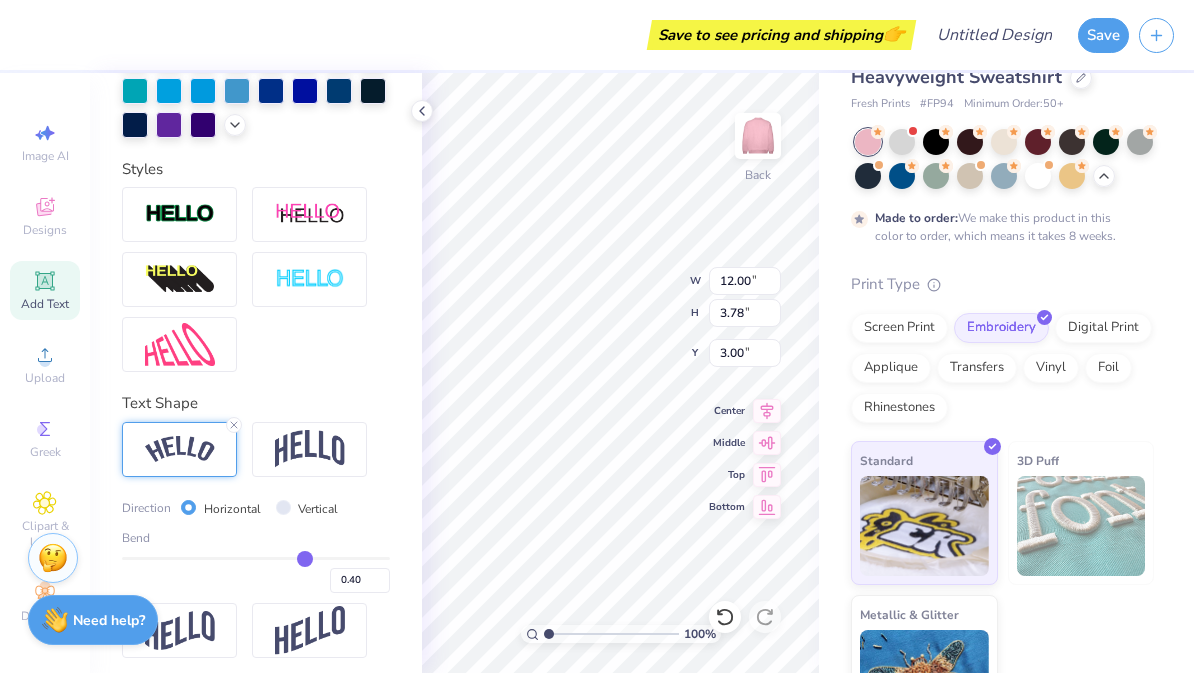 type on "0.39" 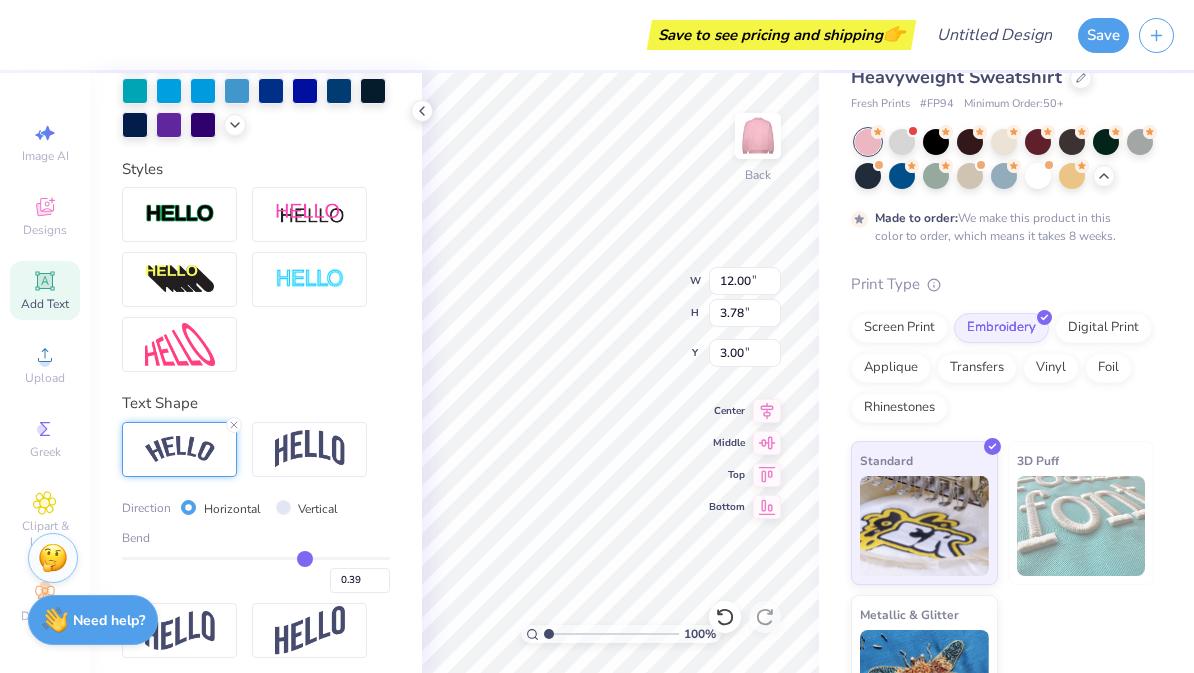 type on "0.38" 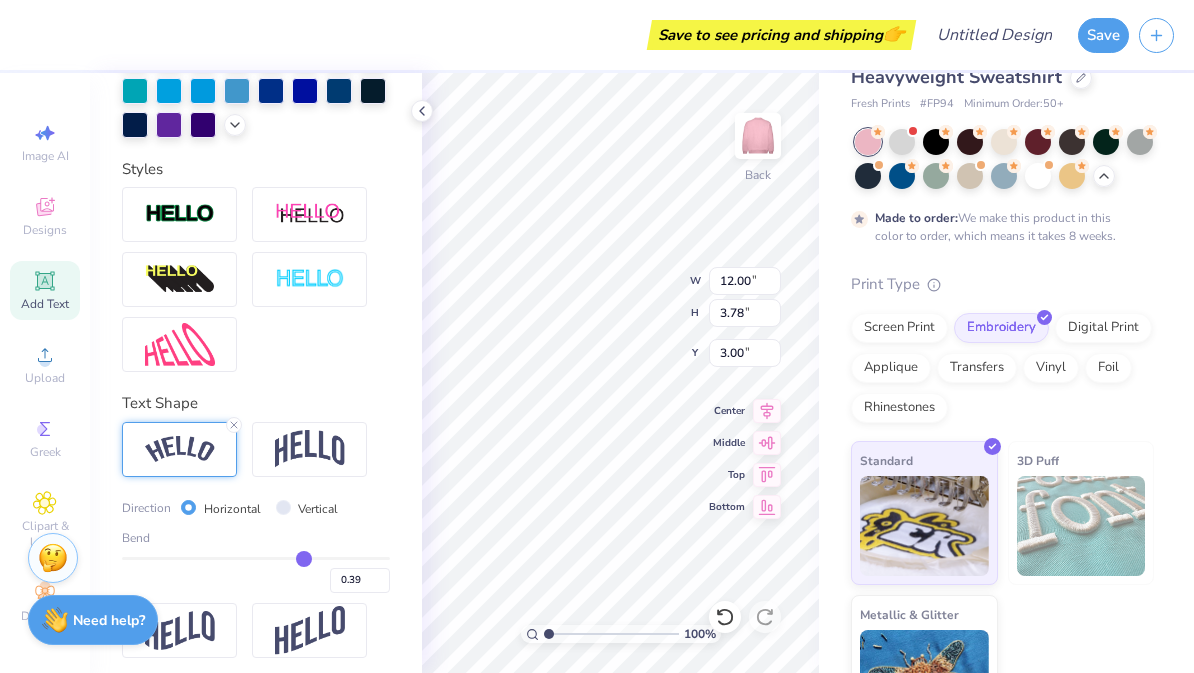 type on "0.38" 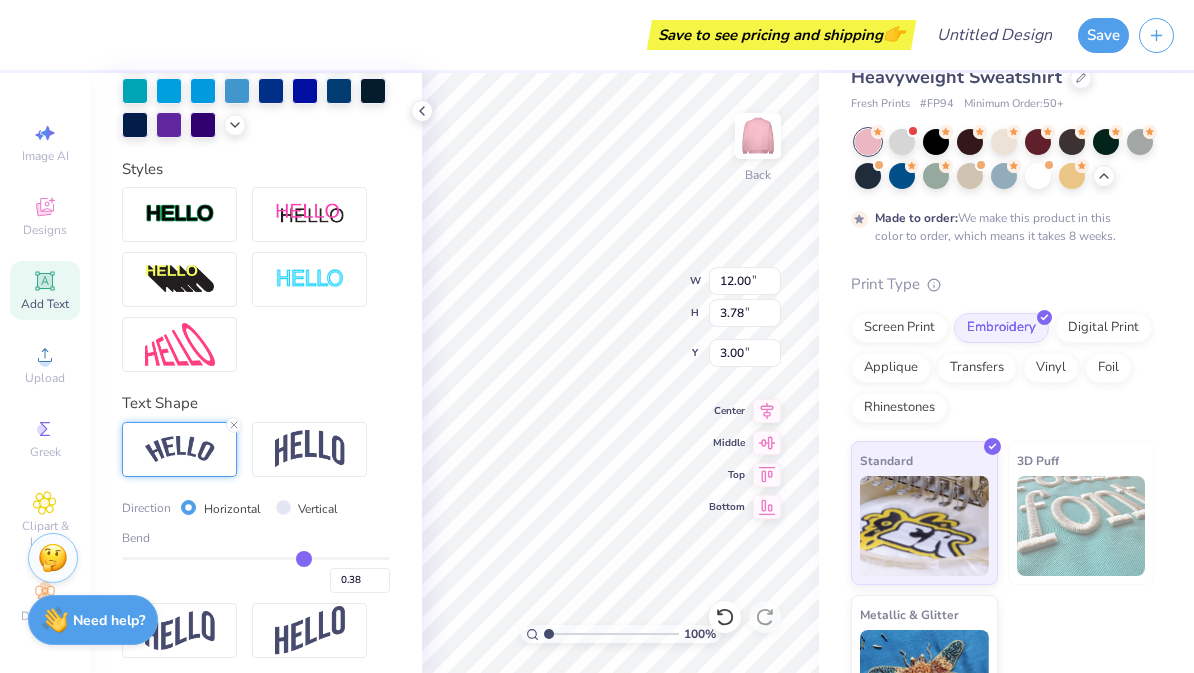 type on "0.37" 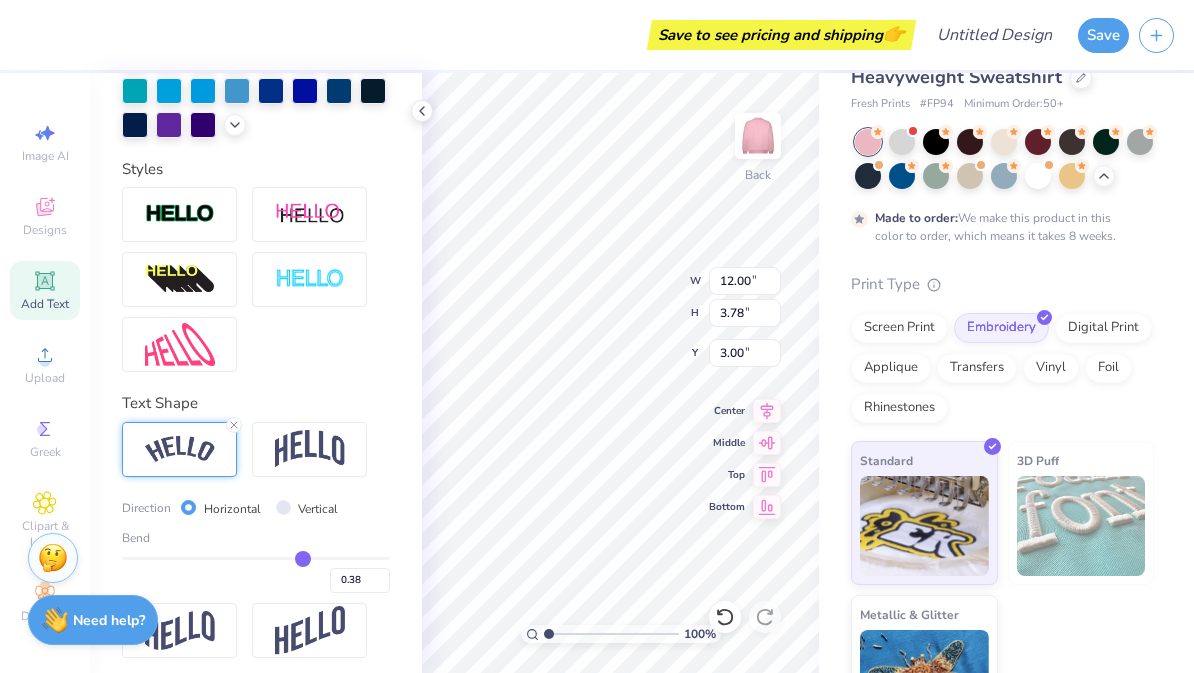 type on "0.37" 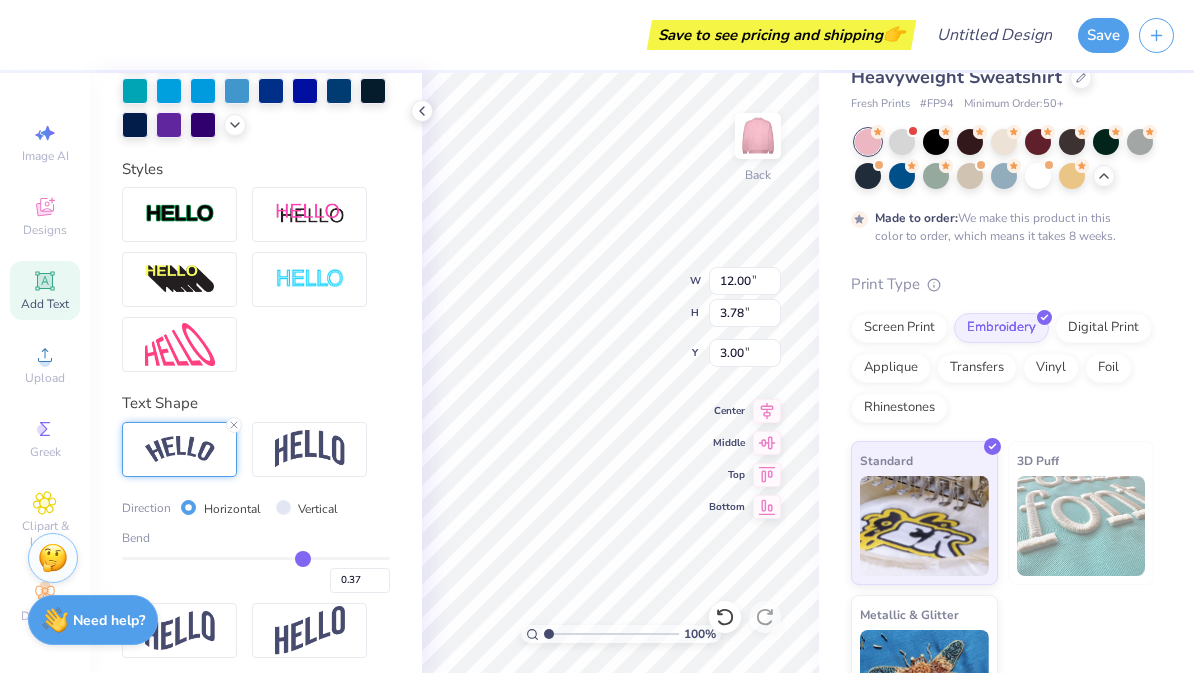 type on "0.36" 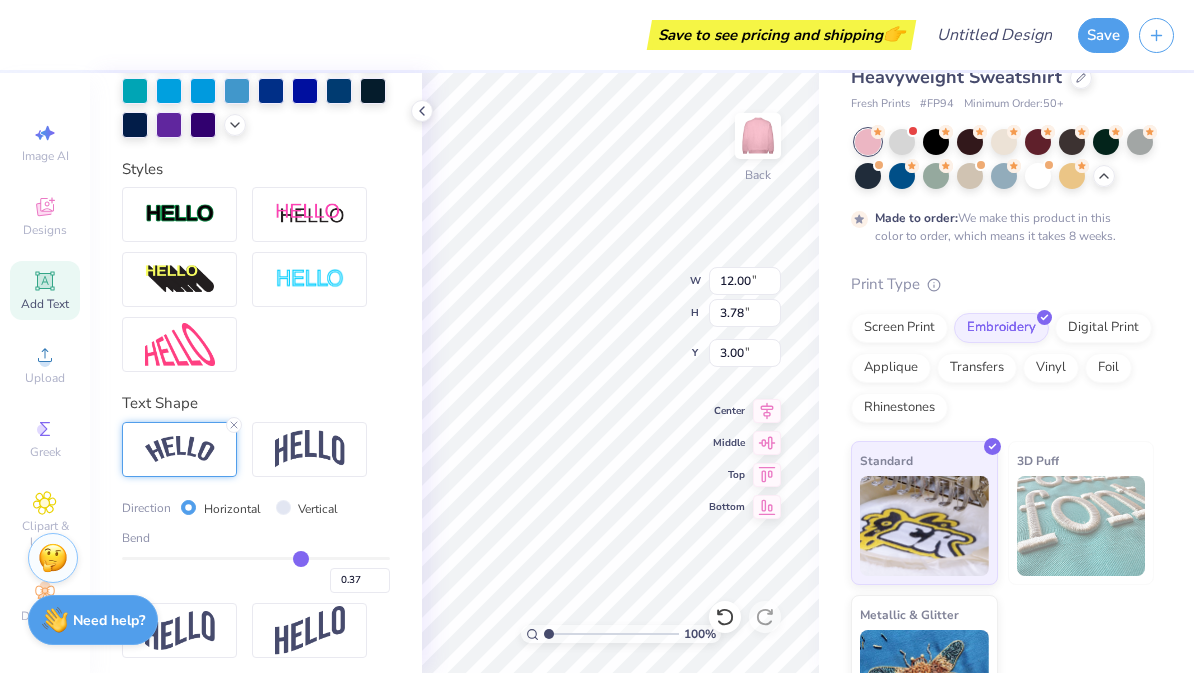 type on "0.36" 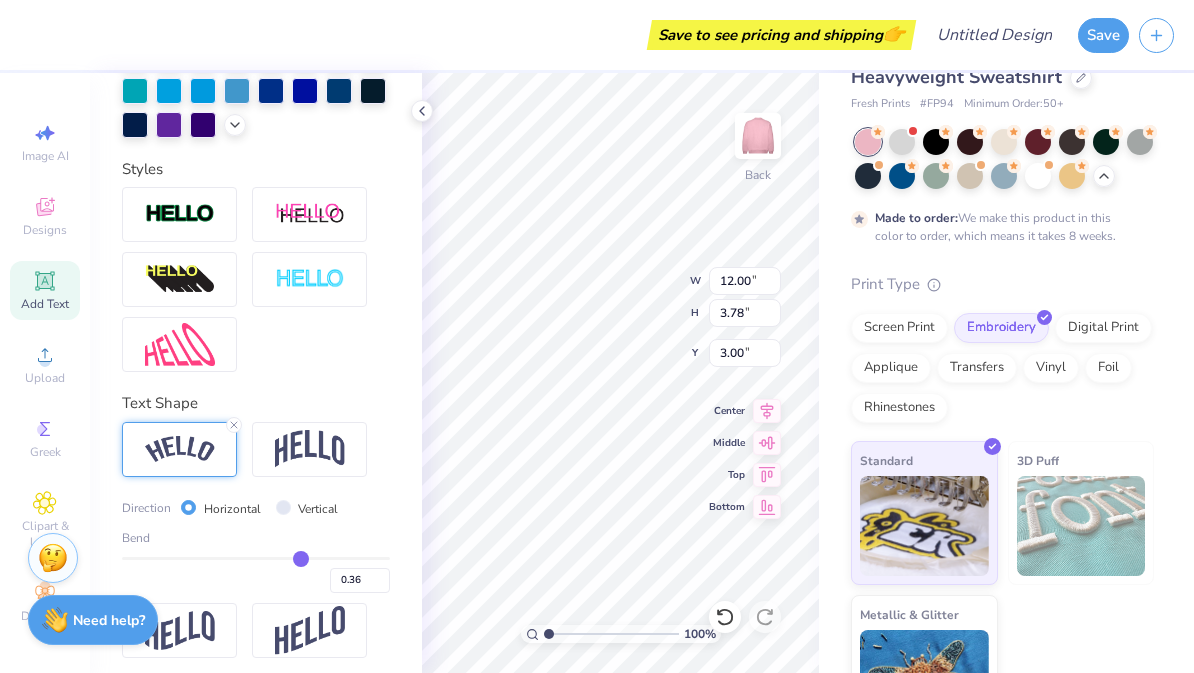 type on "0.35" 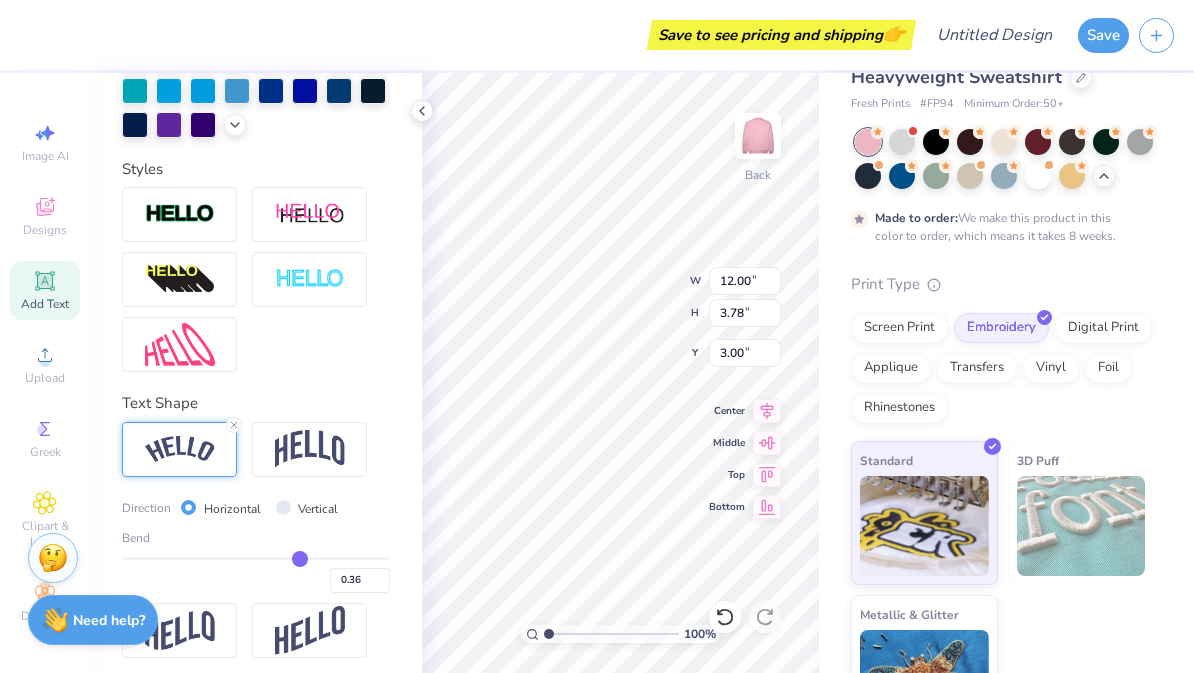 type on "0.35" 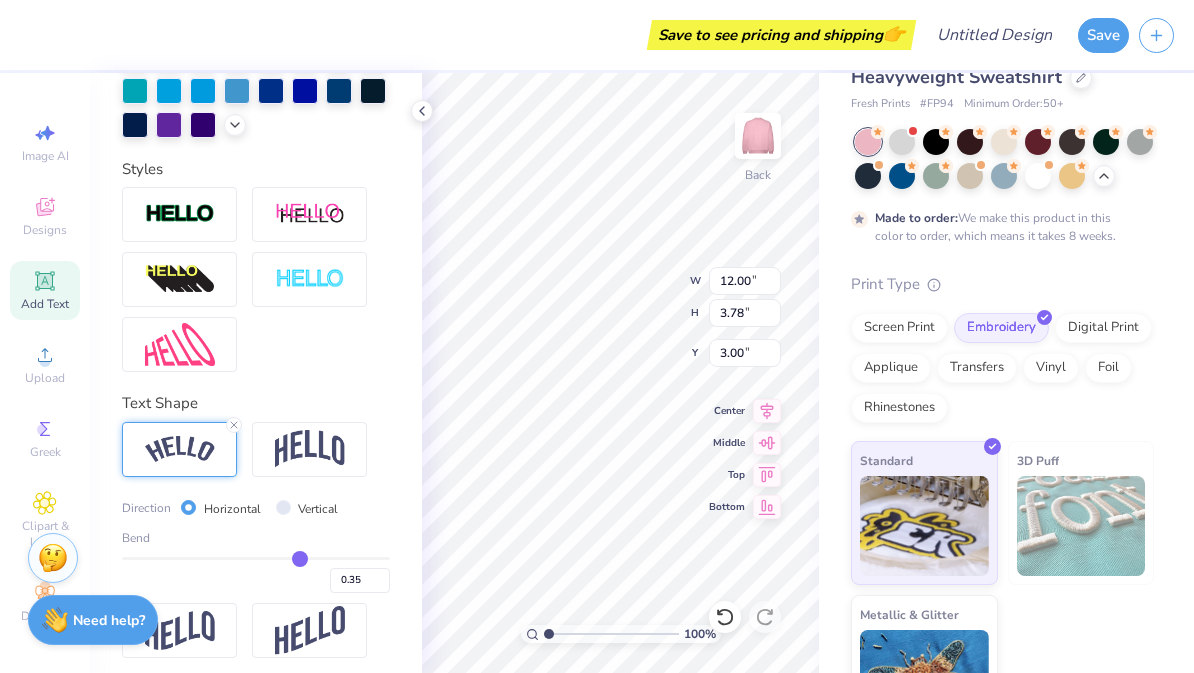 type on "0.34" 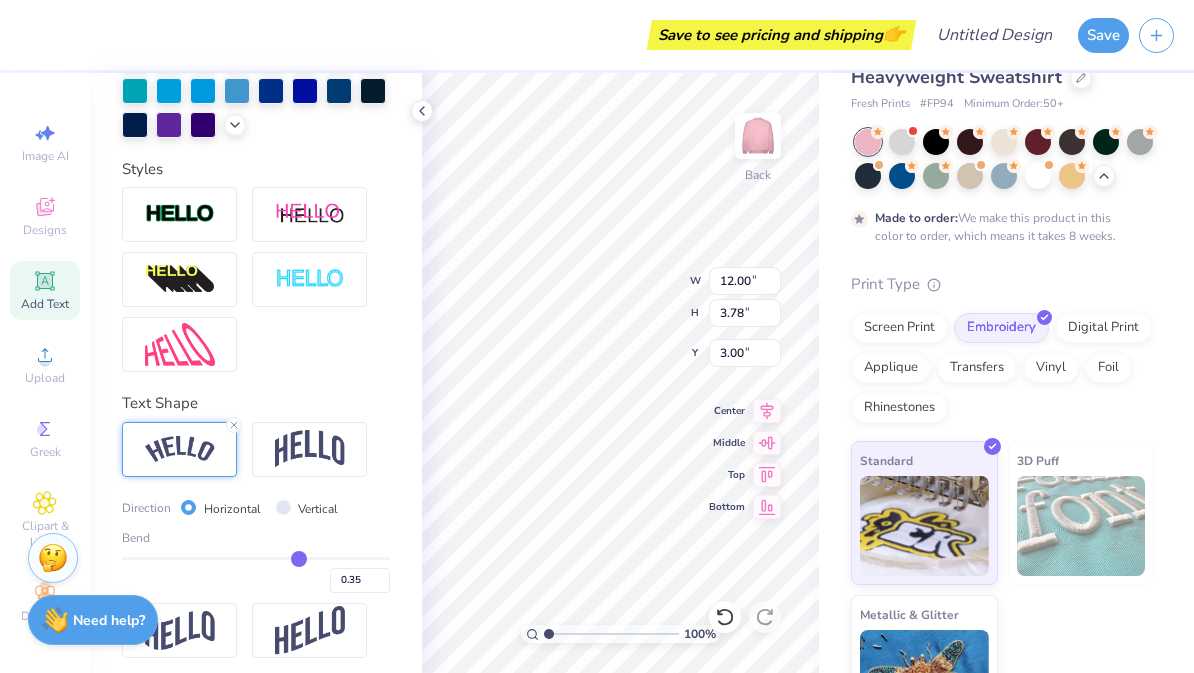 type on "0.34" 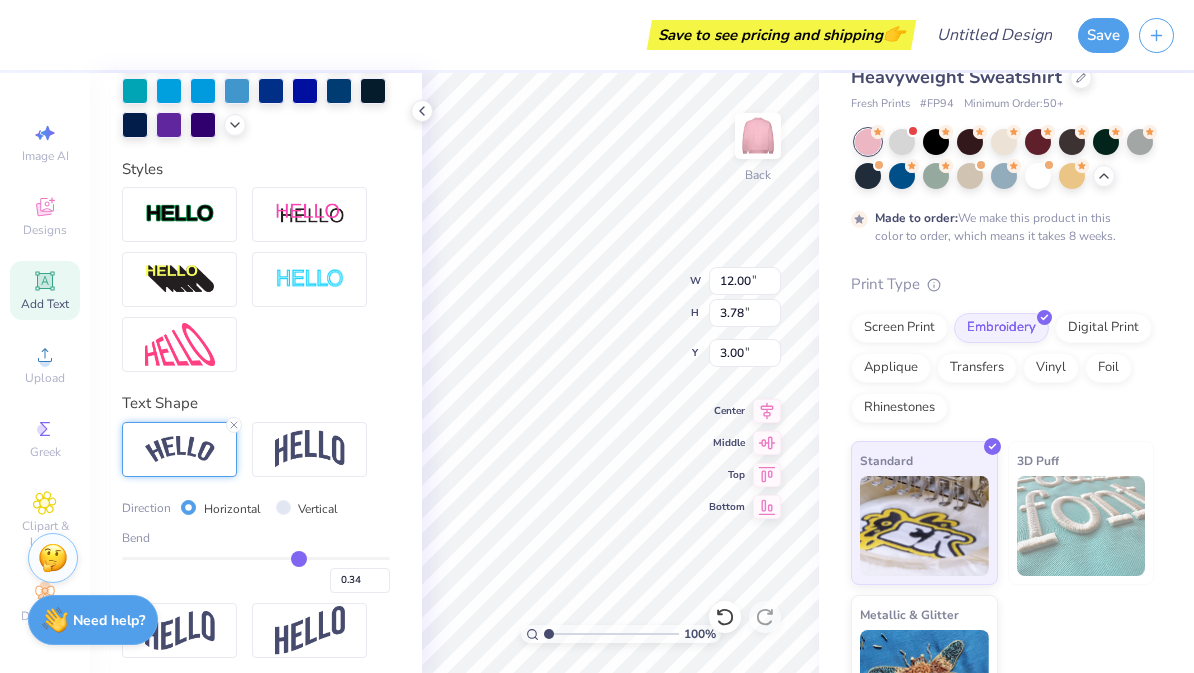 type on "0.33" 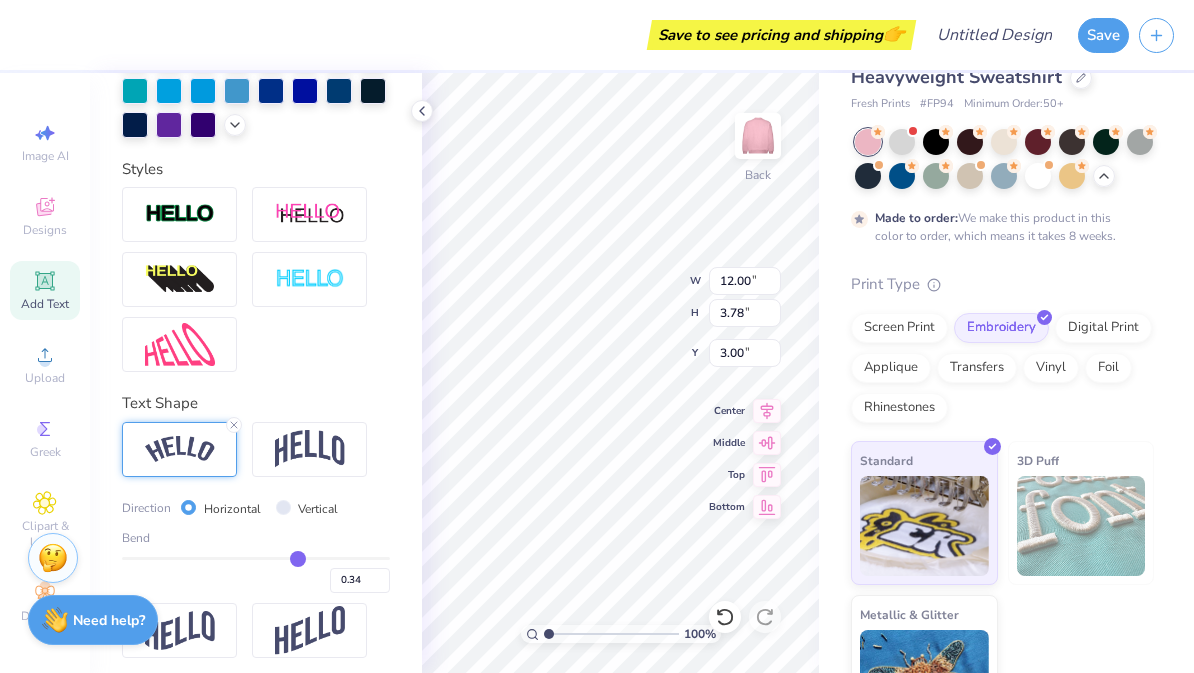 type on "0.33" 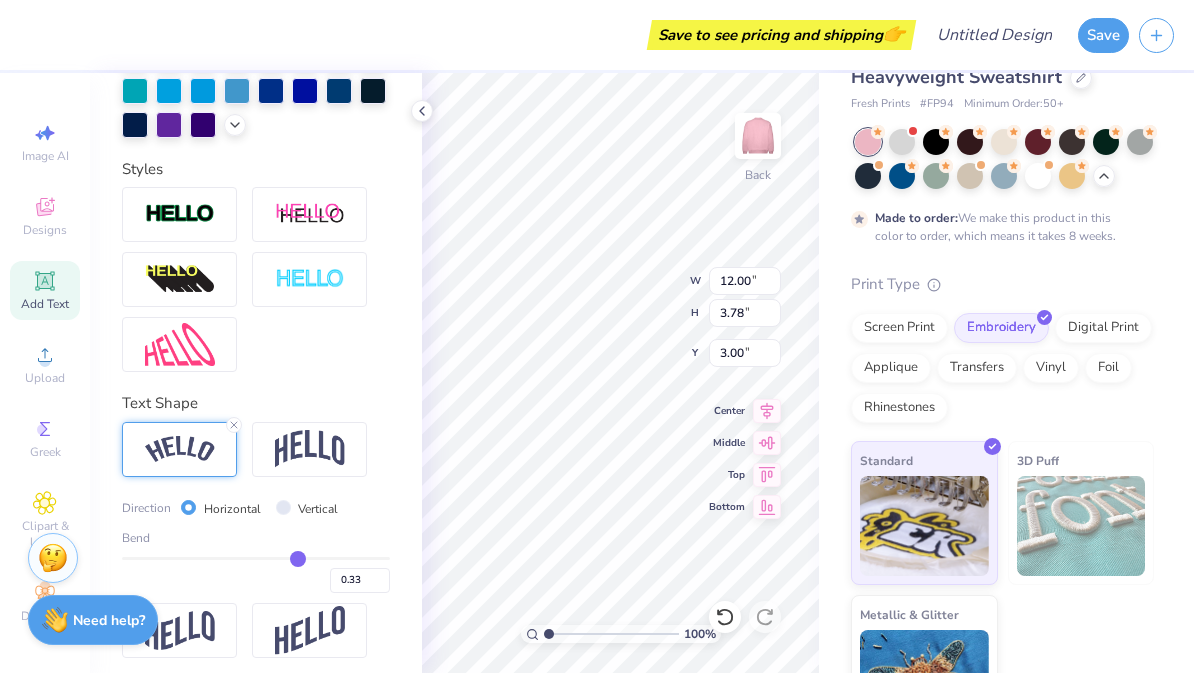 type on "0.32" 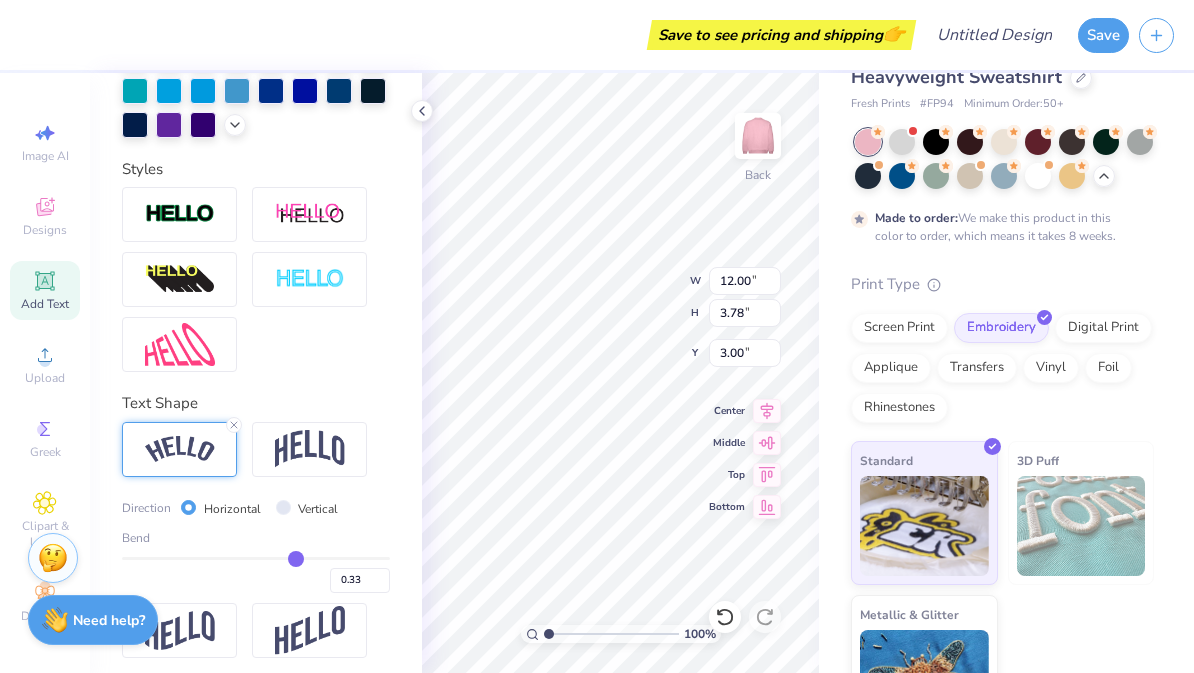 type on "0.32" 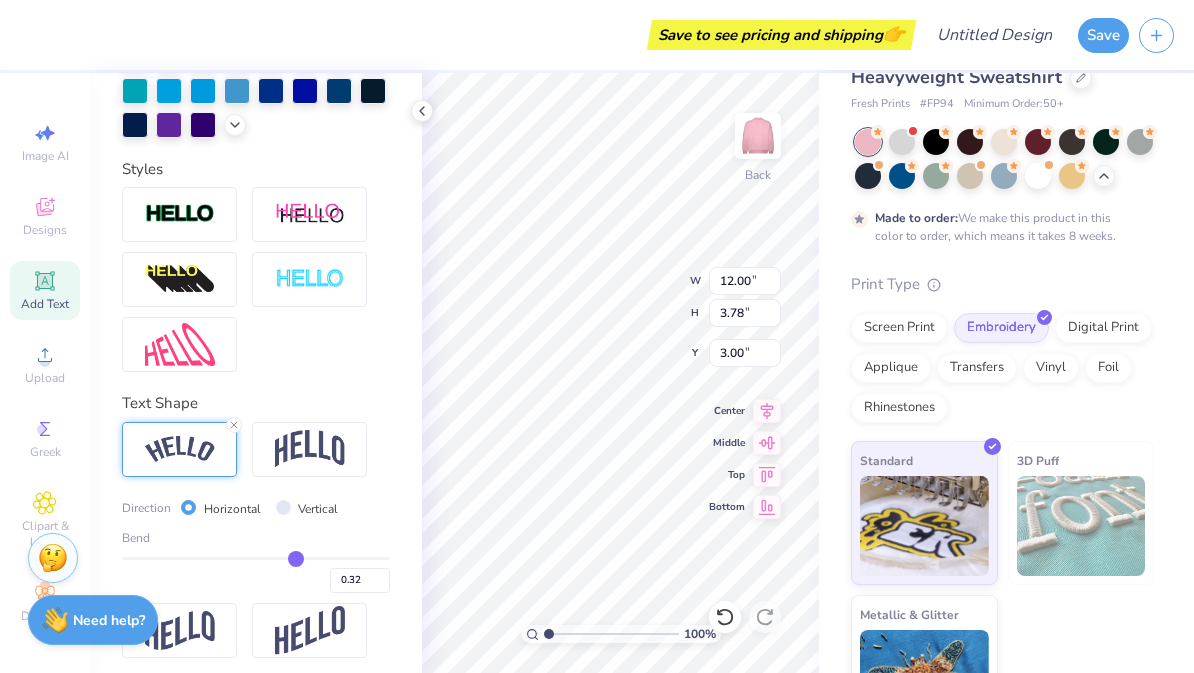 type on "0.31" 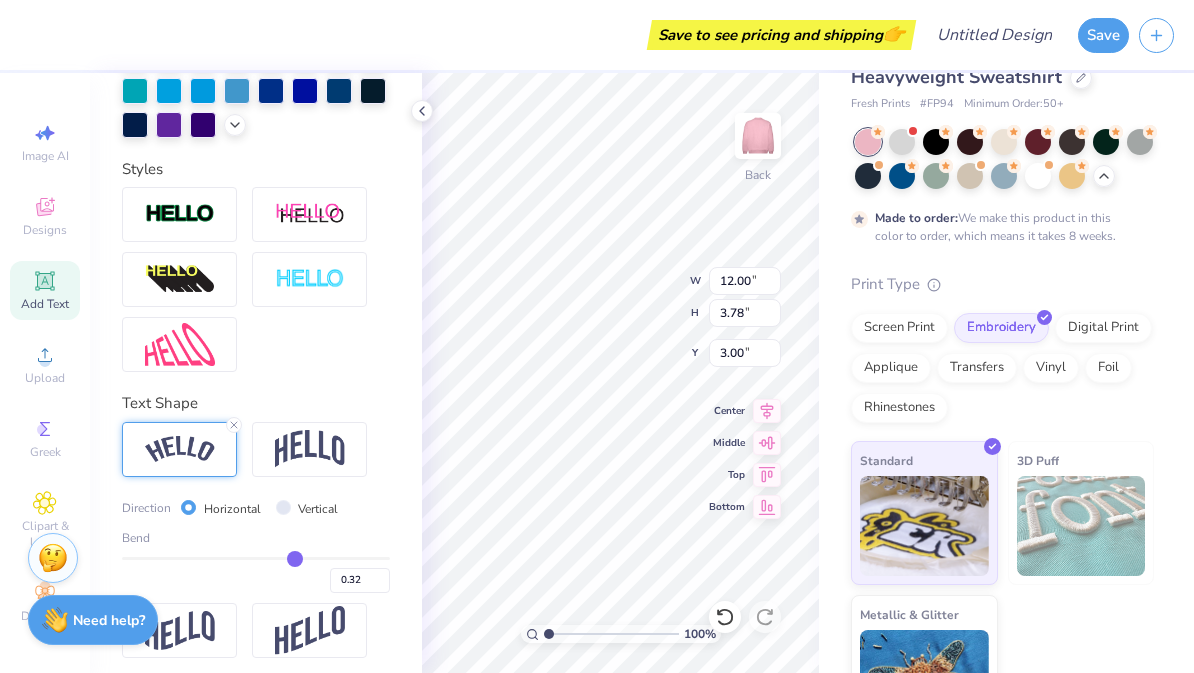 type on "0.31" 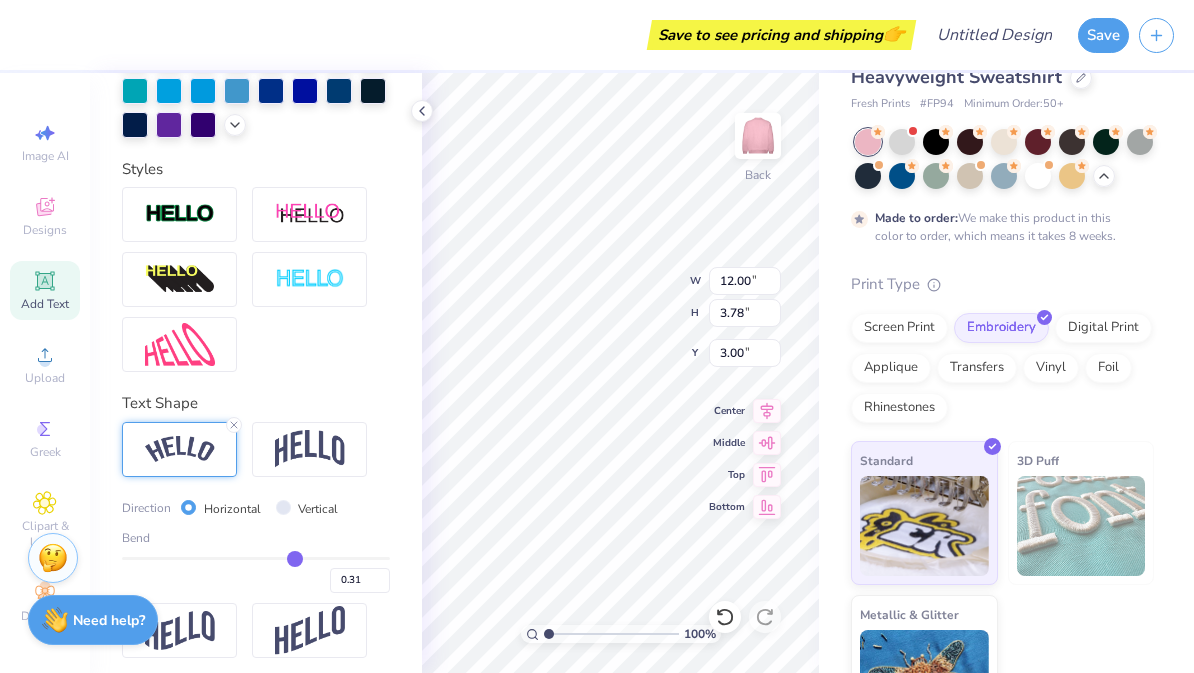 type on "0.3" 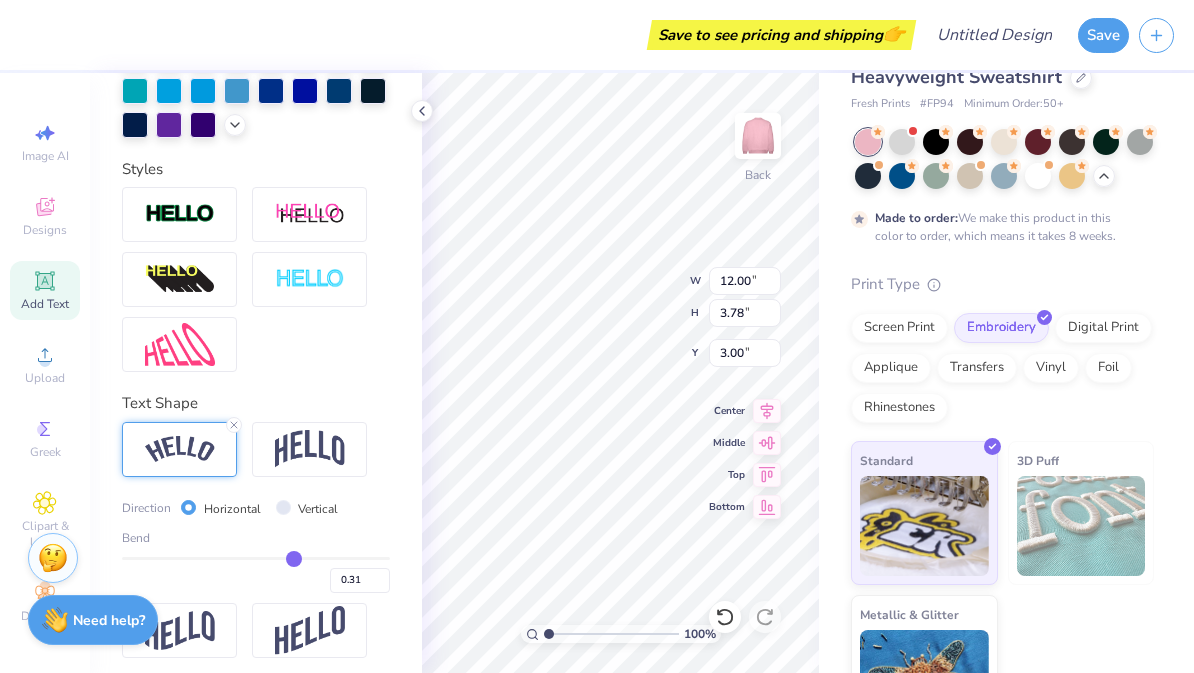 type on "0.30" 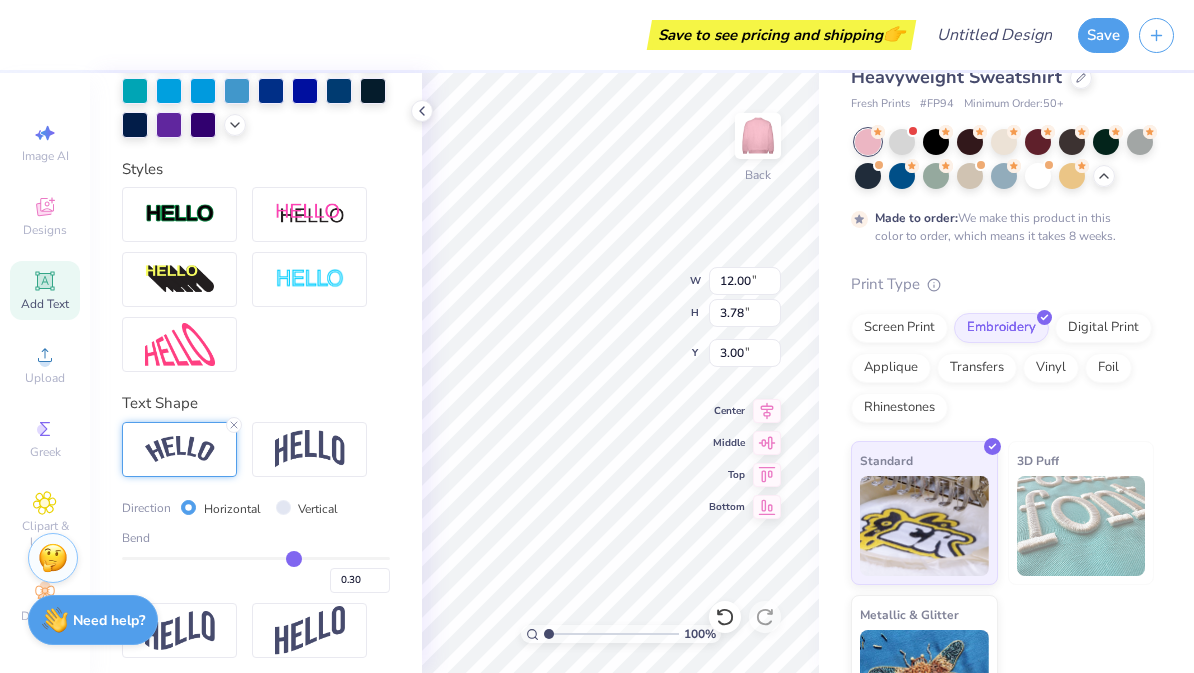 type on "0.29" 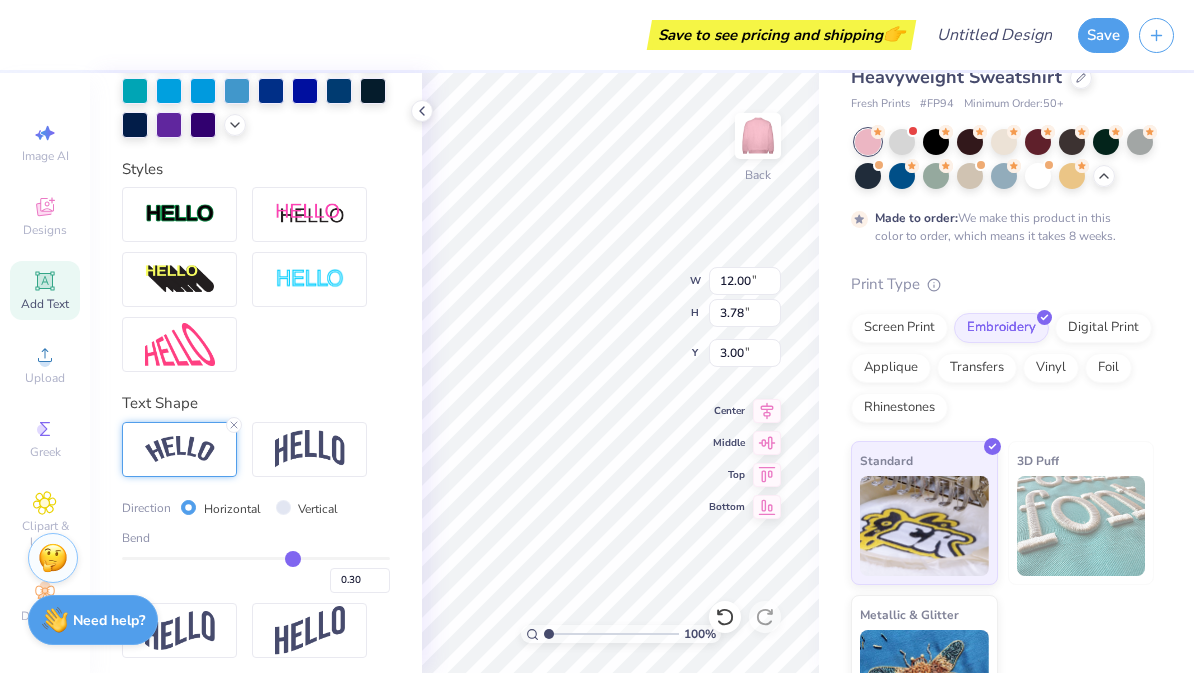 type on "0.29" 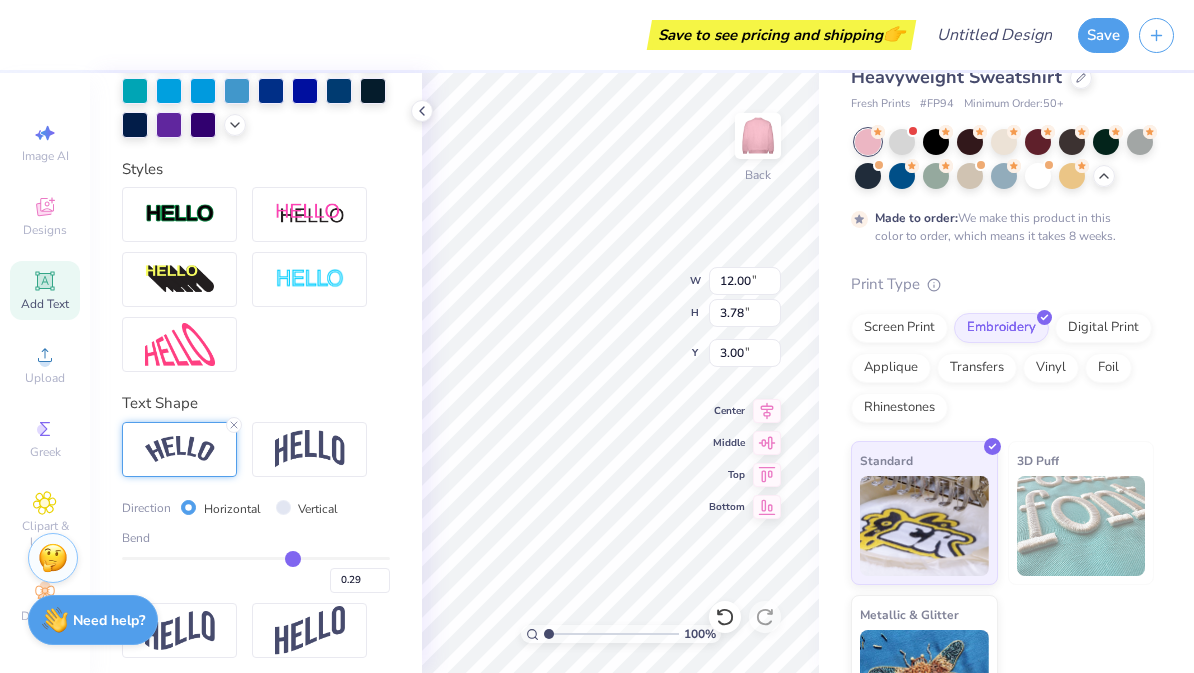 type on "0.28" 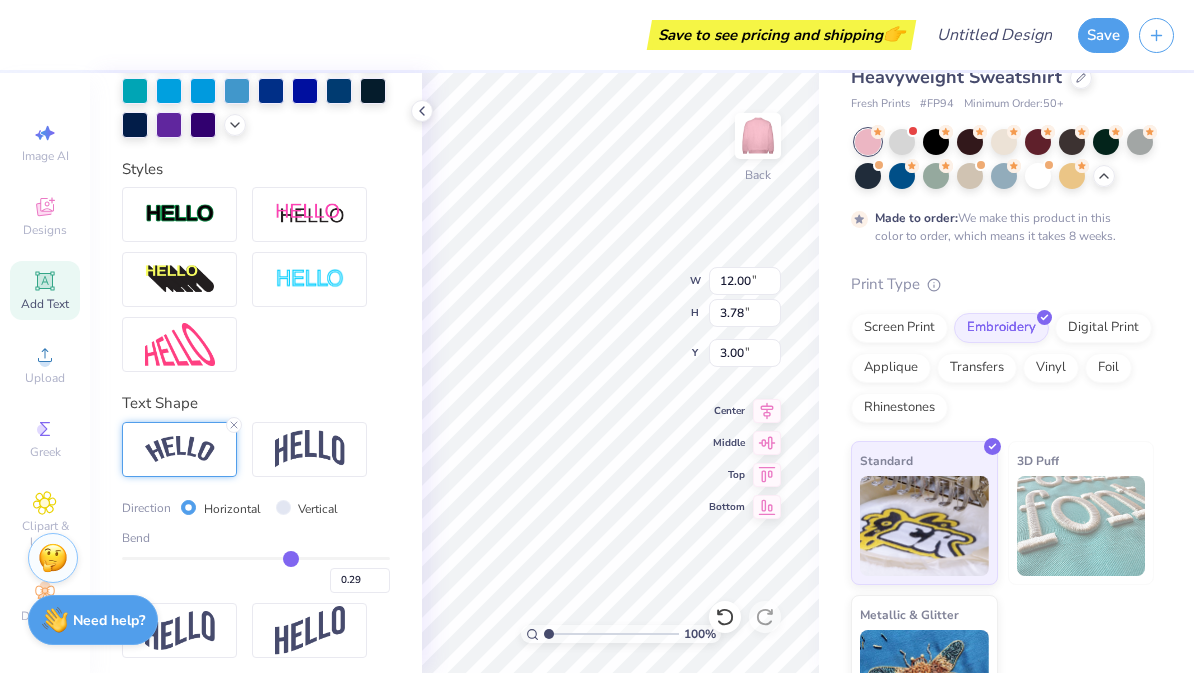 type on "0.28" 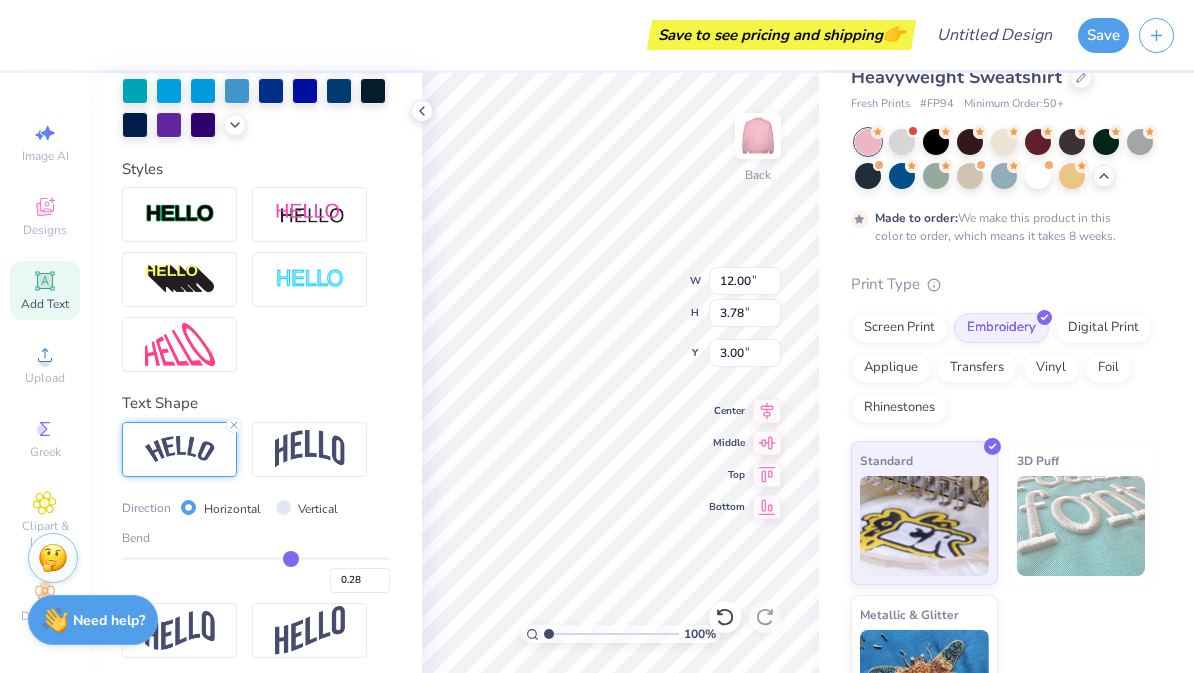 type on "0.27" 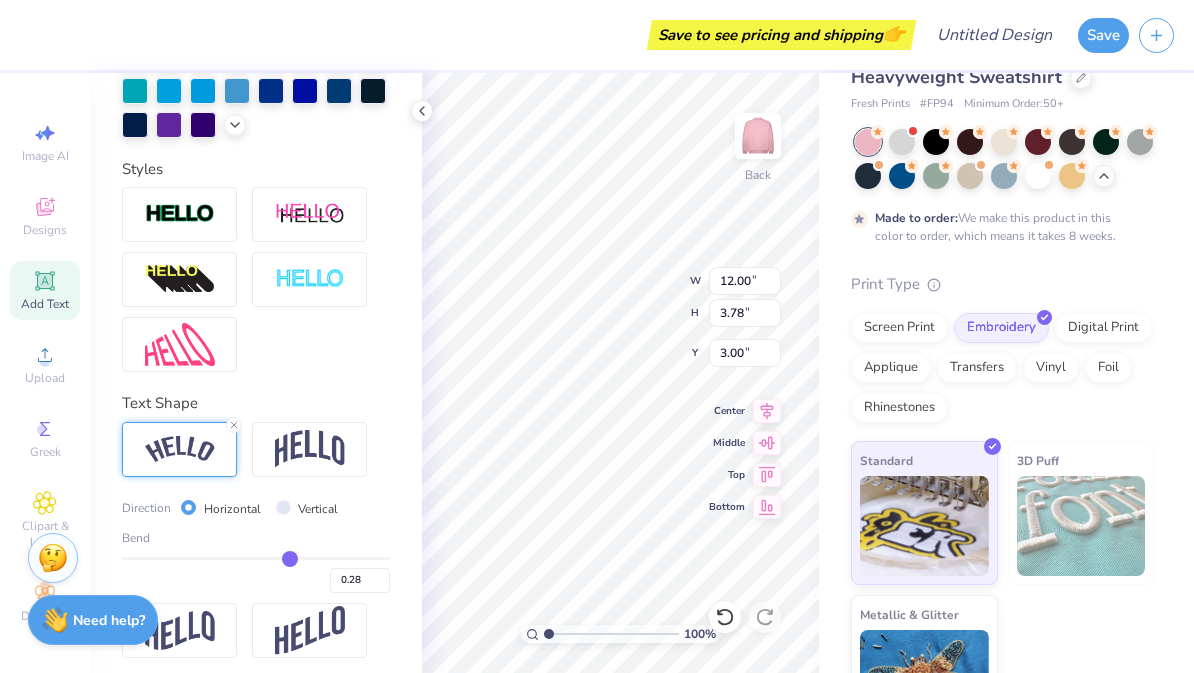 type on "0.27" 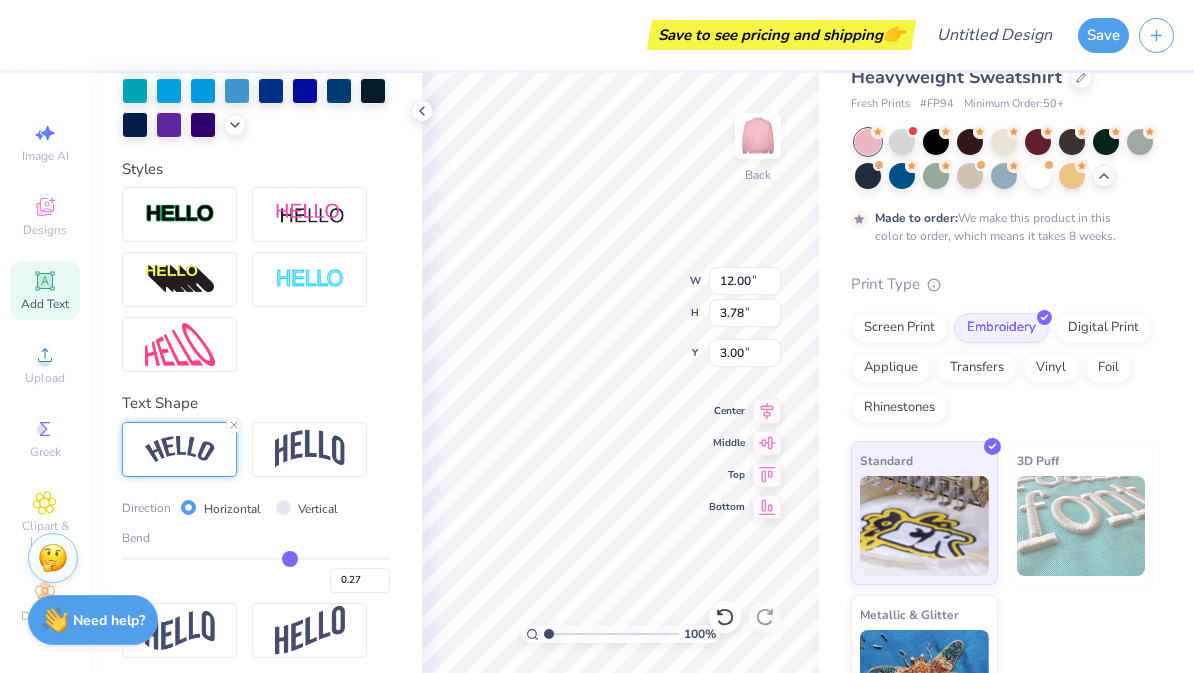 type on "0.26" 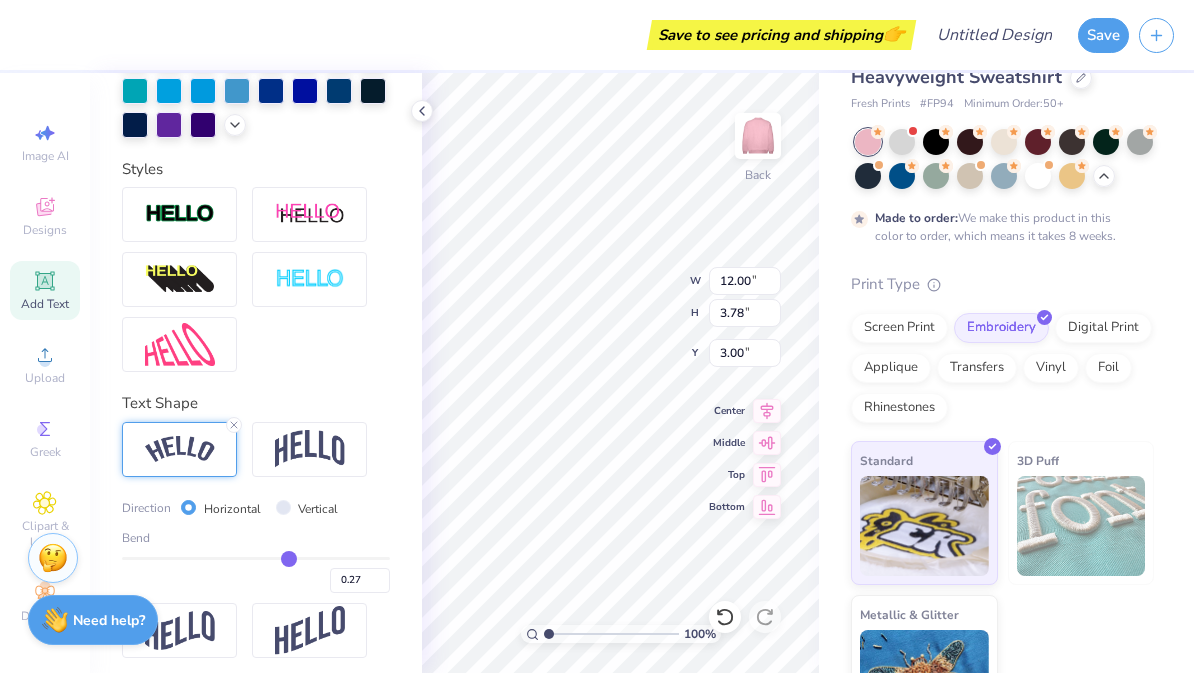 type on "0.26" 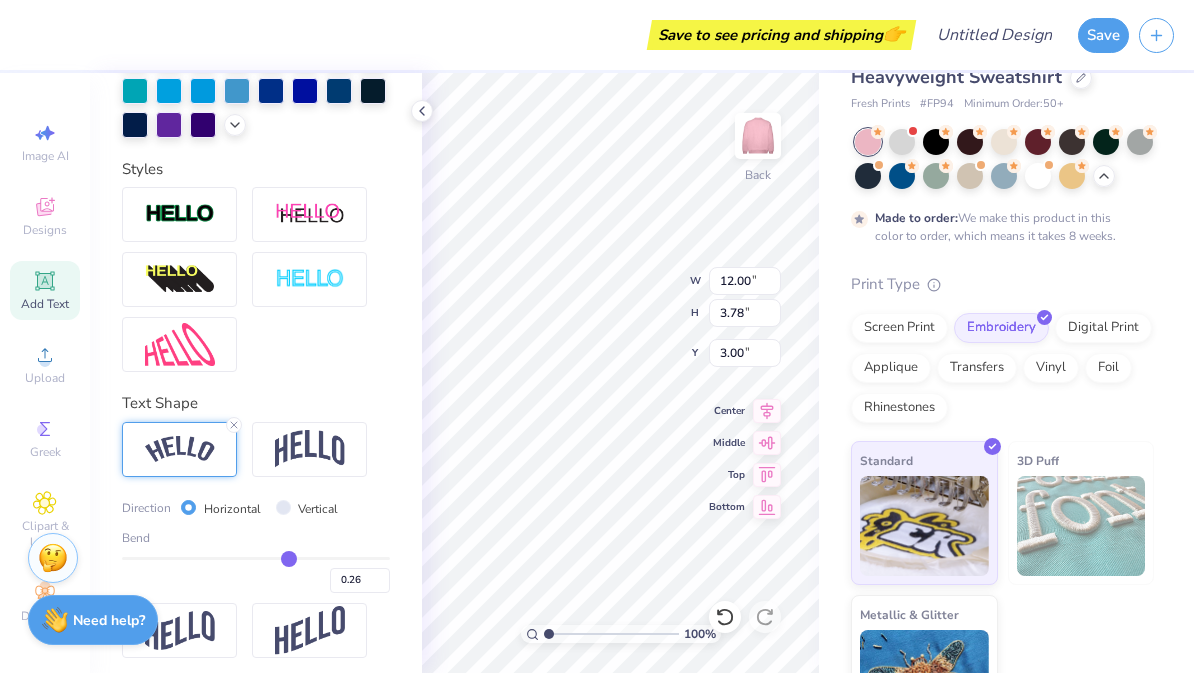type on "0.25" 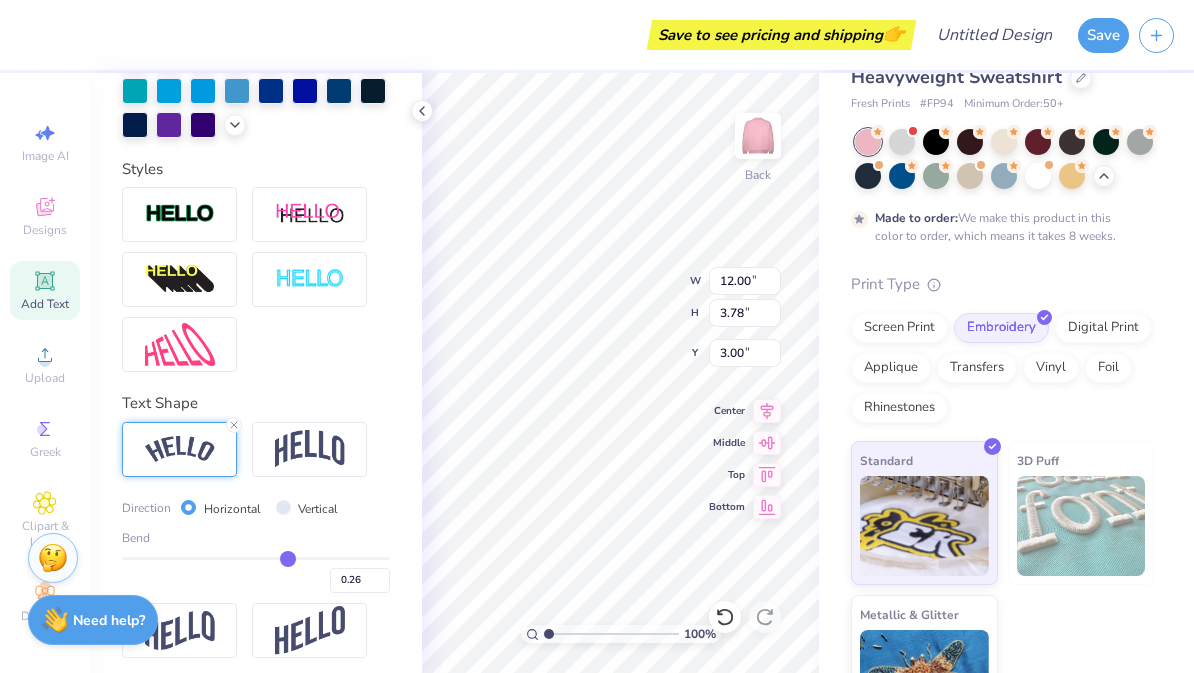 type on "0.25" 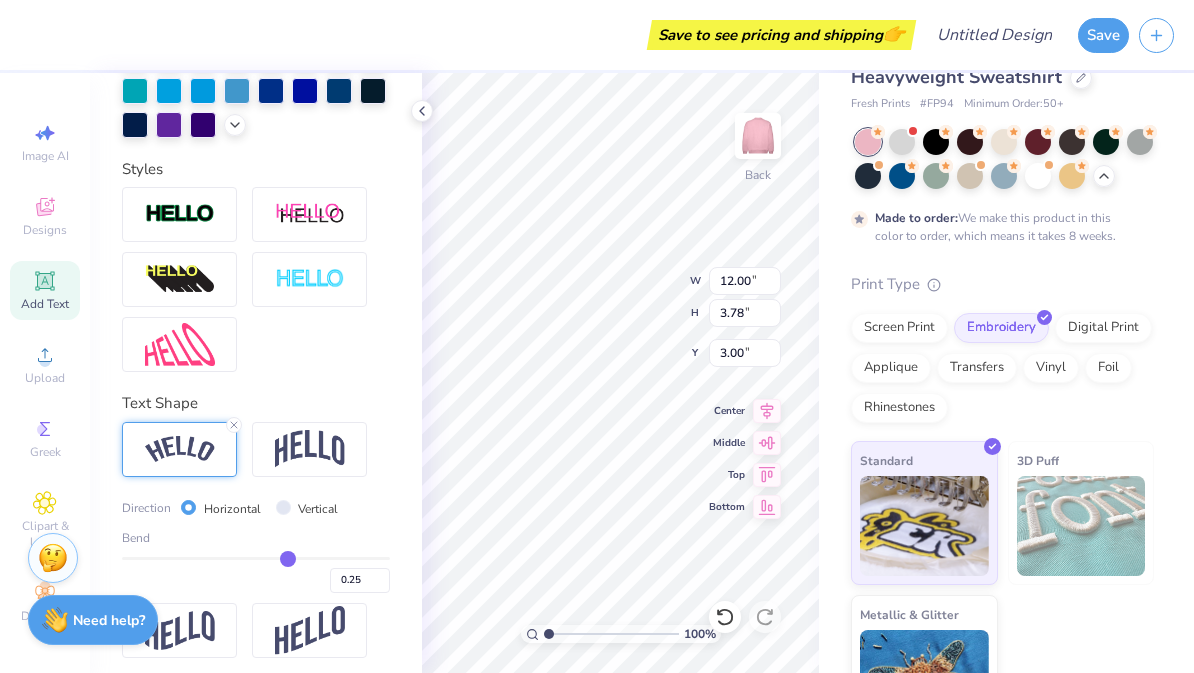 type on "0.24" 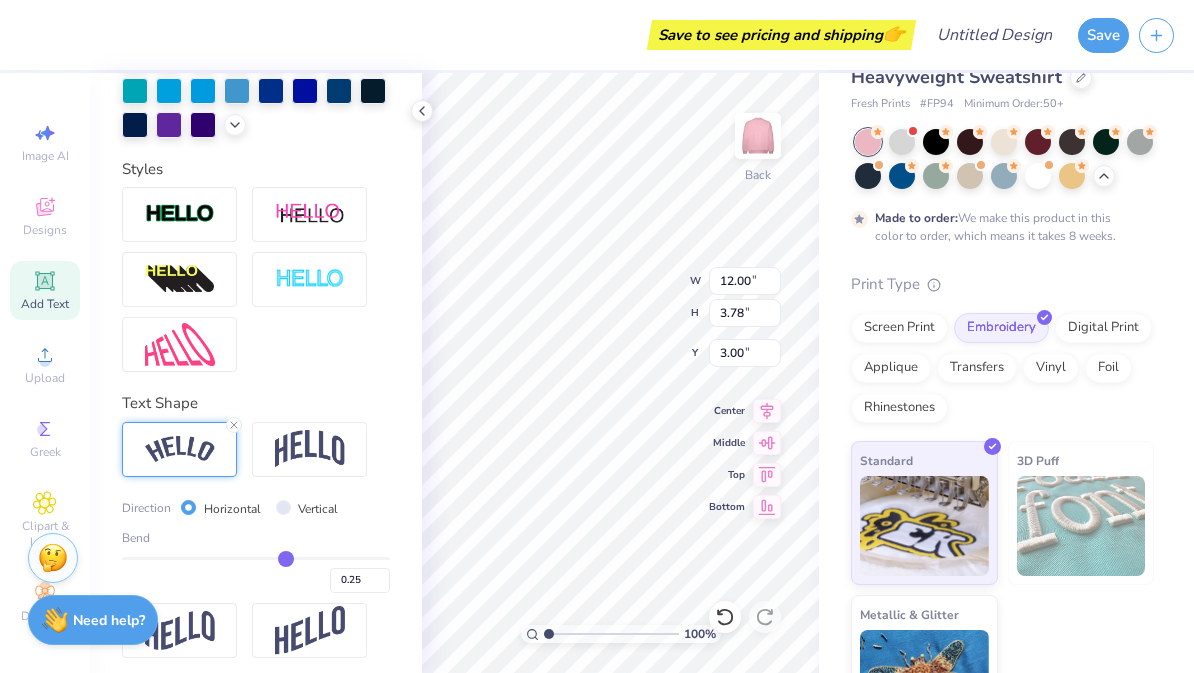 type on "0.24" 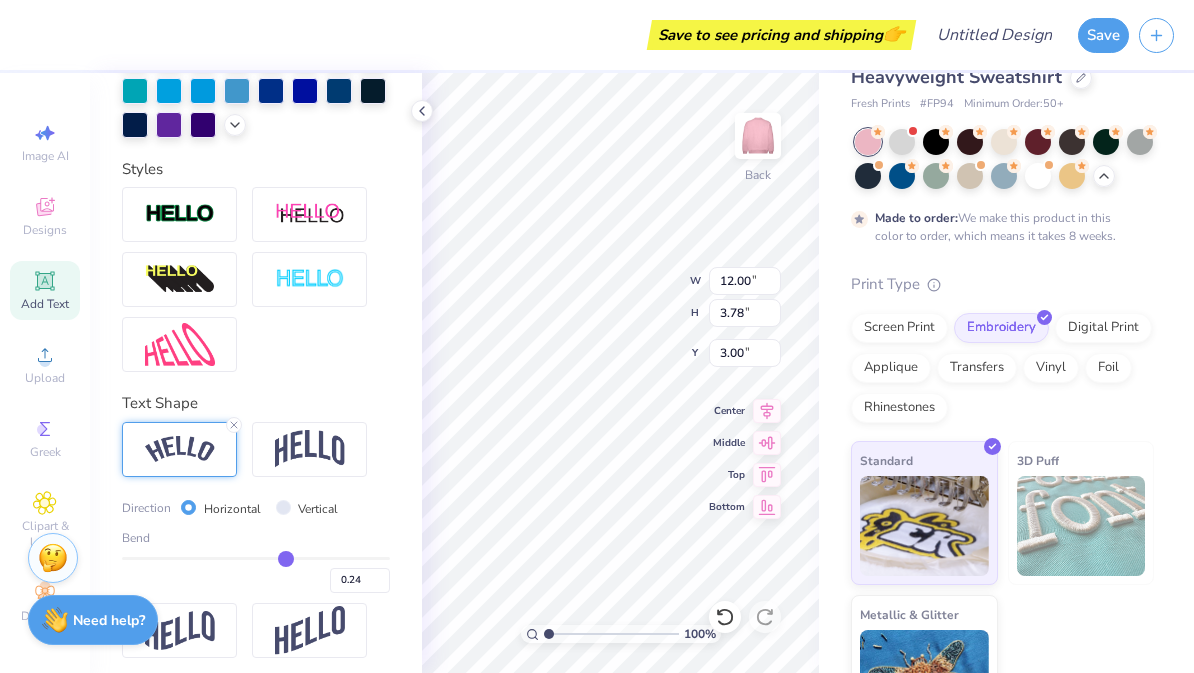 type on "0.23" 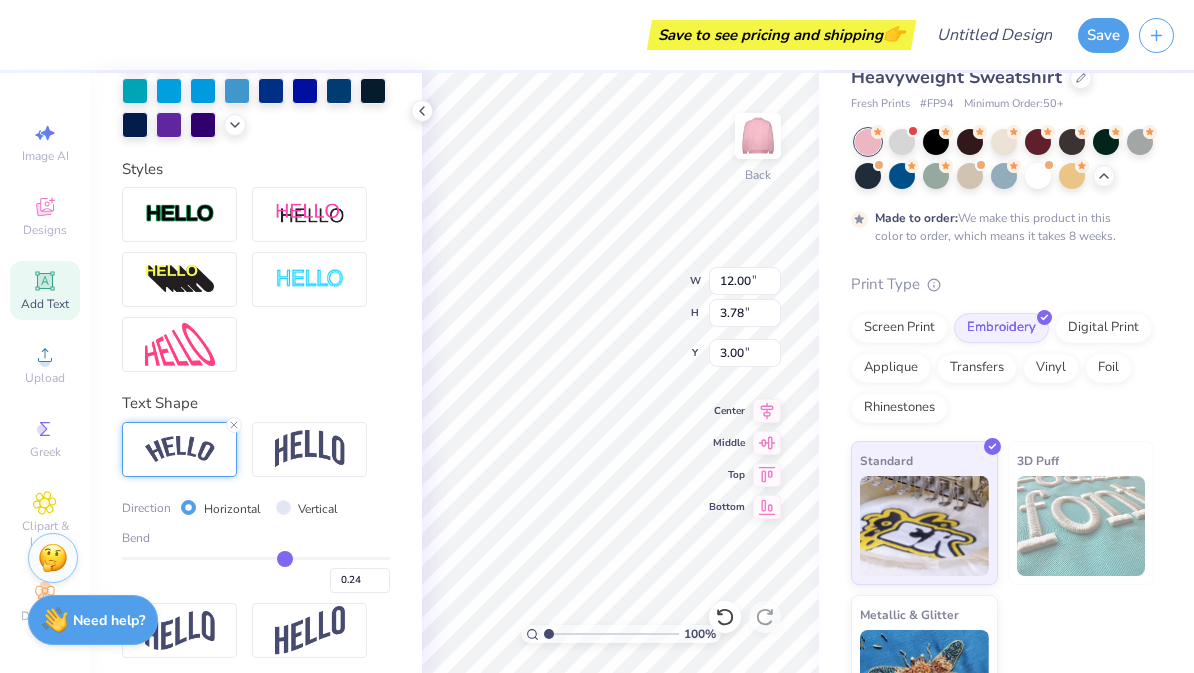 type on "0.23" 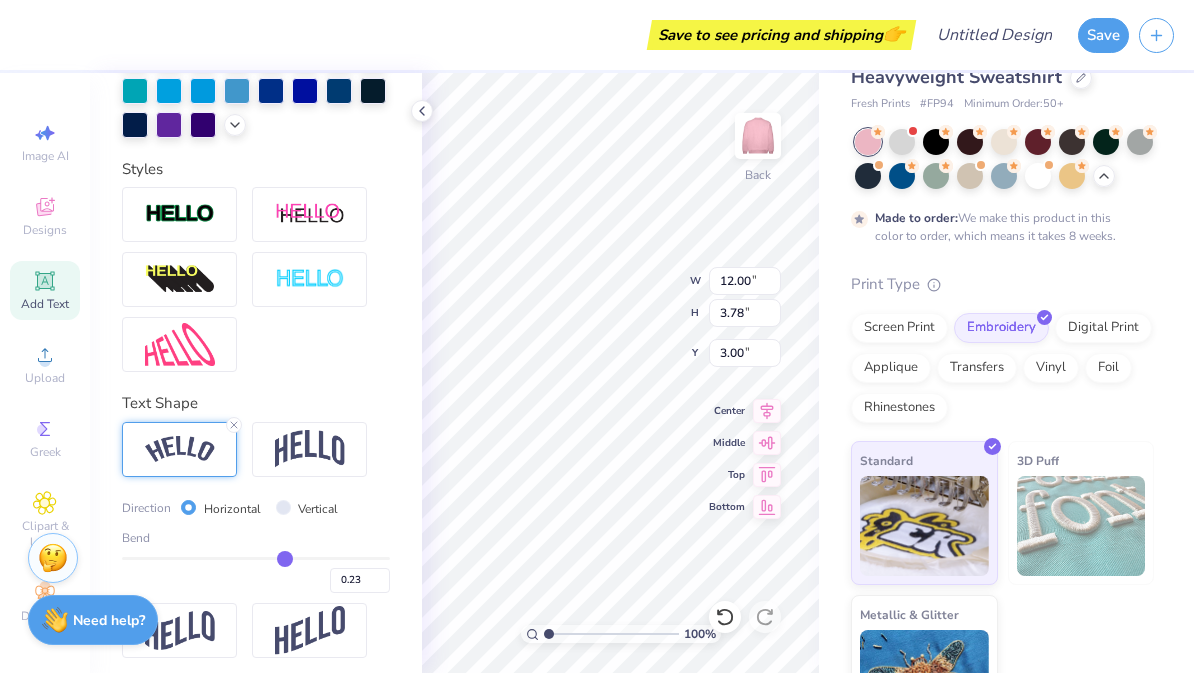 type on "0.22" 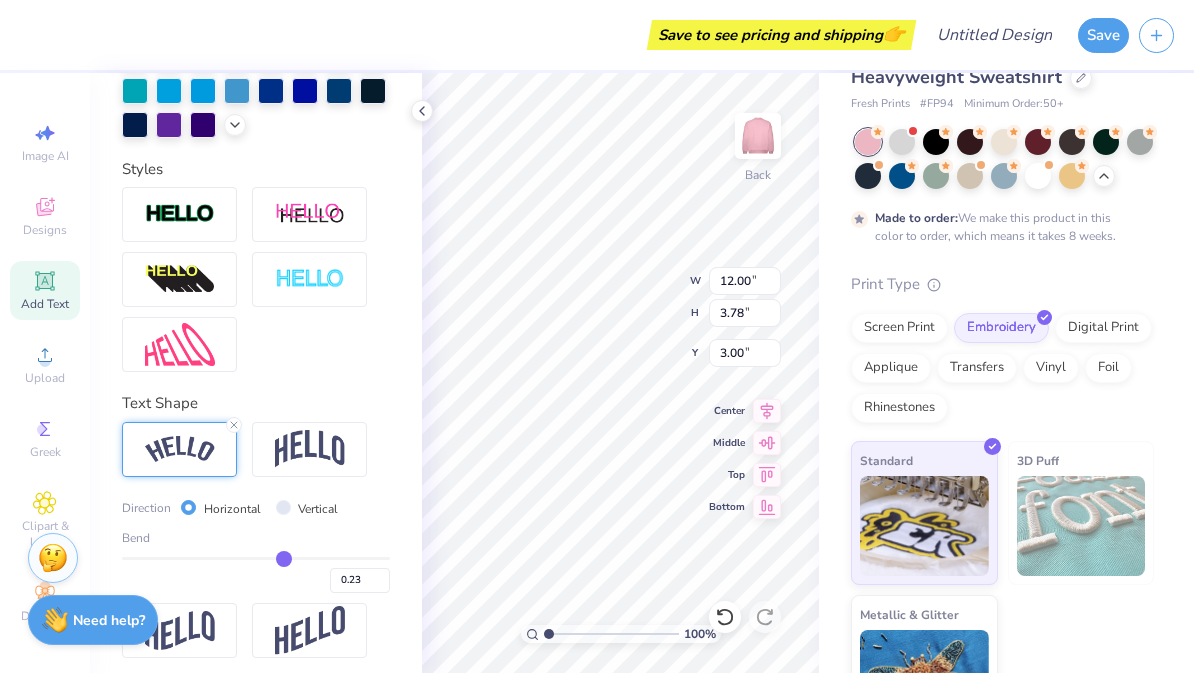 type on "0.22" 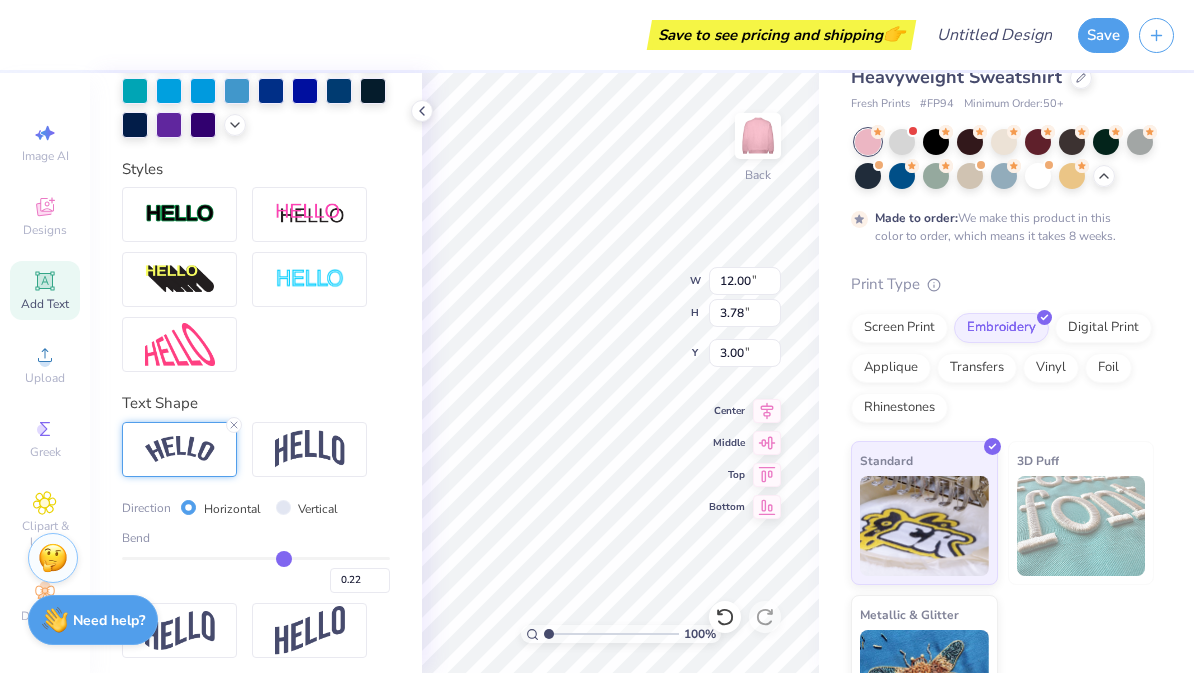 type on "0.21" 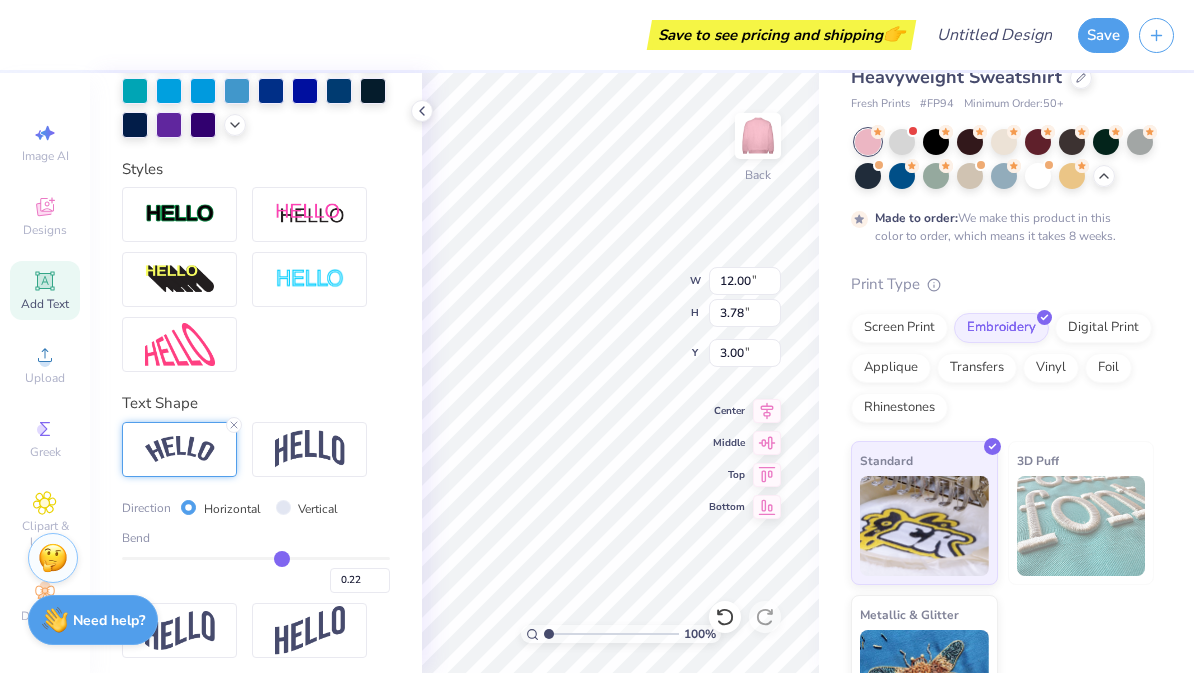type on "0.21" 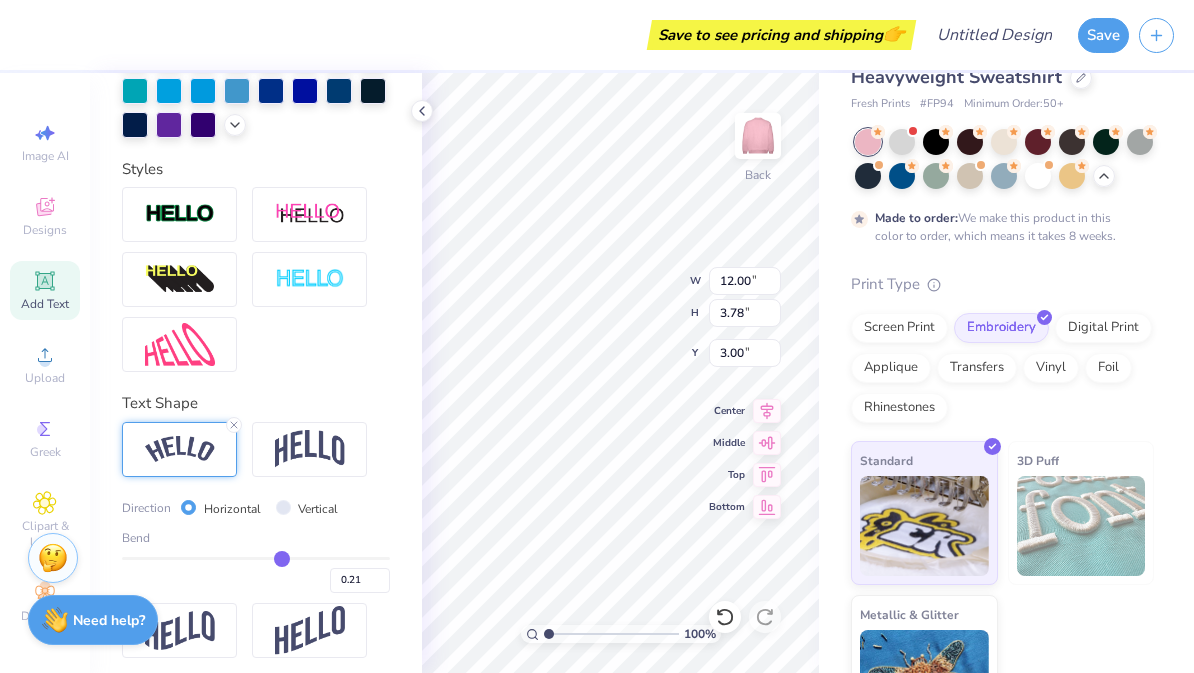 type on "0.2" 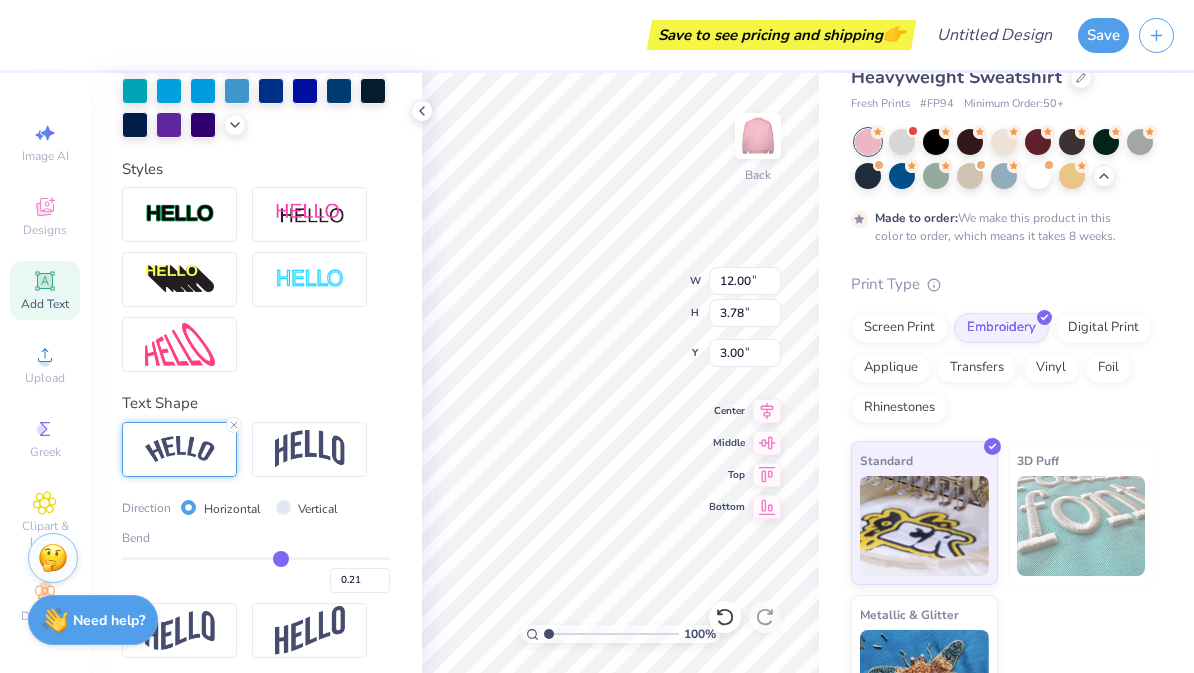 type on "0.20" 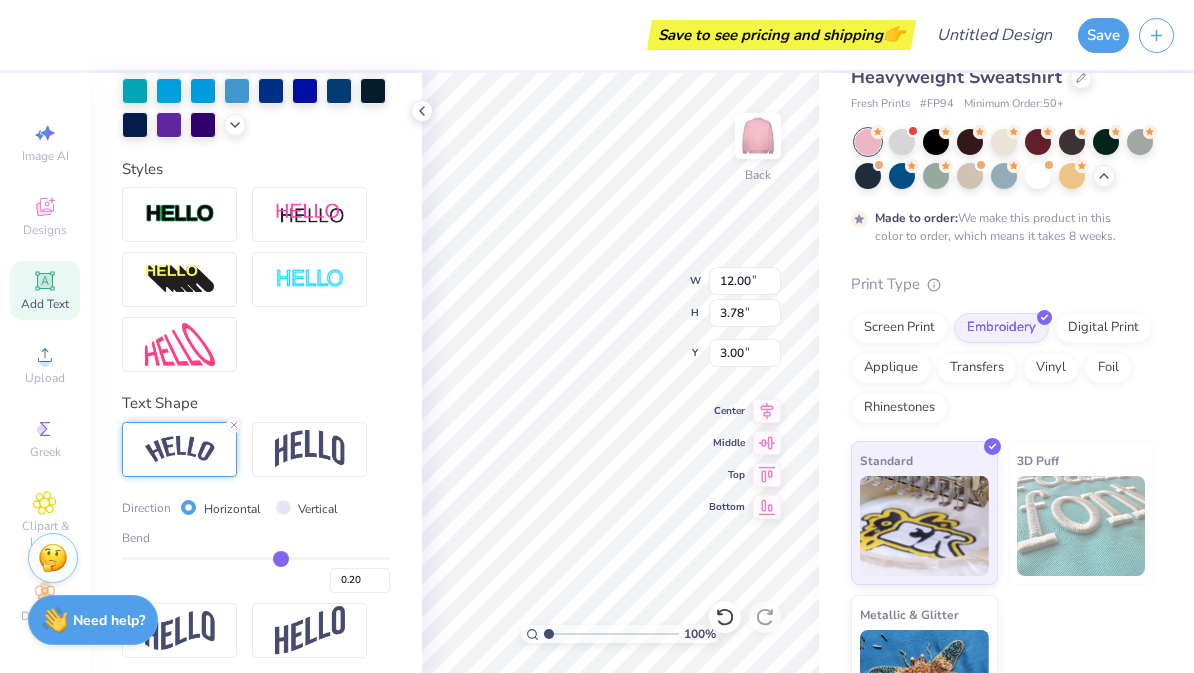 type on "0.19" 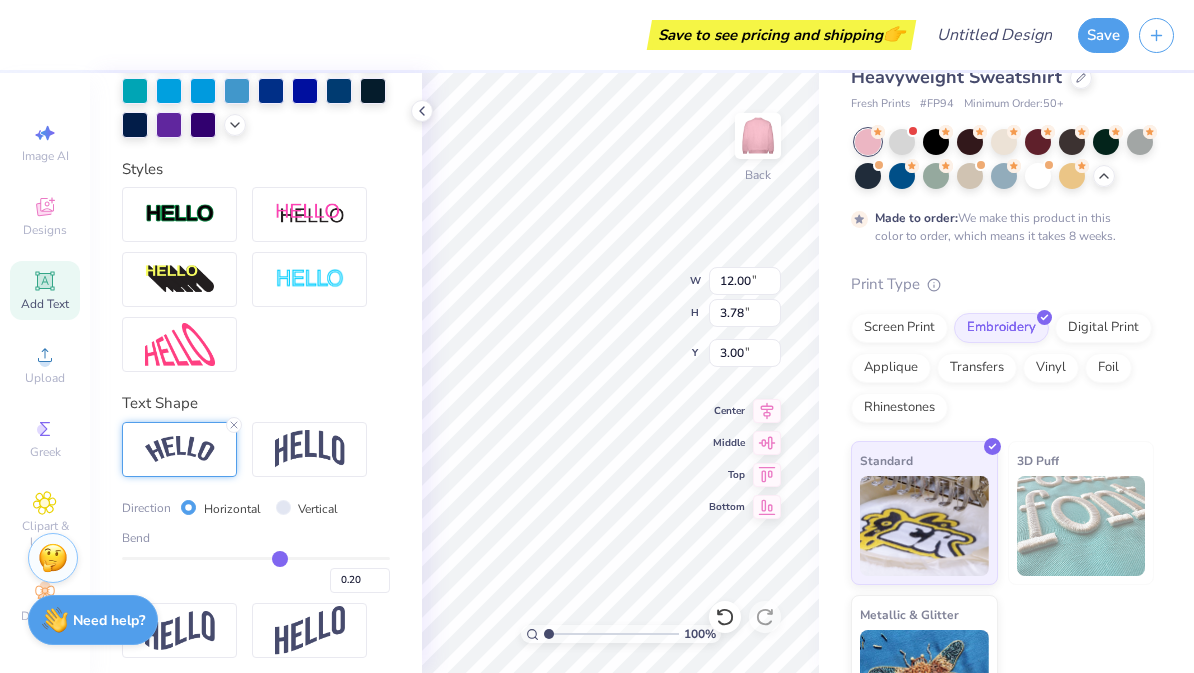 type on "0.19" 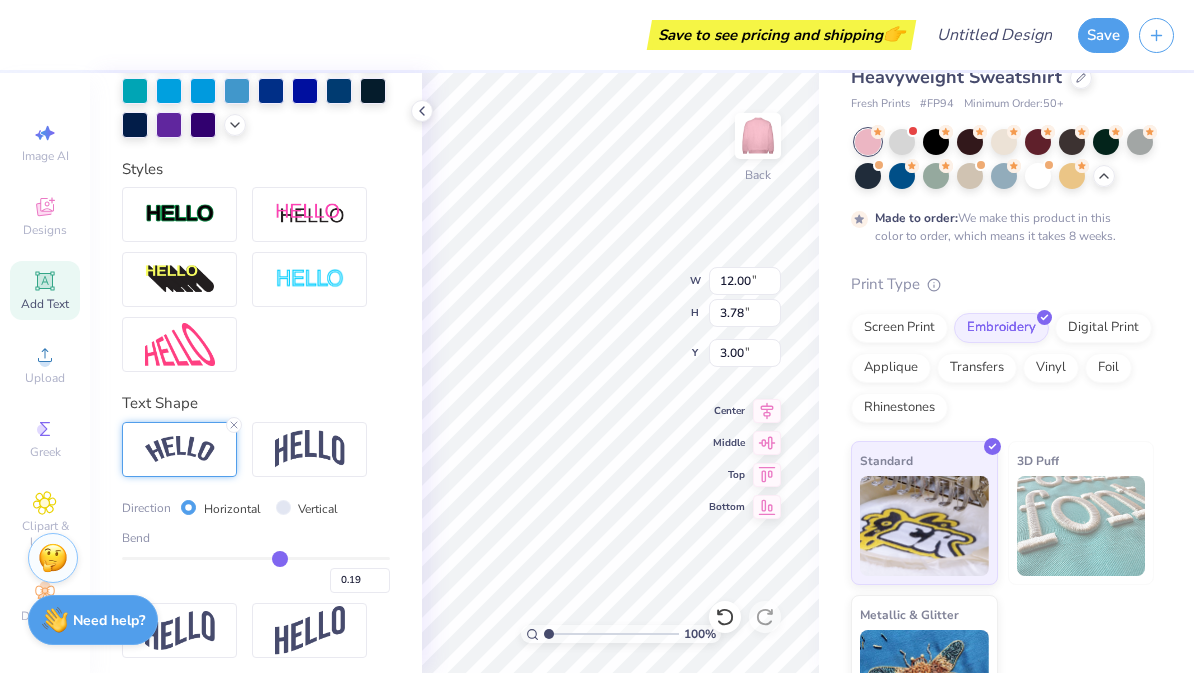 type on "0.18" 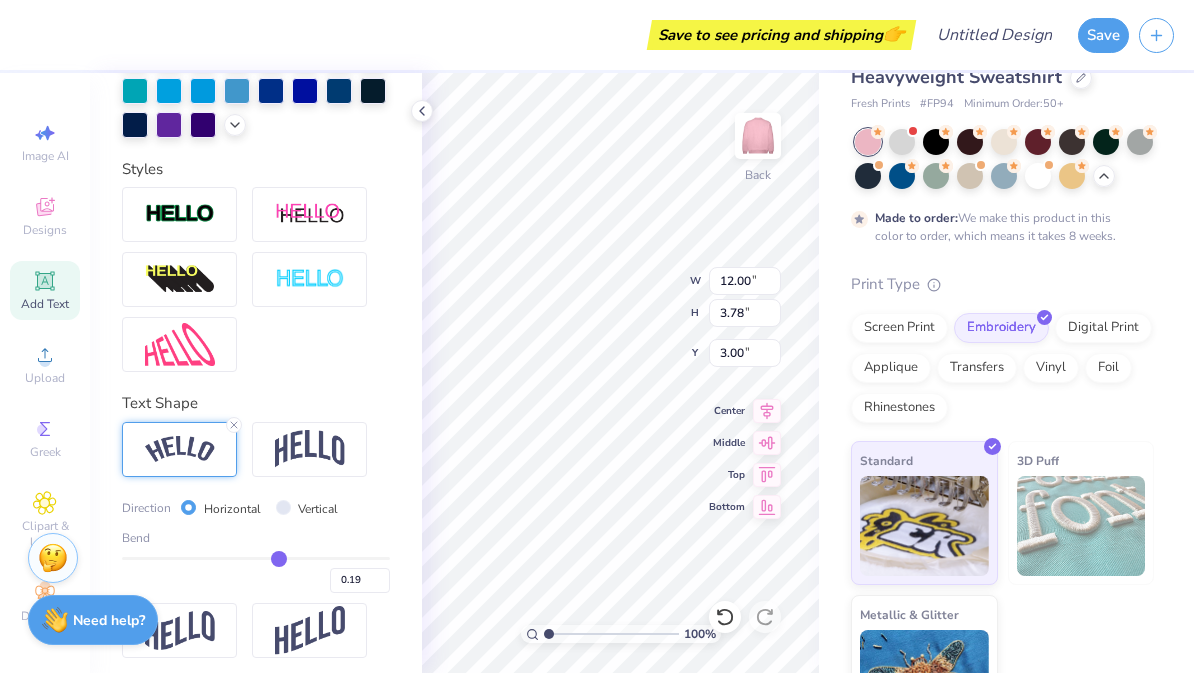 type on "0.18" 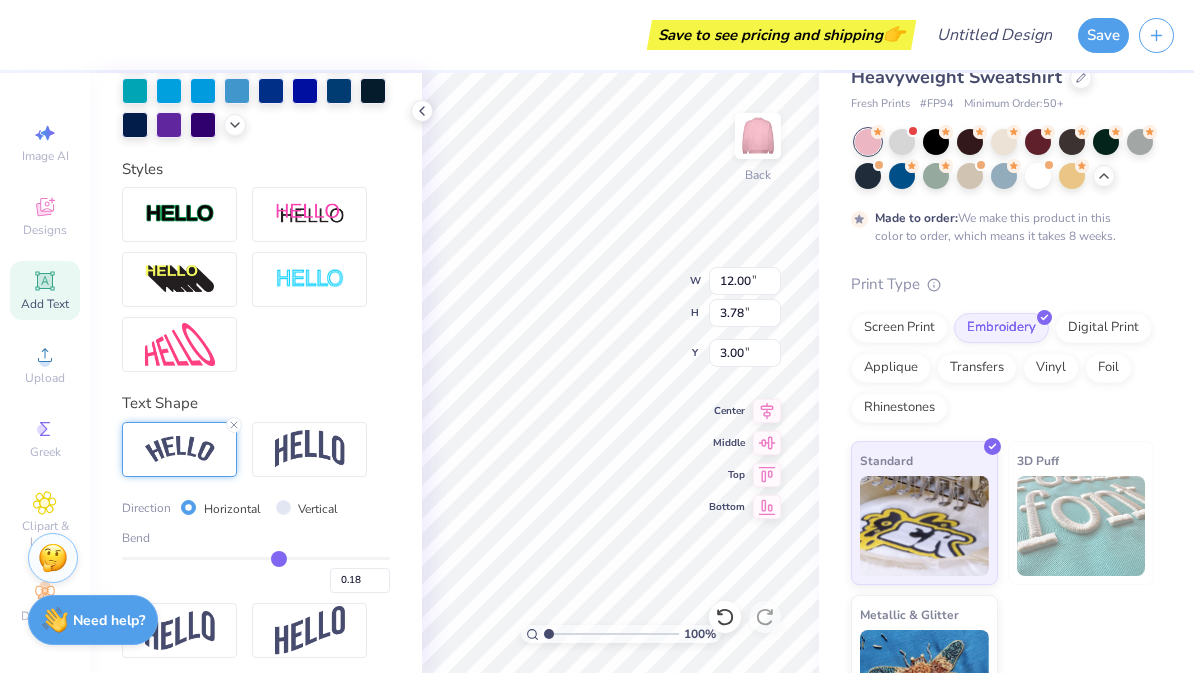 type on "0.17" 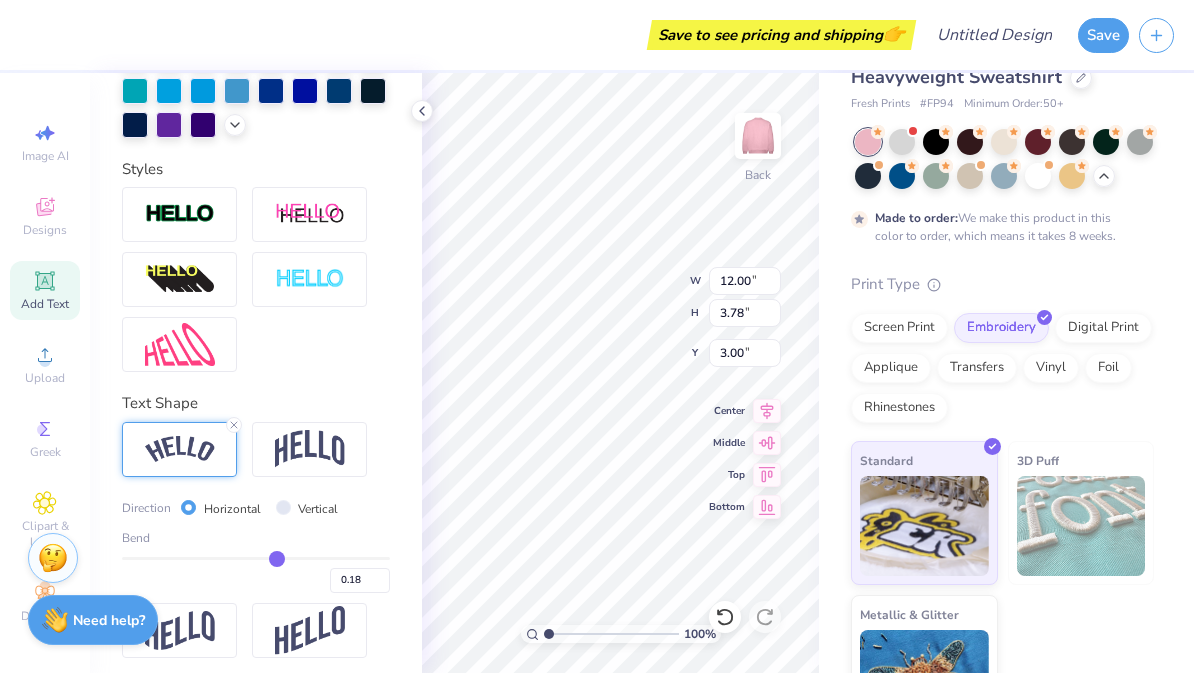 type on "0.17" 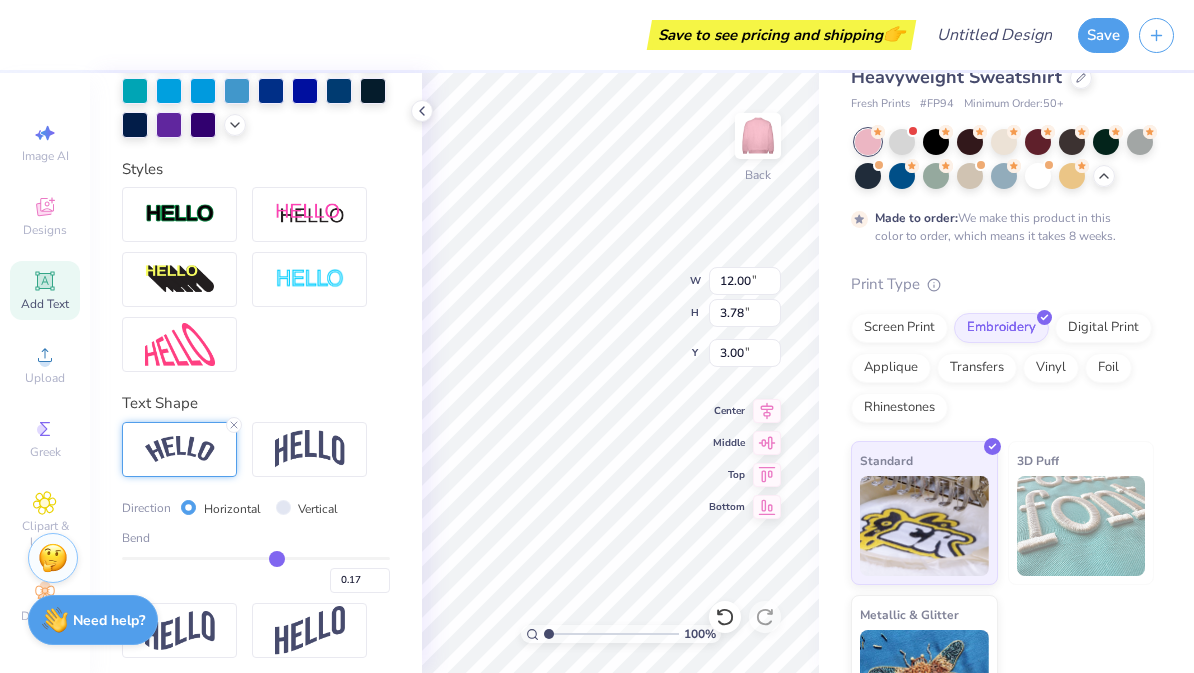 type on "0.16" 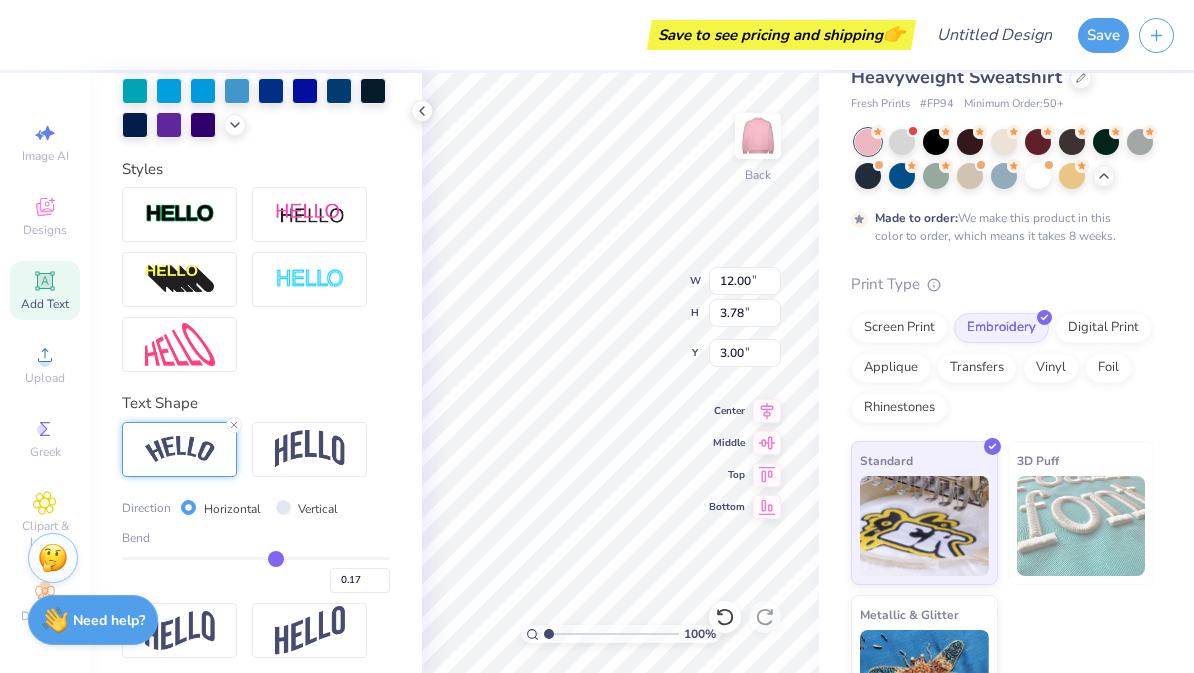 type on "0.16" 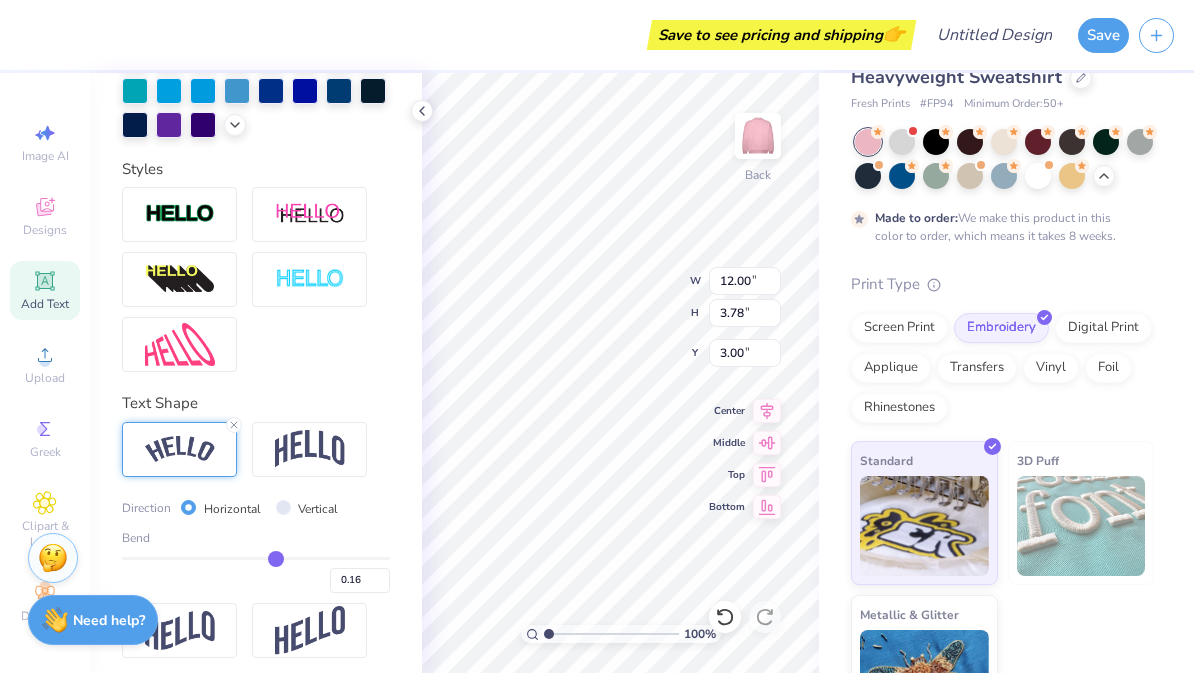 type on "0.15" 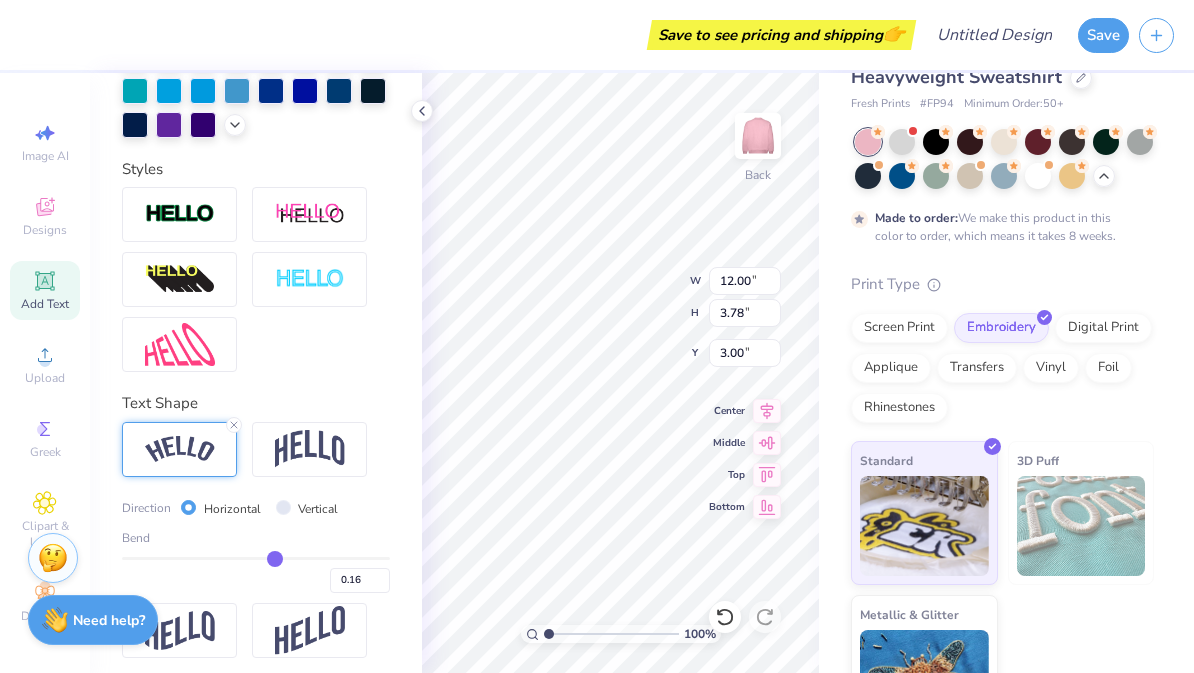 type on "0.15" 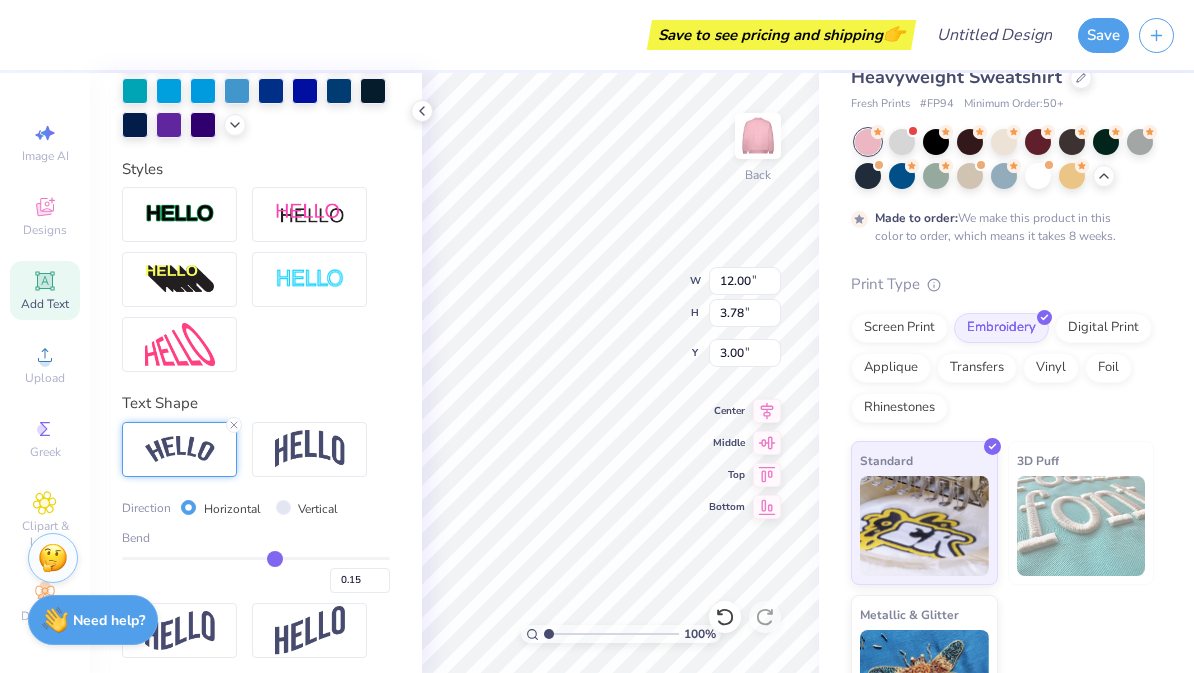 type on "0.14" 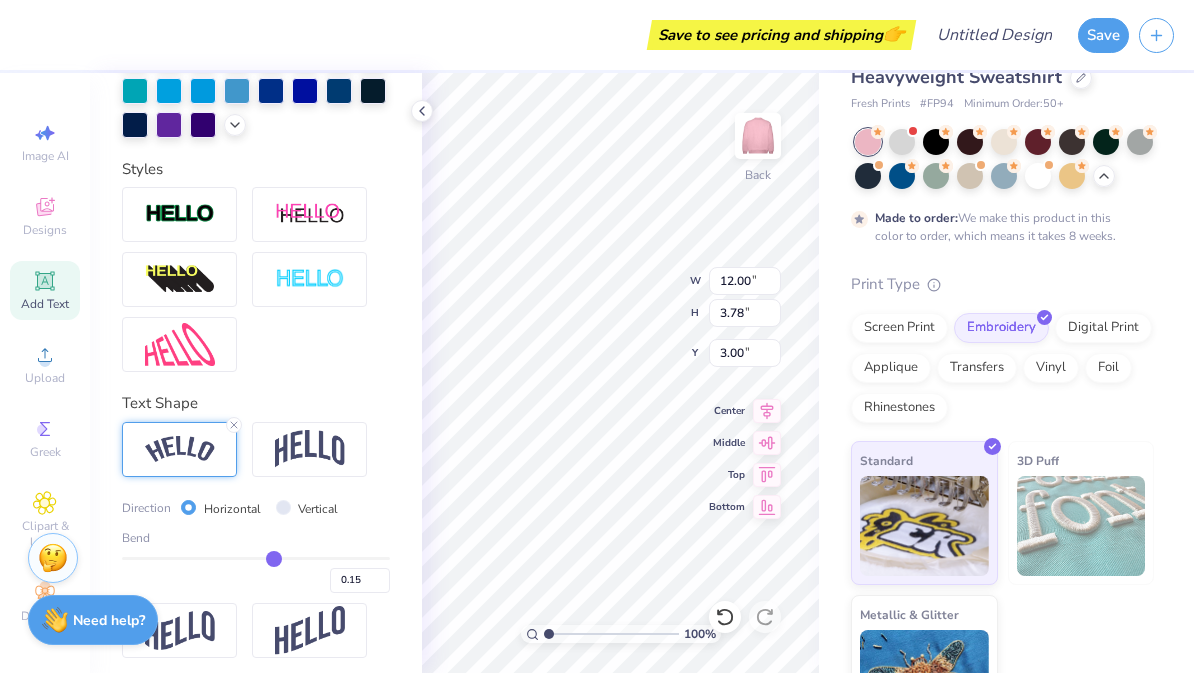 type on "0.14" 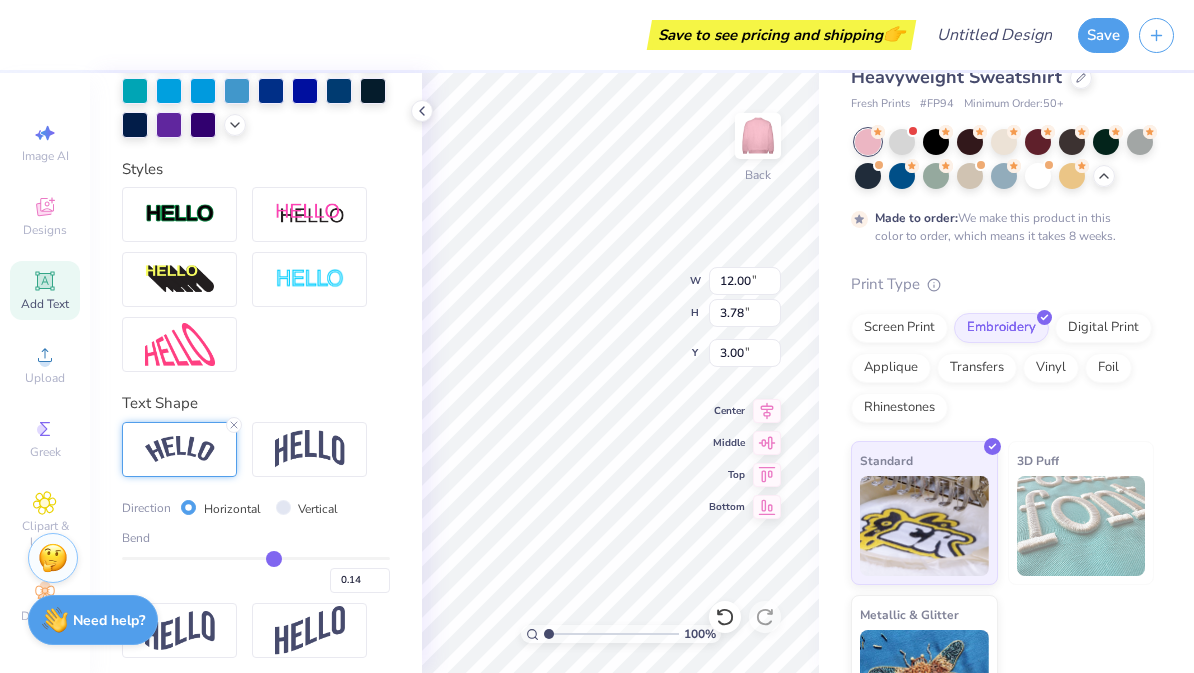 type on "0.13" 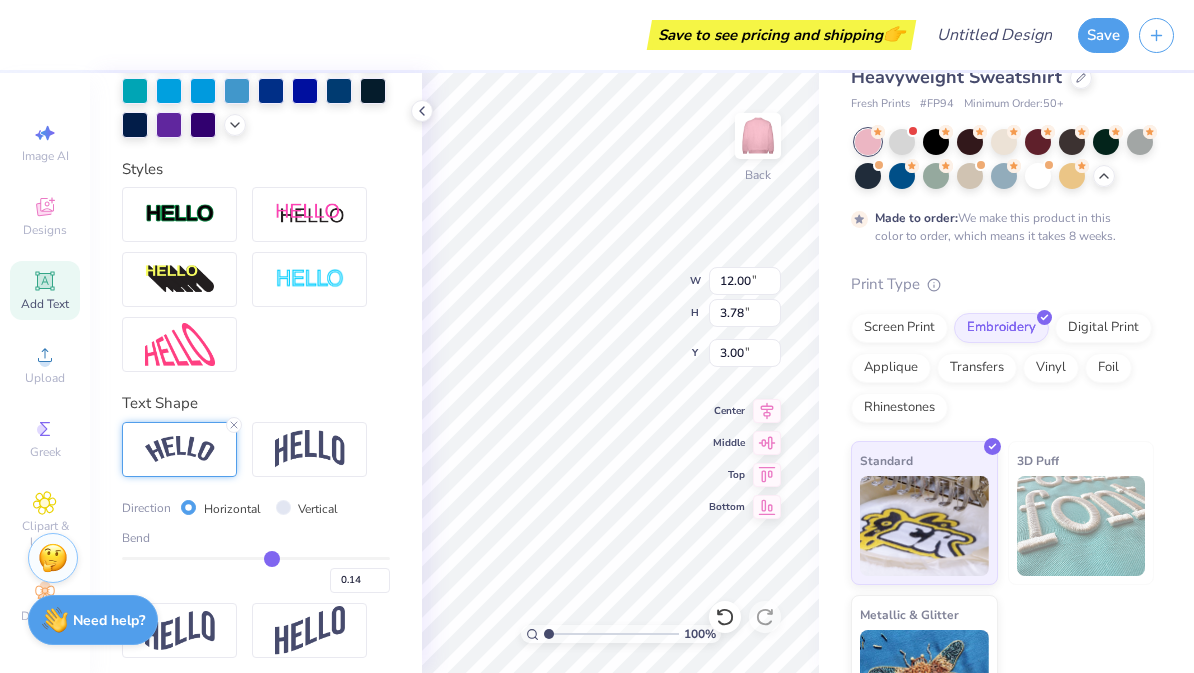type on "0.13" 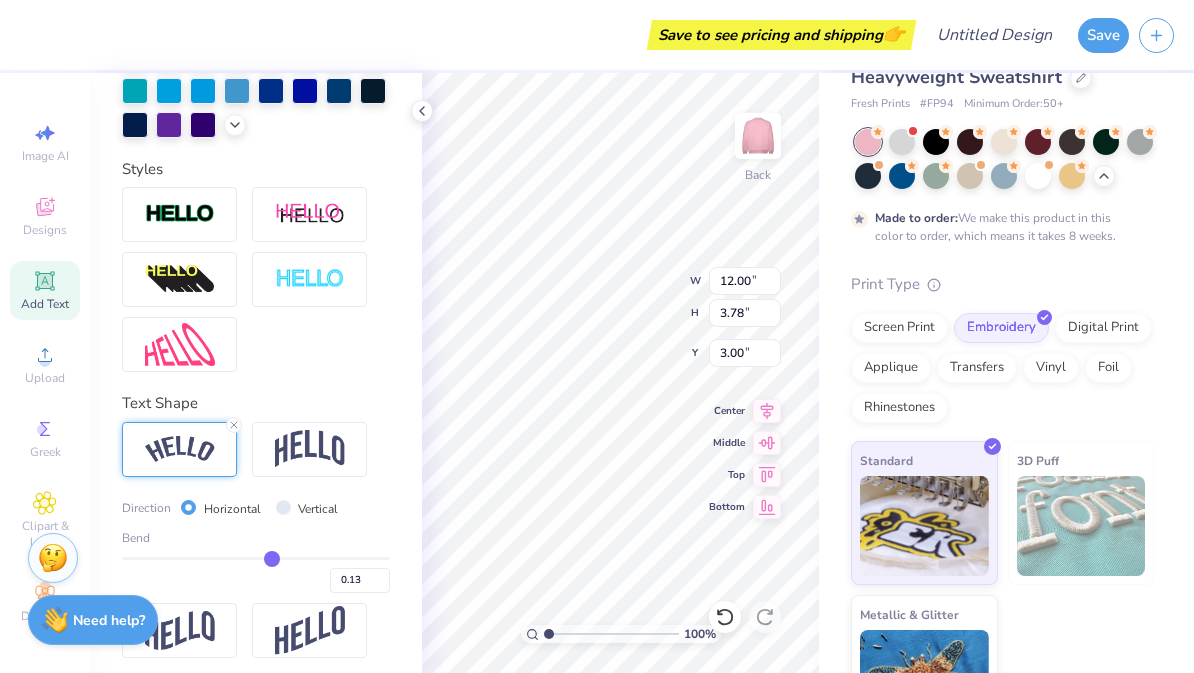 type on "0.12" 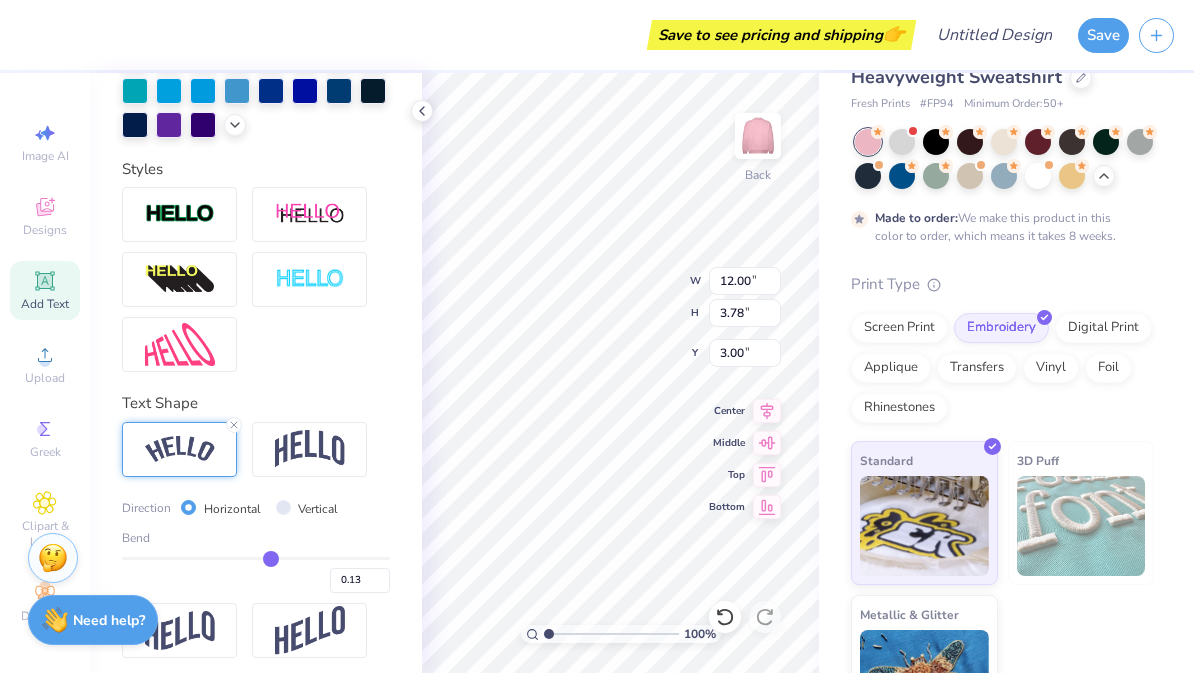 type on "0.12" 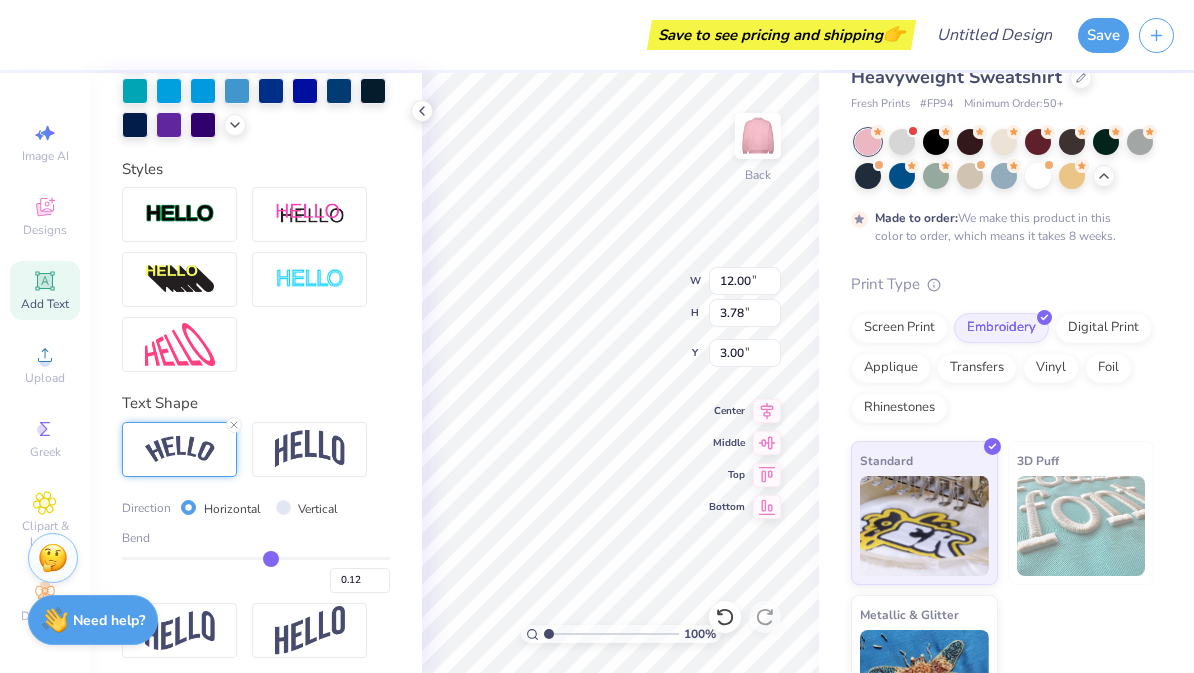 type on "0.11" 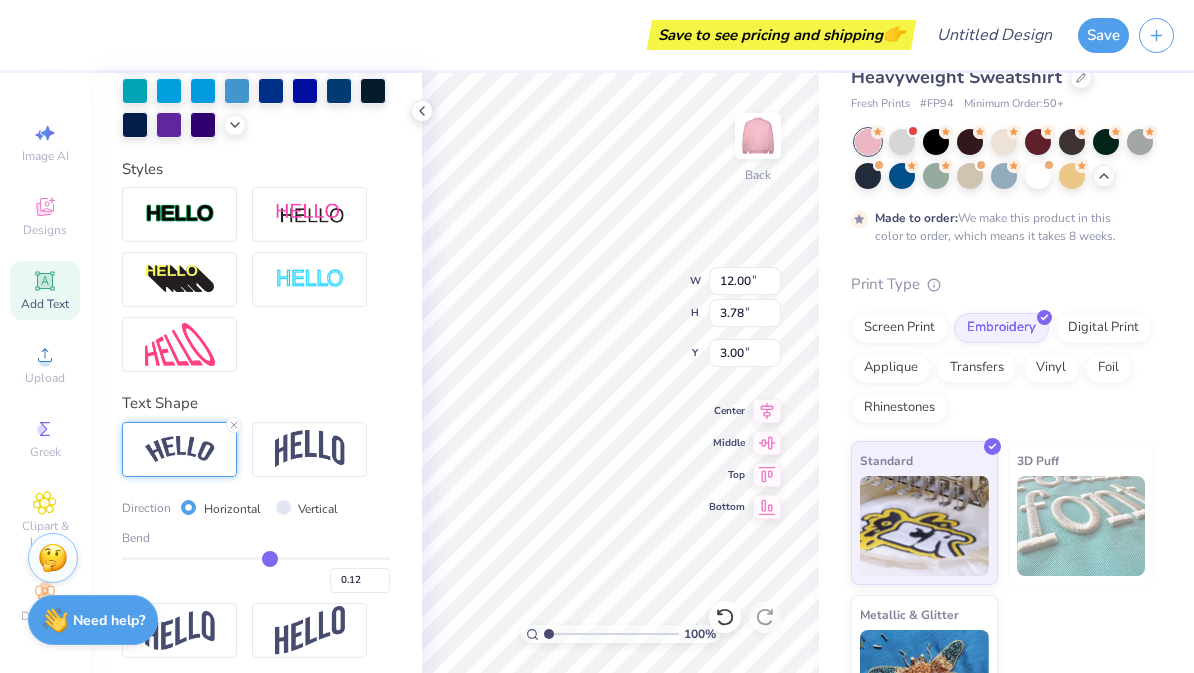 type on "0.11" 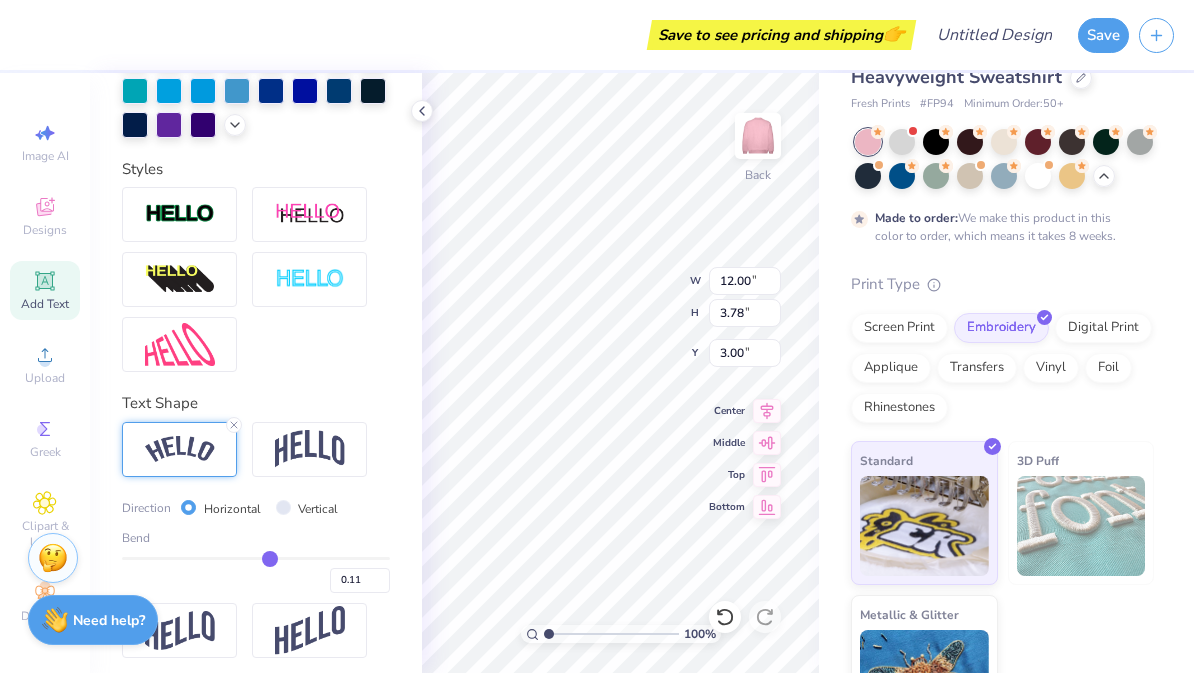 type on "0.1" 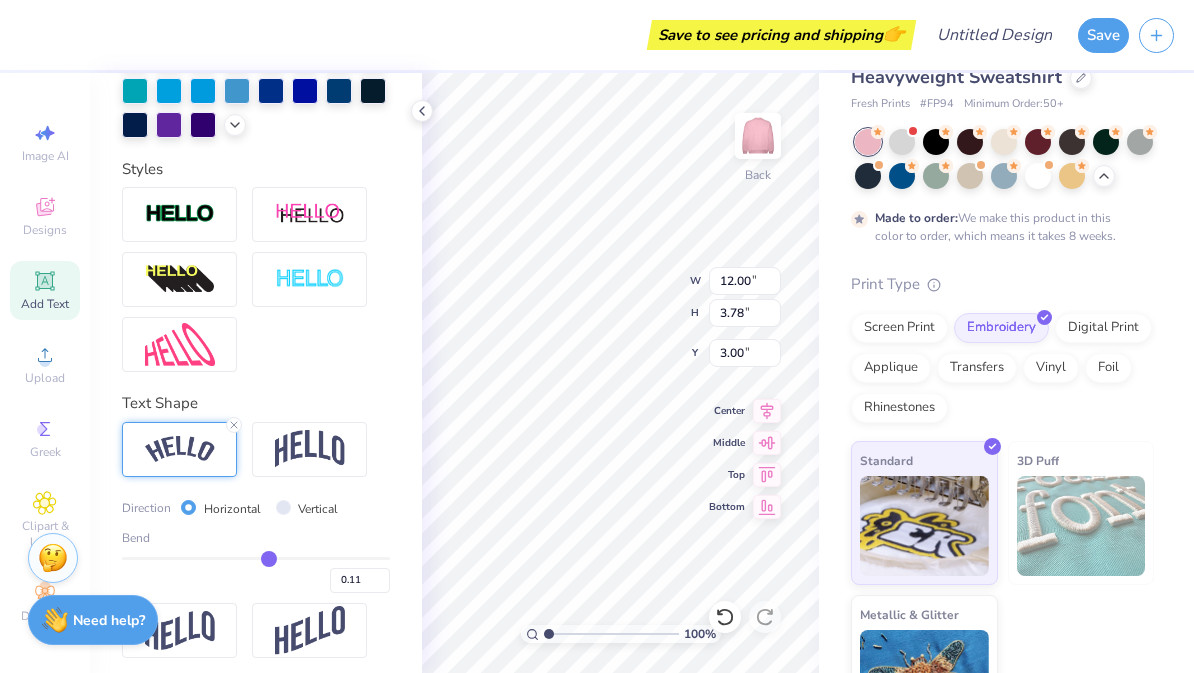 type on "0.10" 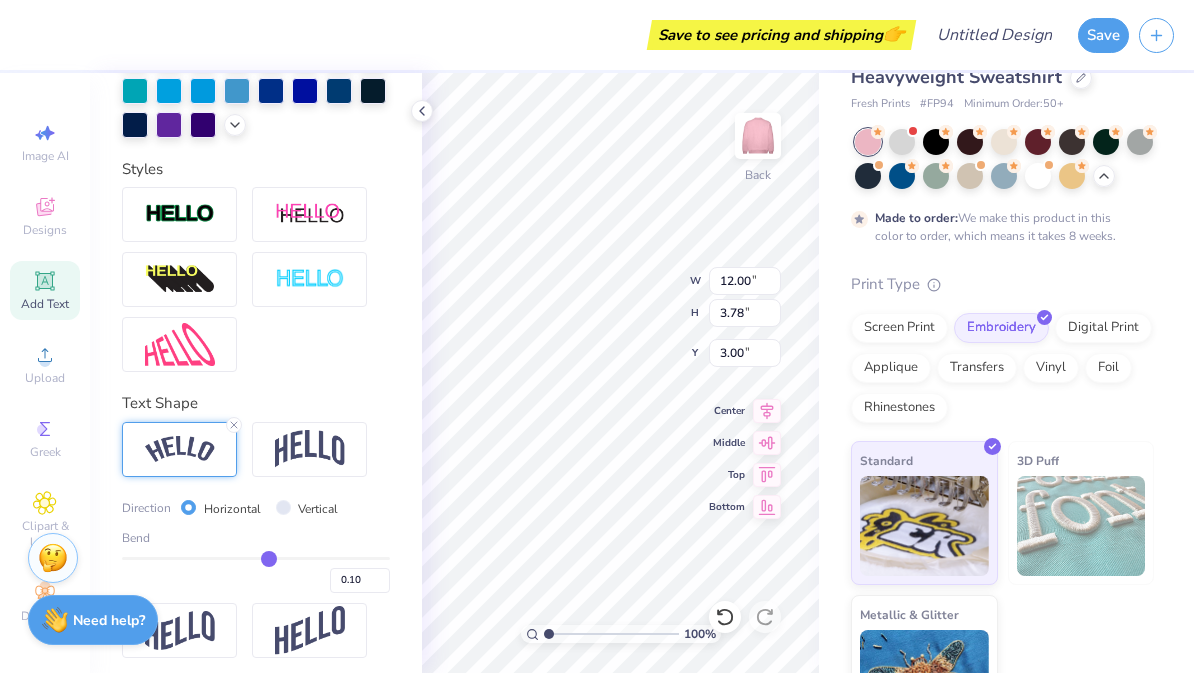 type on "0.09" 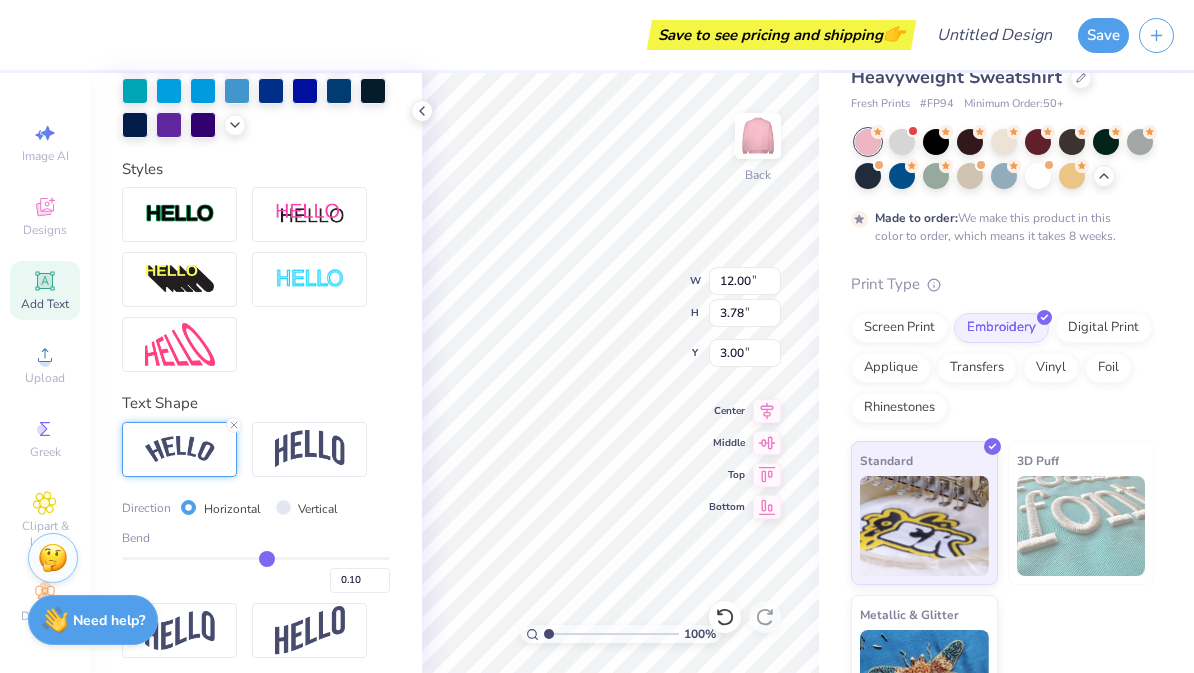 type on "0.09" 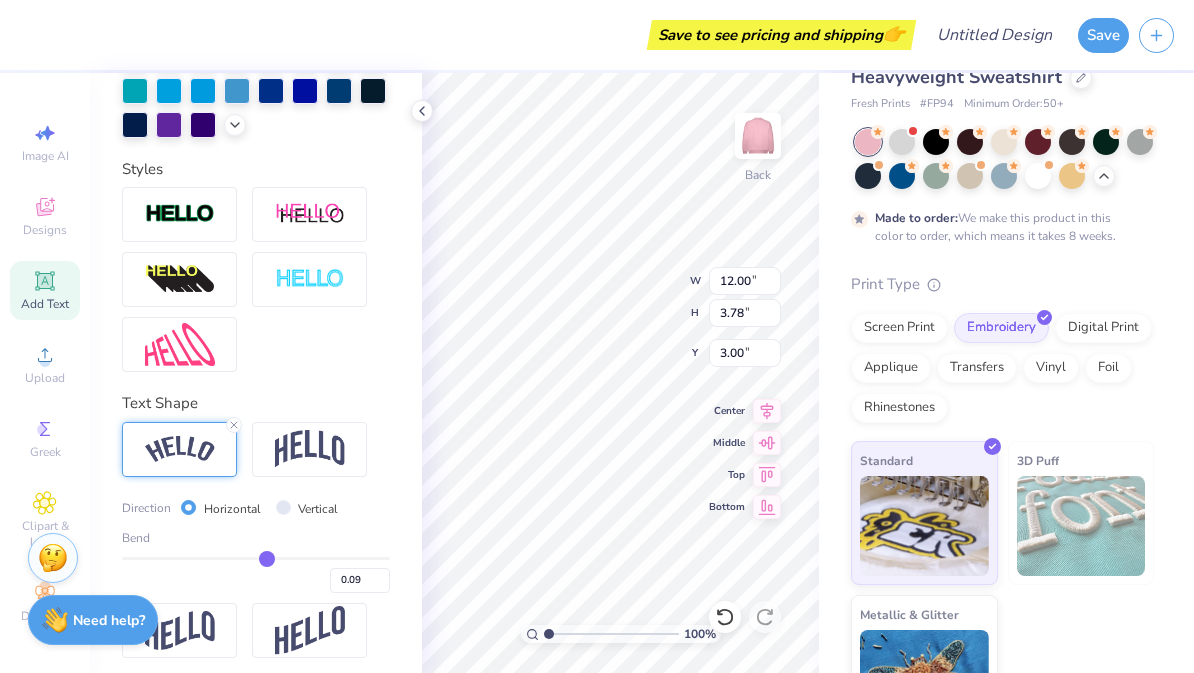type on "0.08" 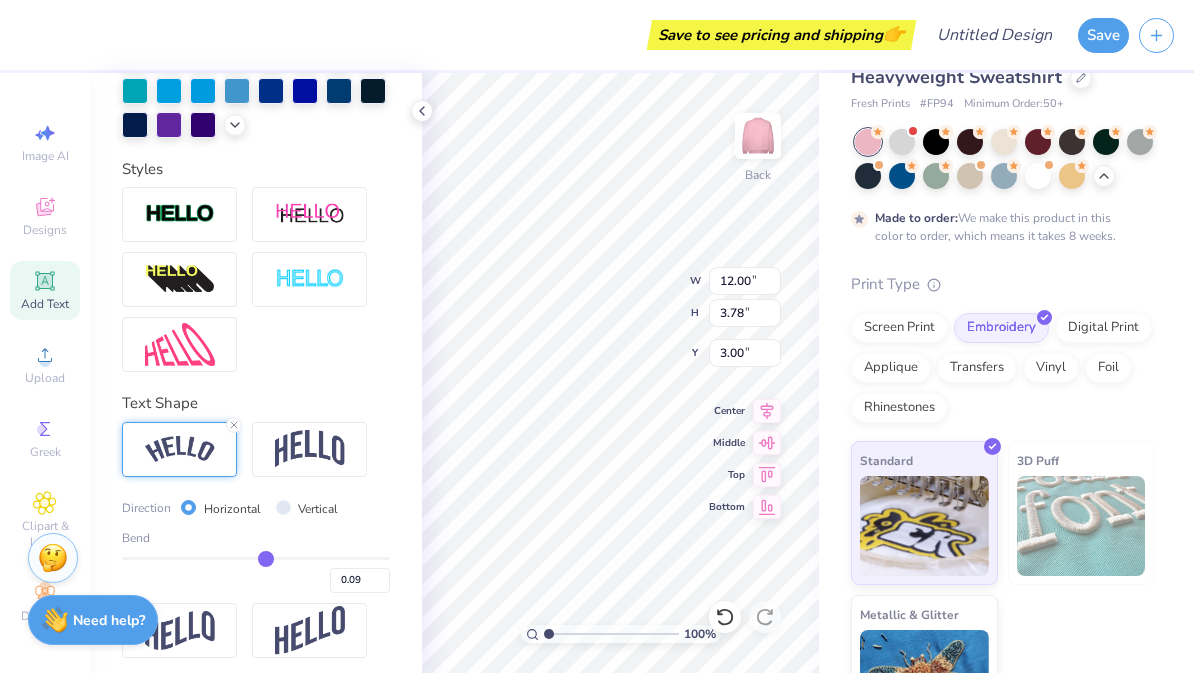 type on "0.08" 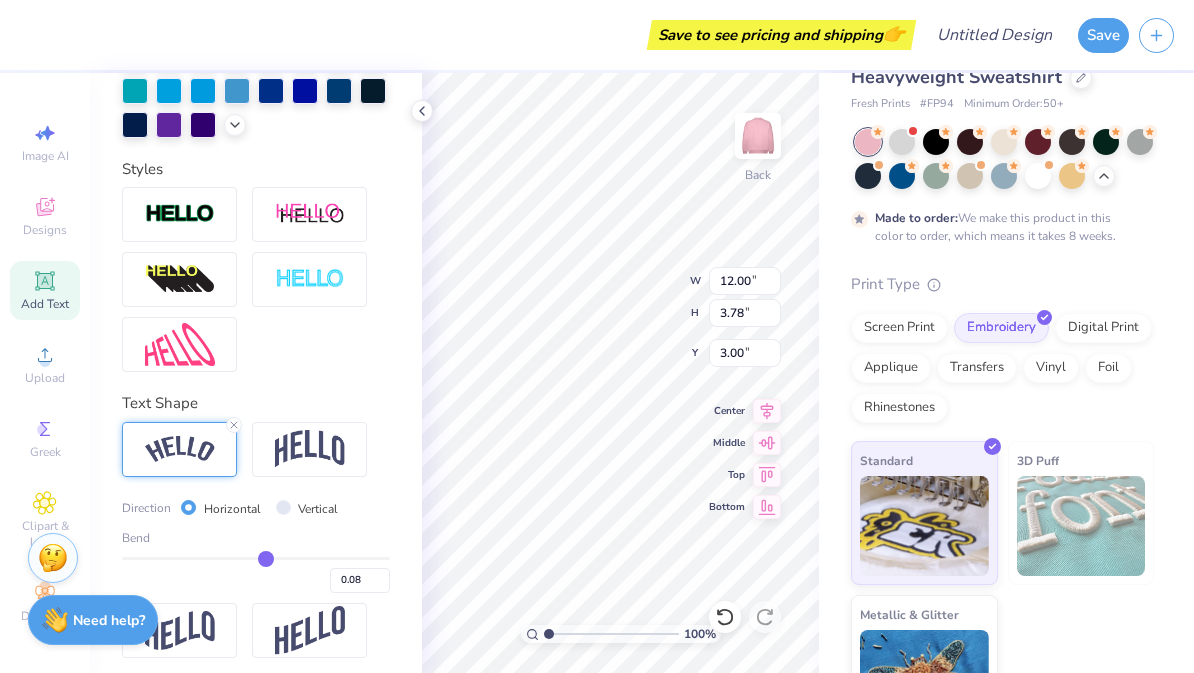 type on "0.07" 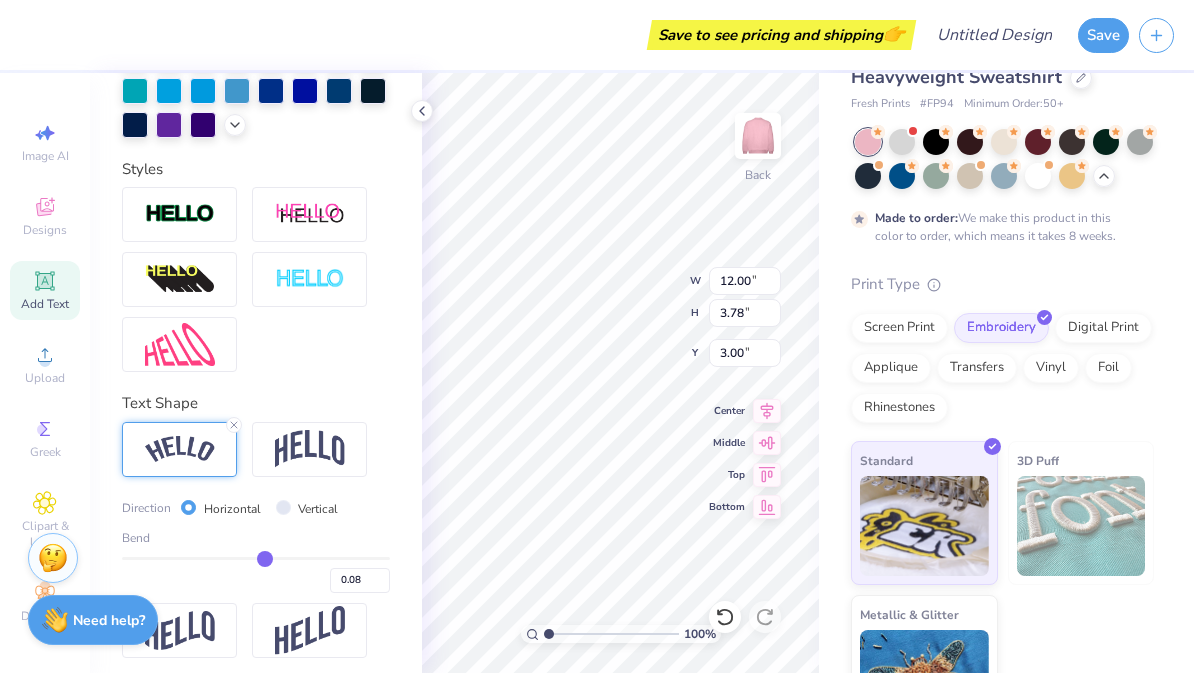 type on "0.07" 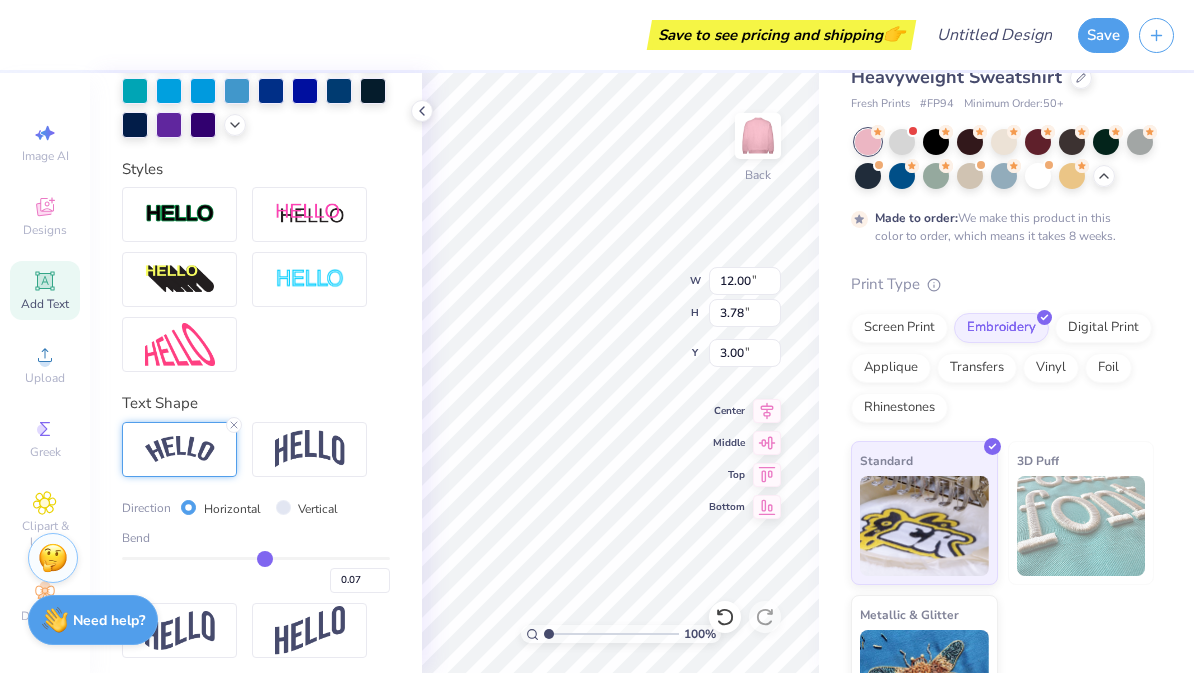 type on "0.06" 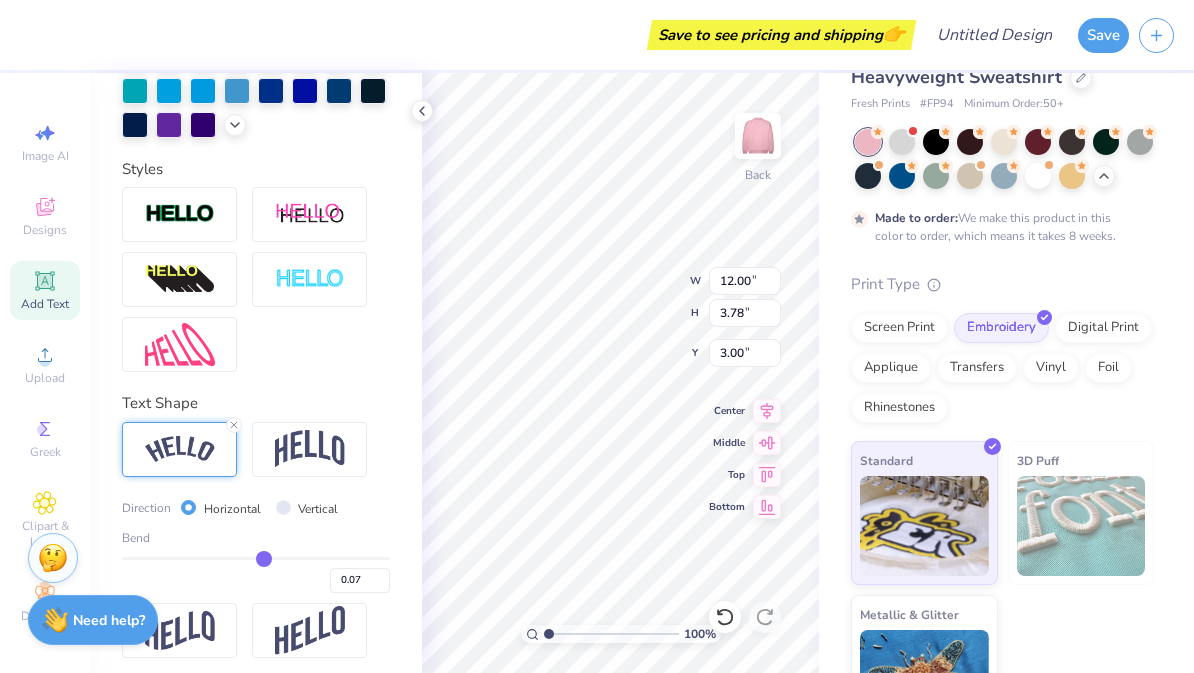 type on "0.06" 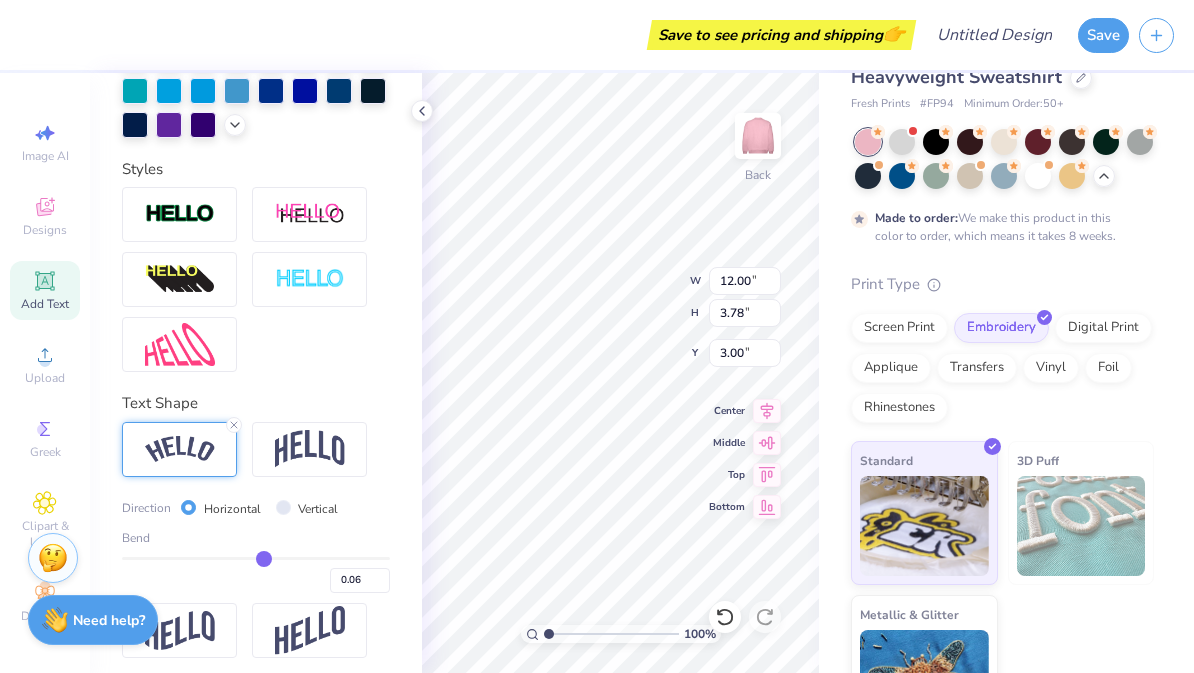 type on "0.05" 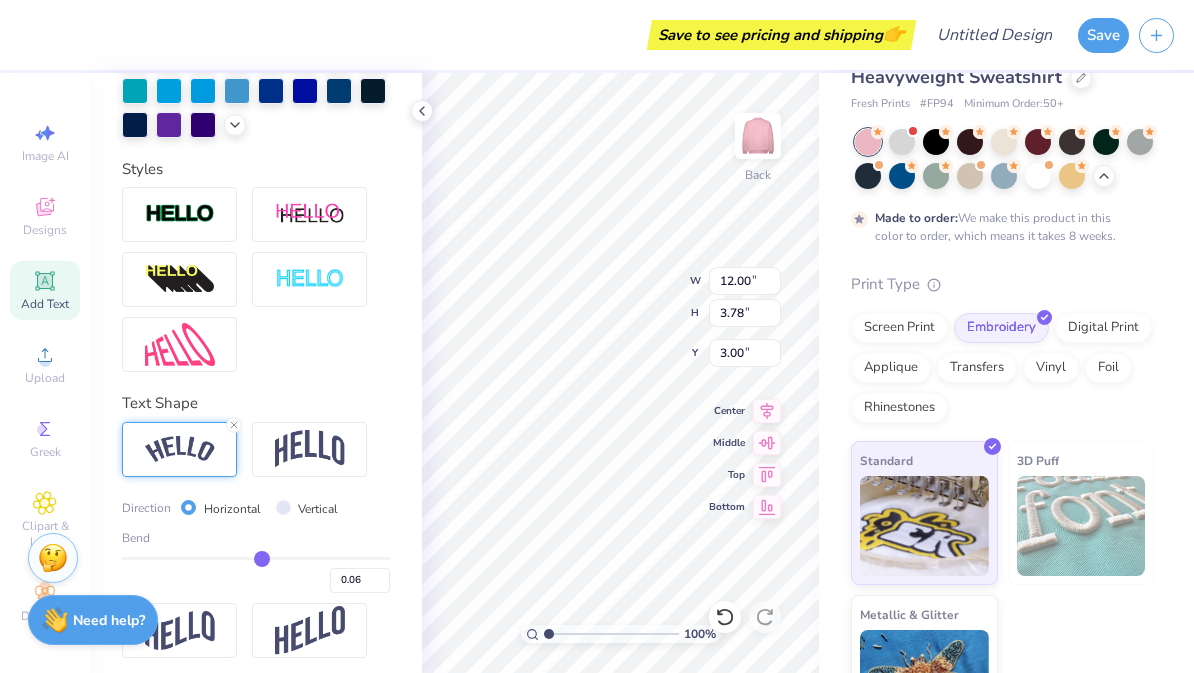 type on "0.05" 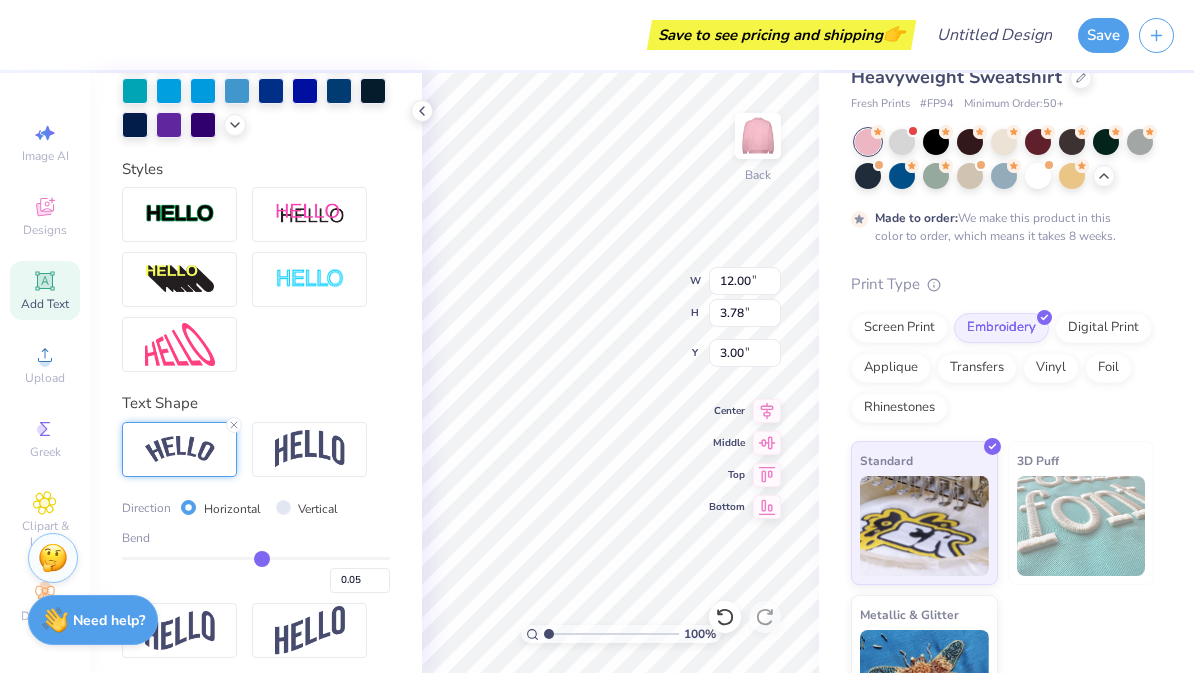 type on "0.04" 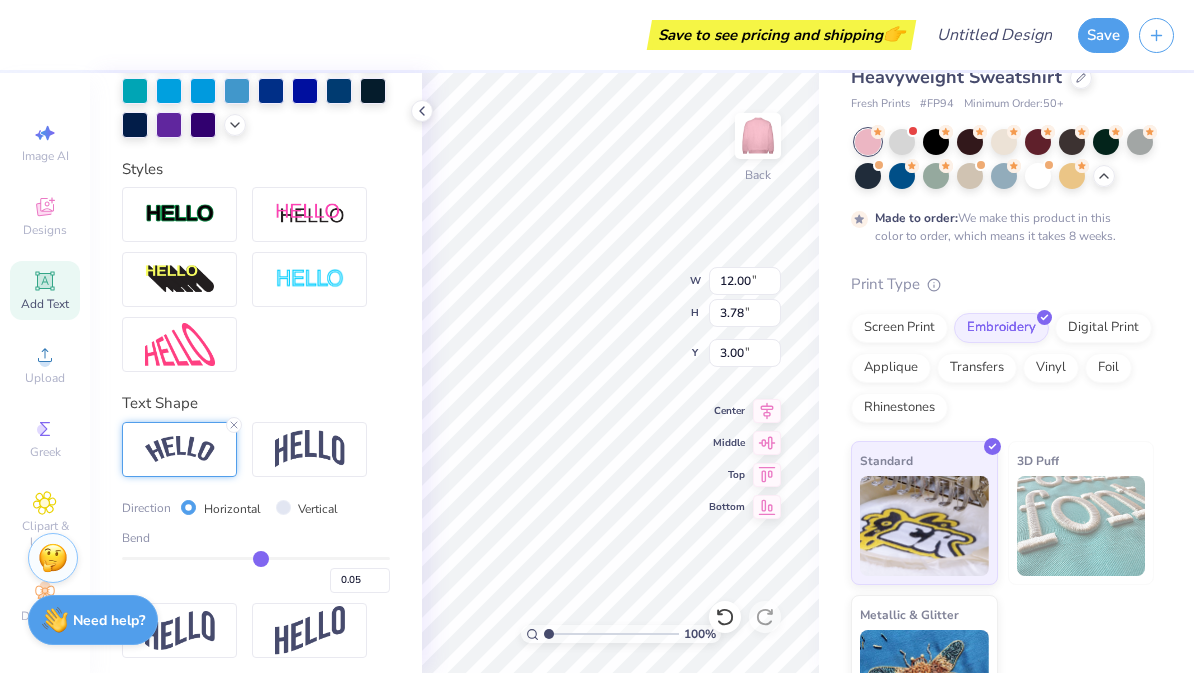 type on "0.04" 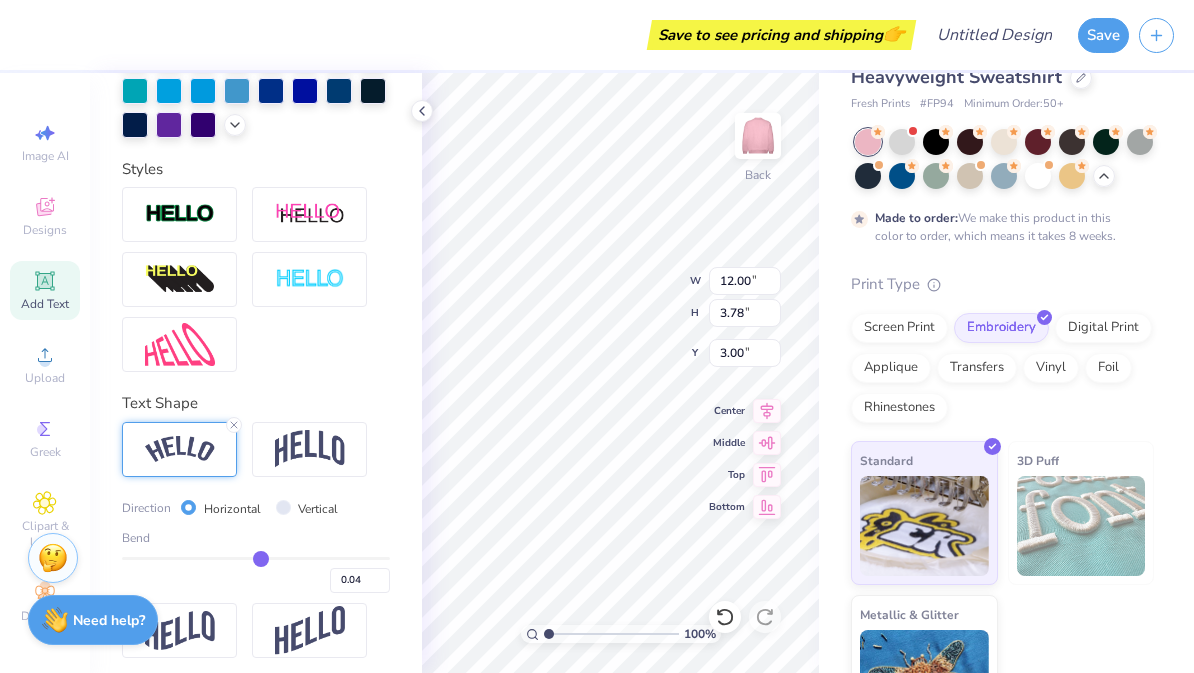 type on "0.03" 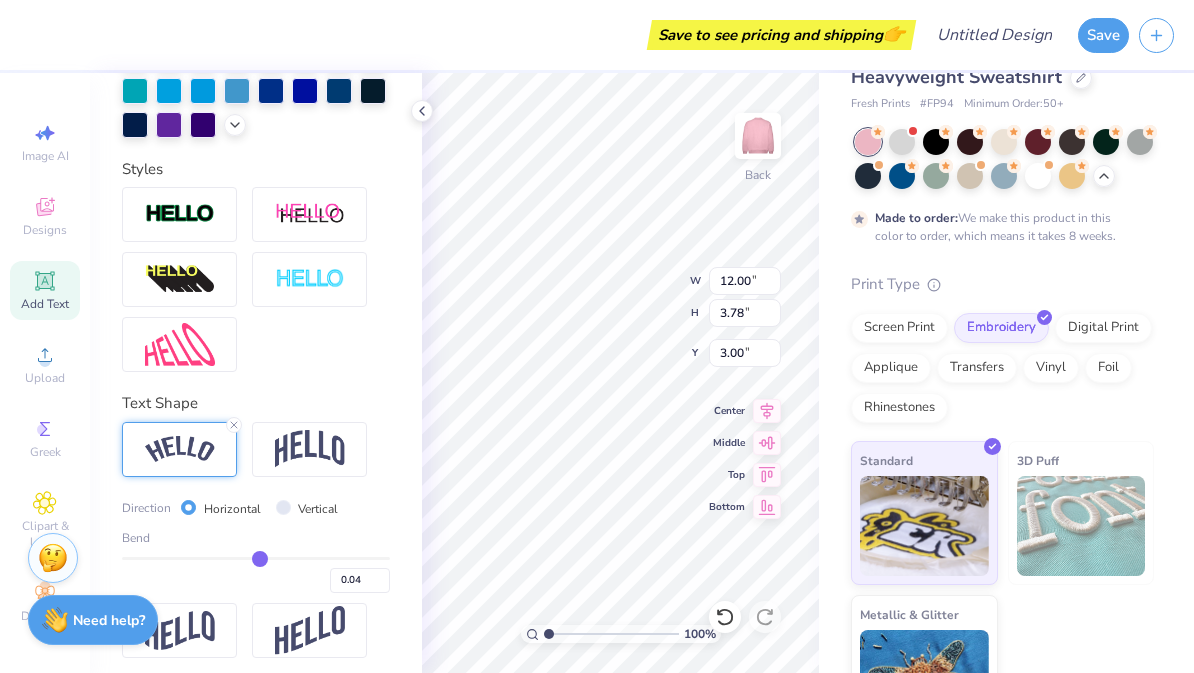 type on "0.03" 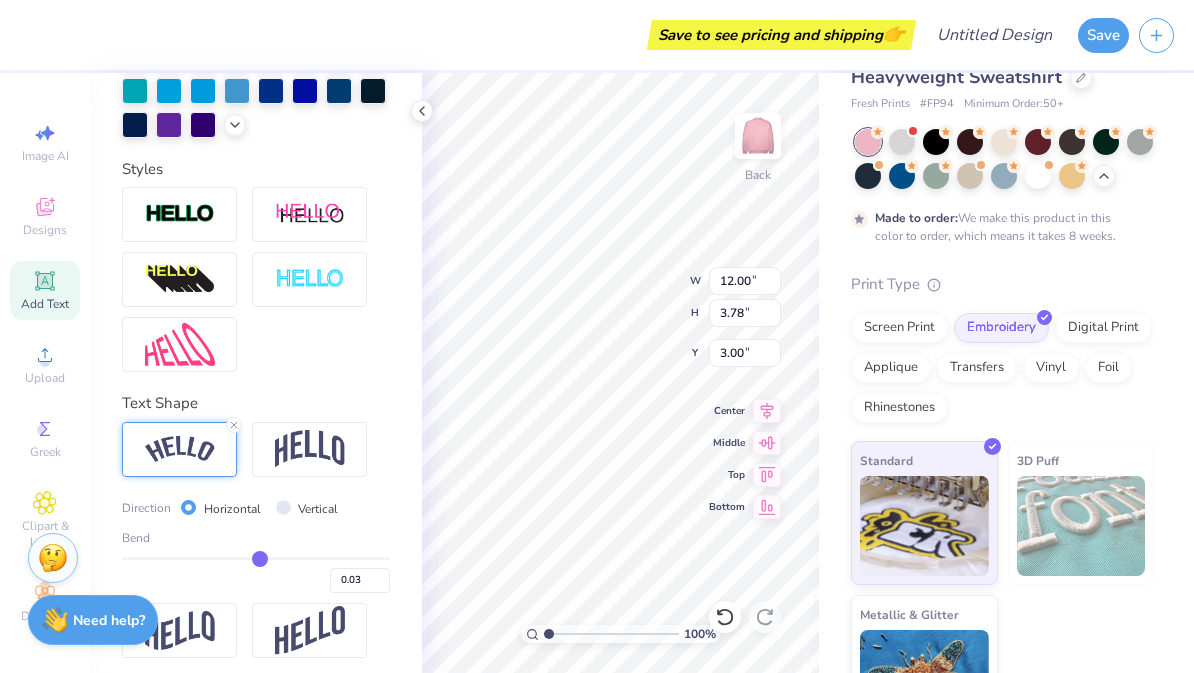 type on "0.02" 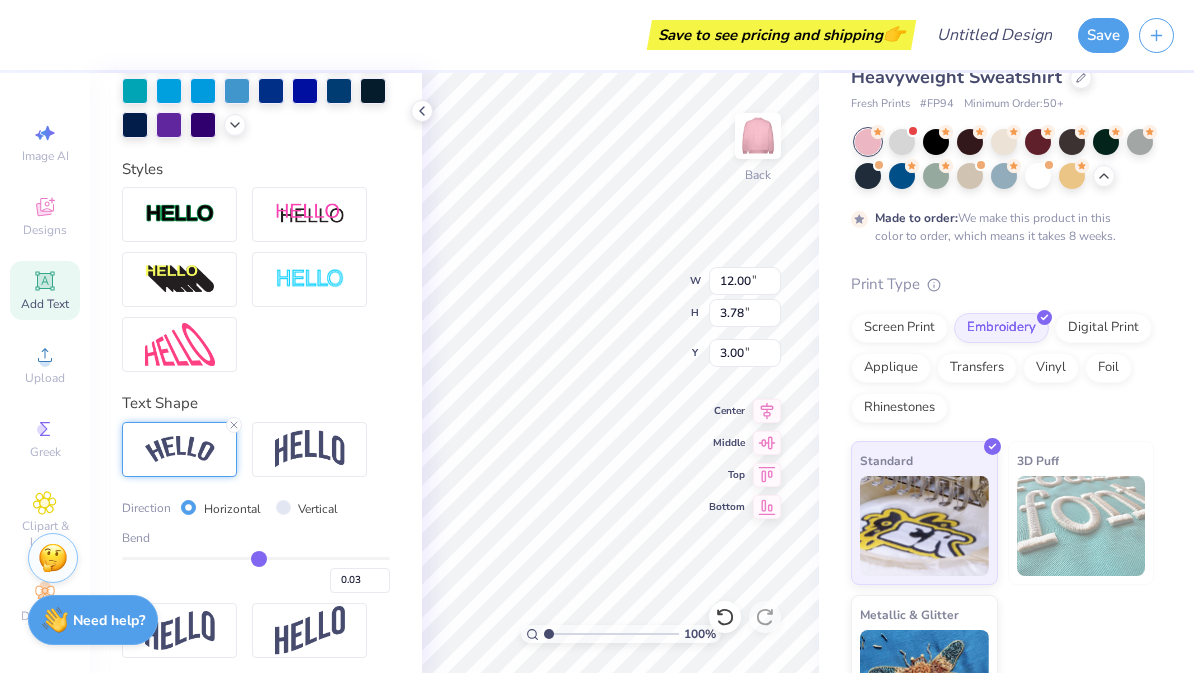 type on "0.02" 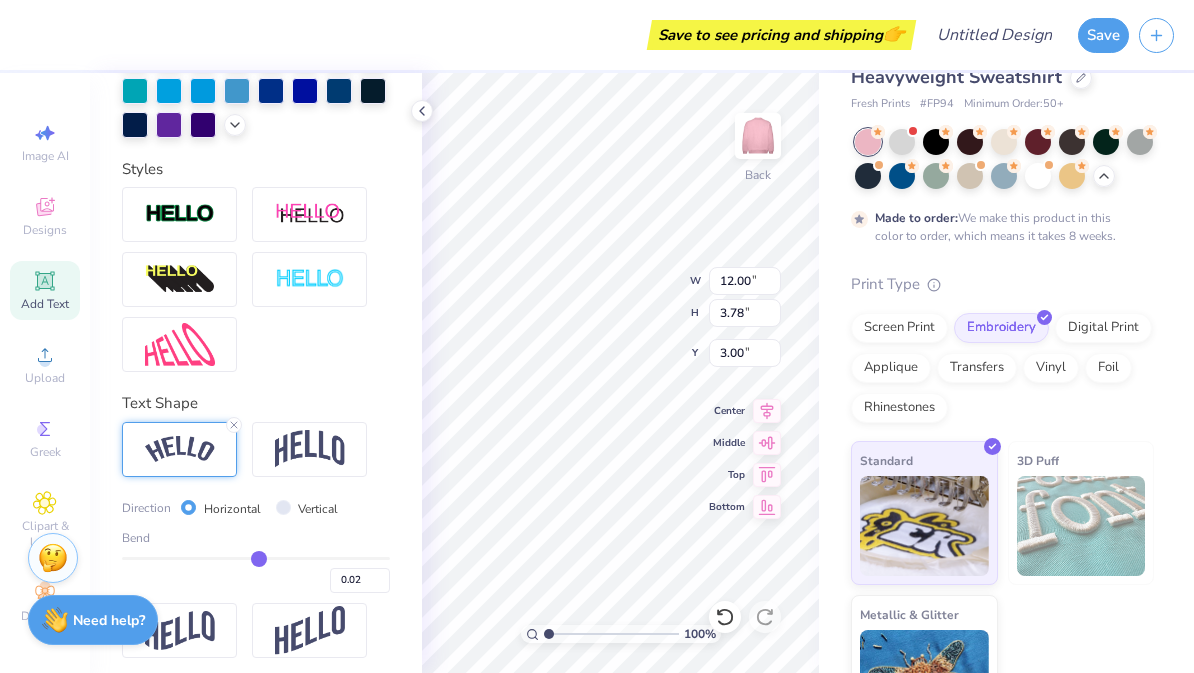 type on "0" 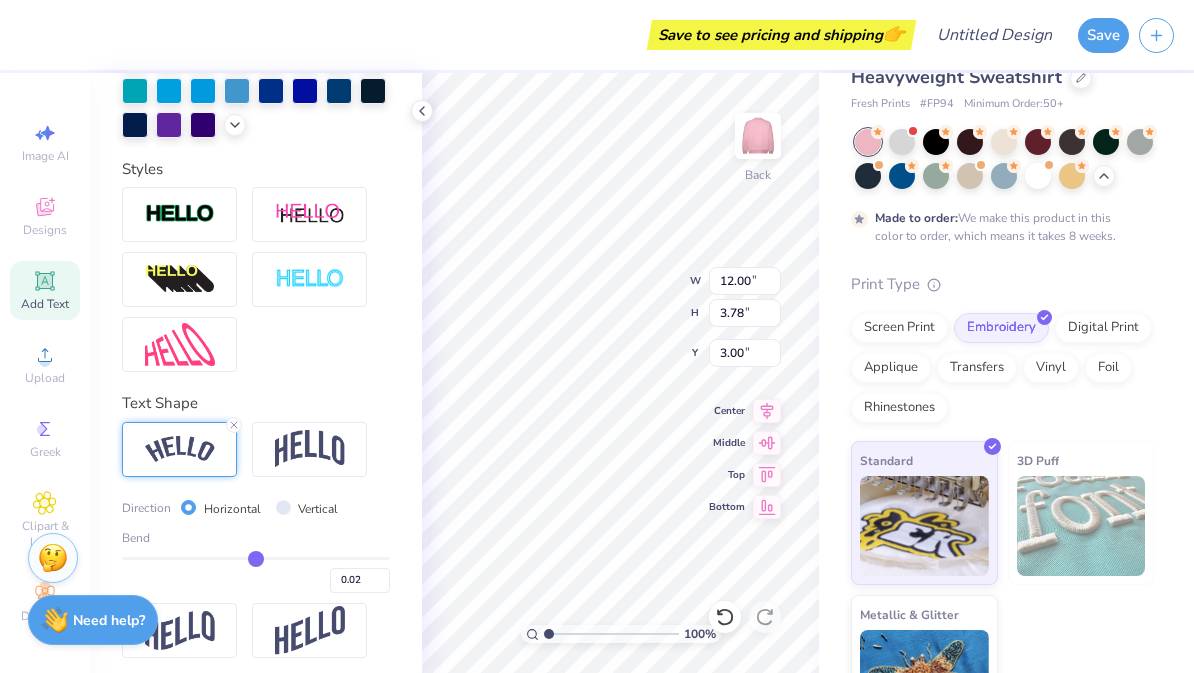 type on "0.00" 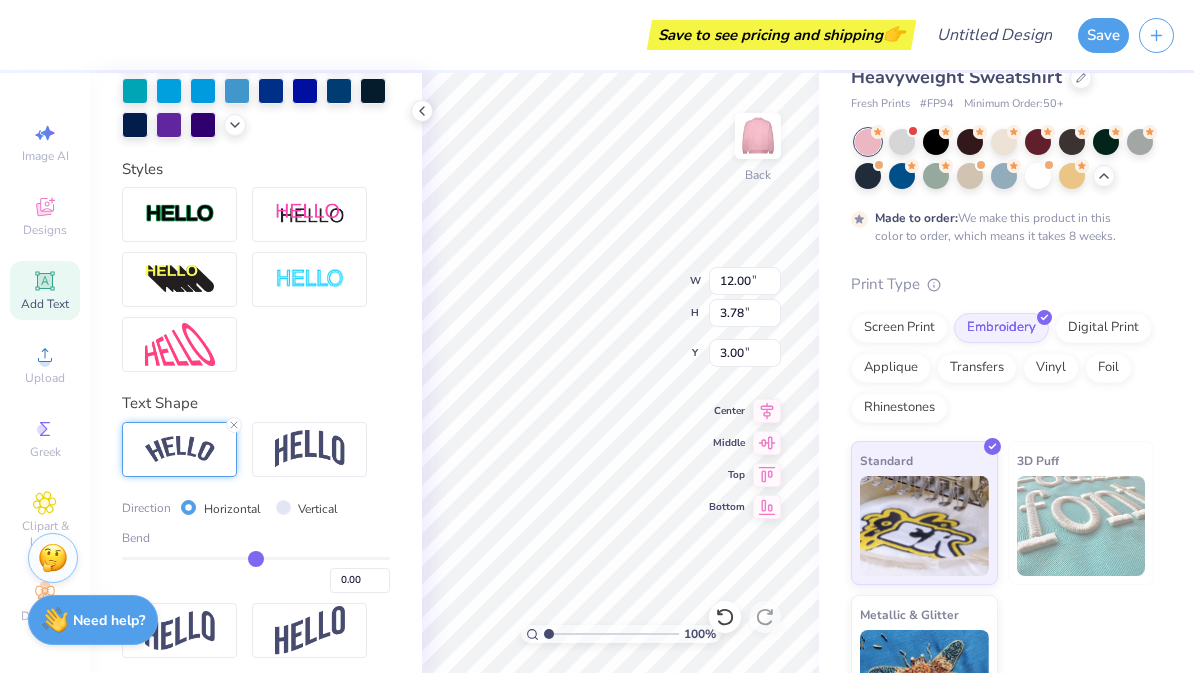 type on "-0.01" 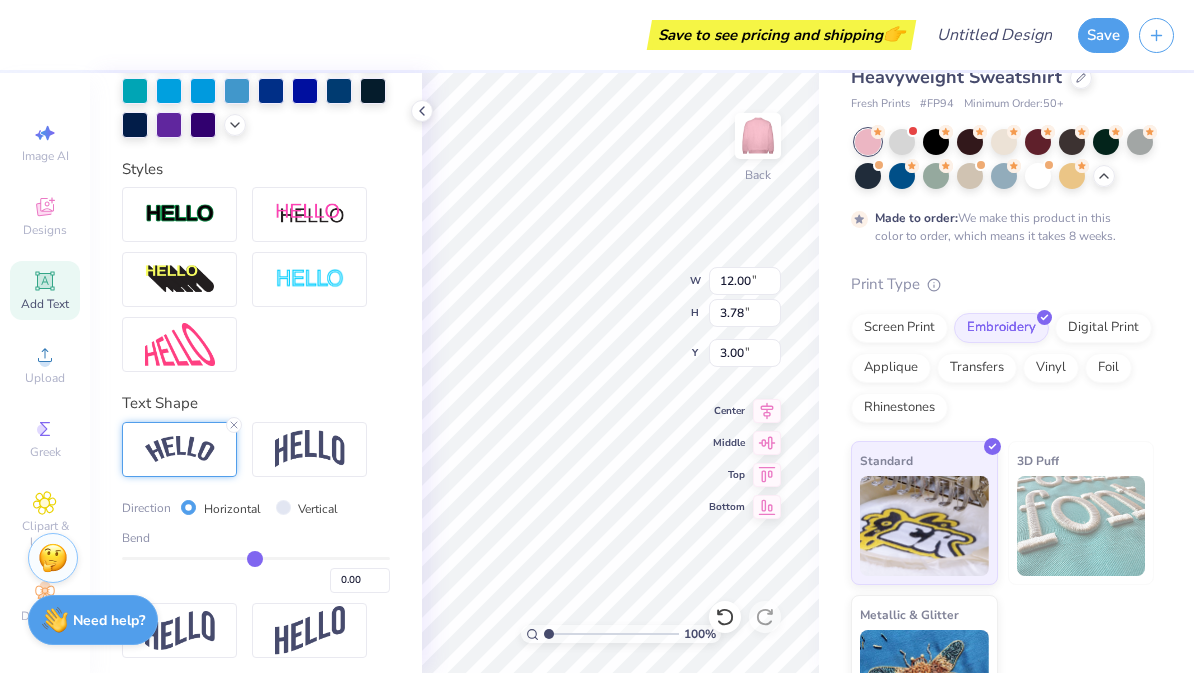 type on "-0.01" 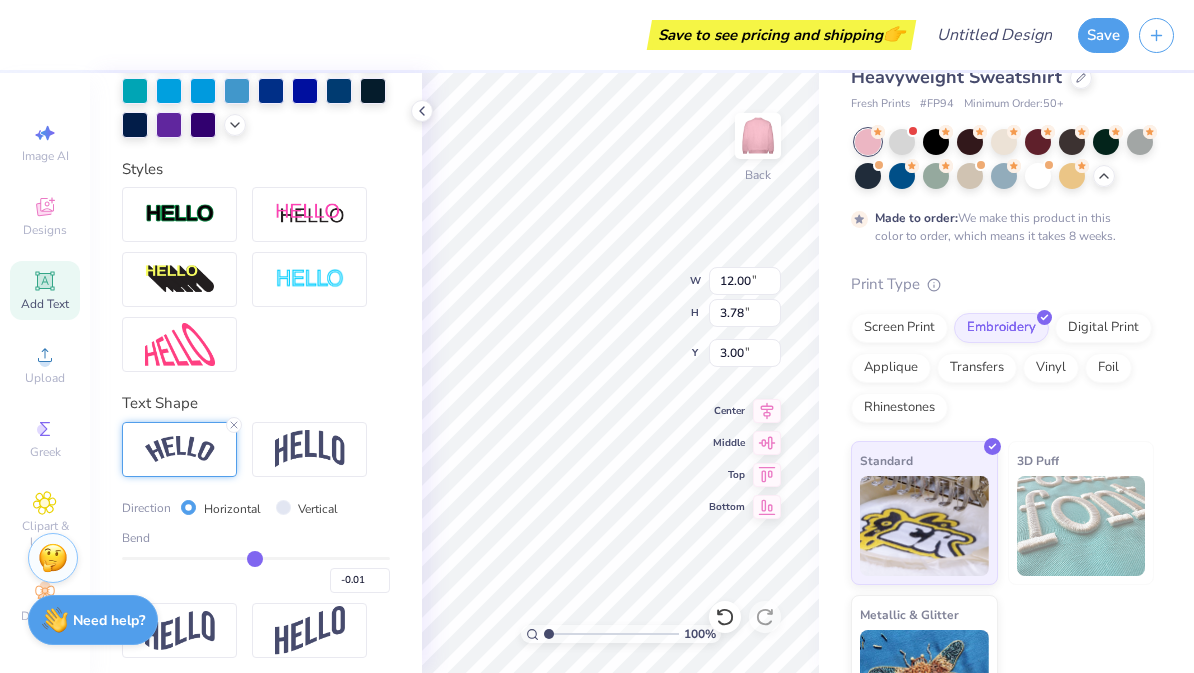 type on "-0.02" 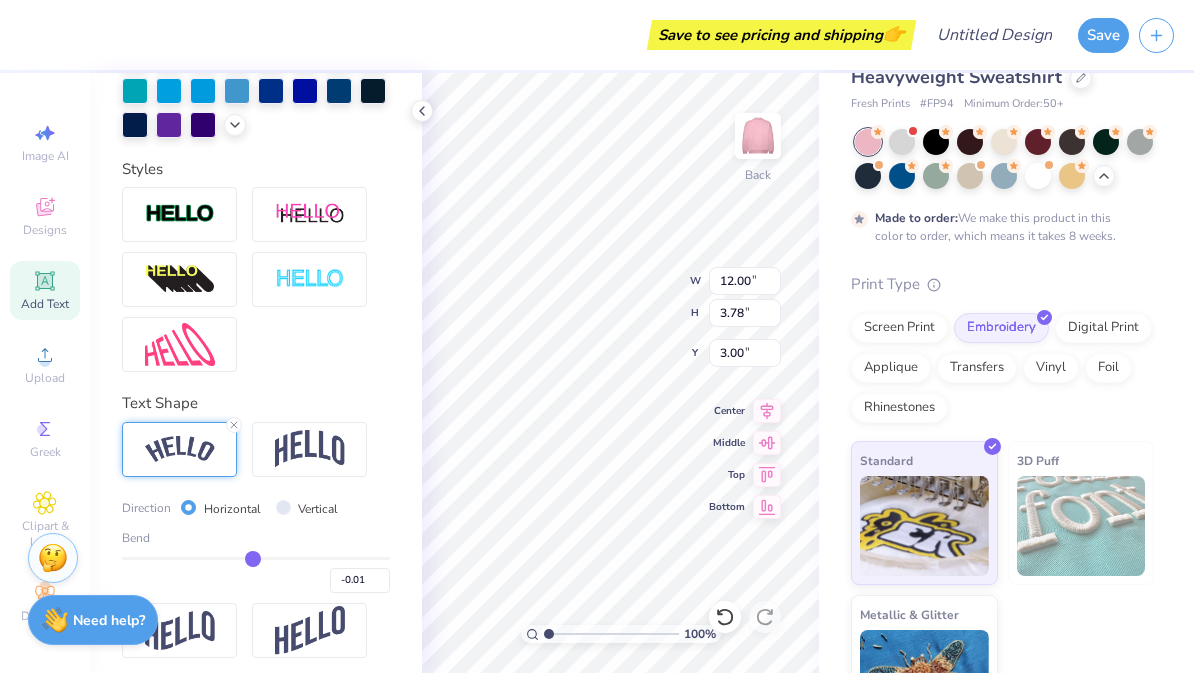 type on "-0.02" 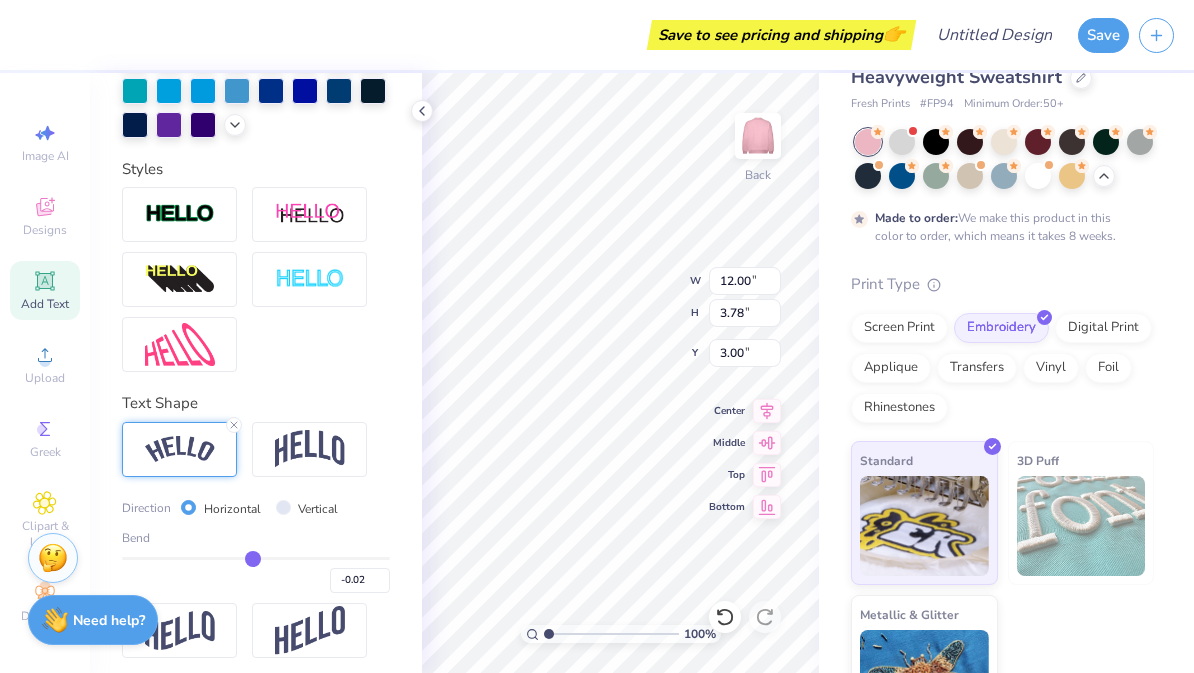 type on "-0.04" 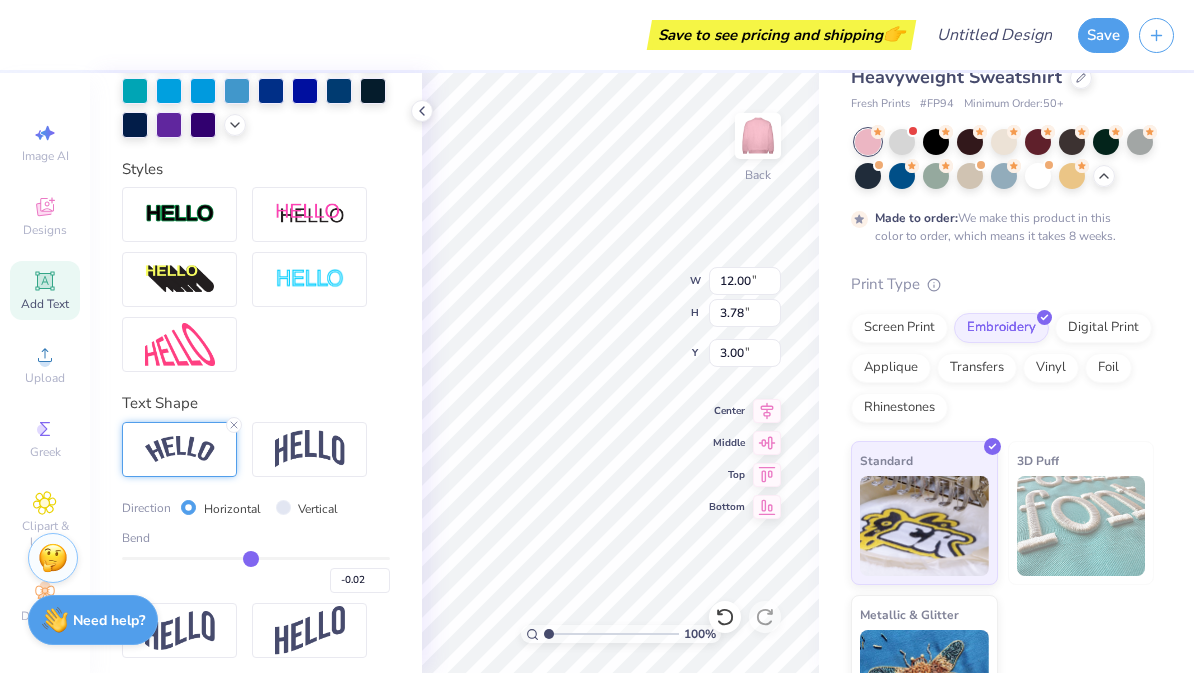type on "-0.04" 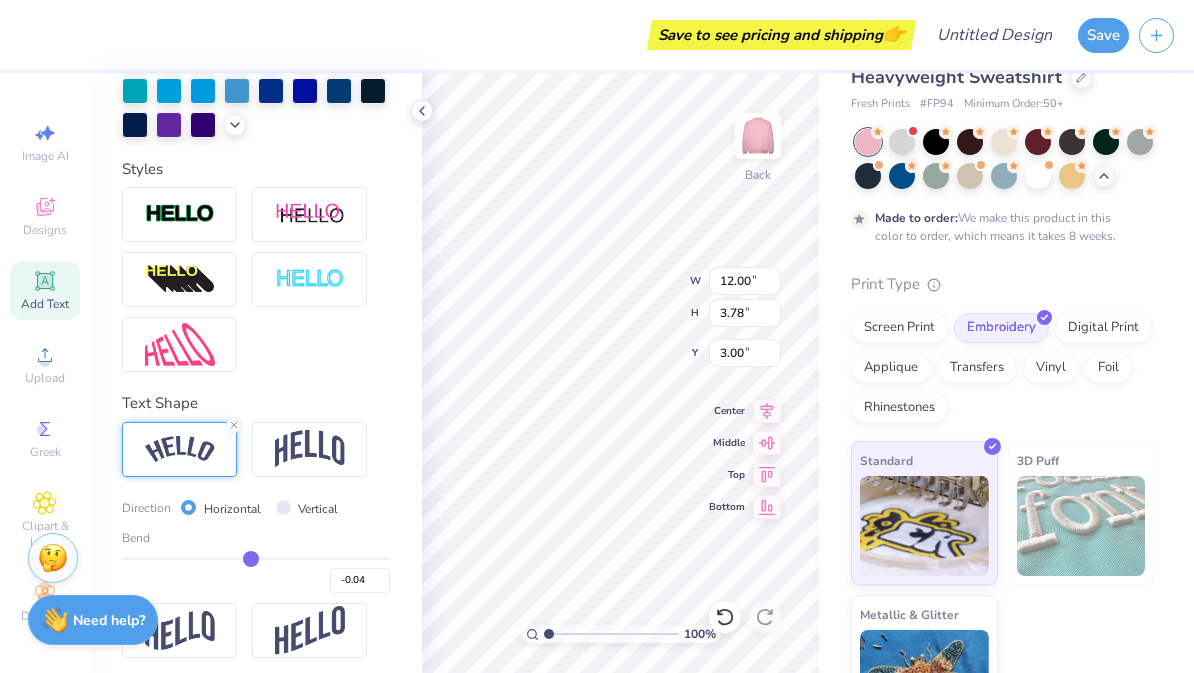 type on "-0.05" 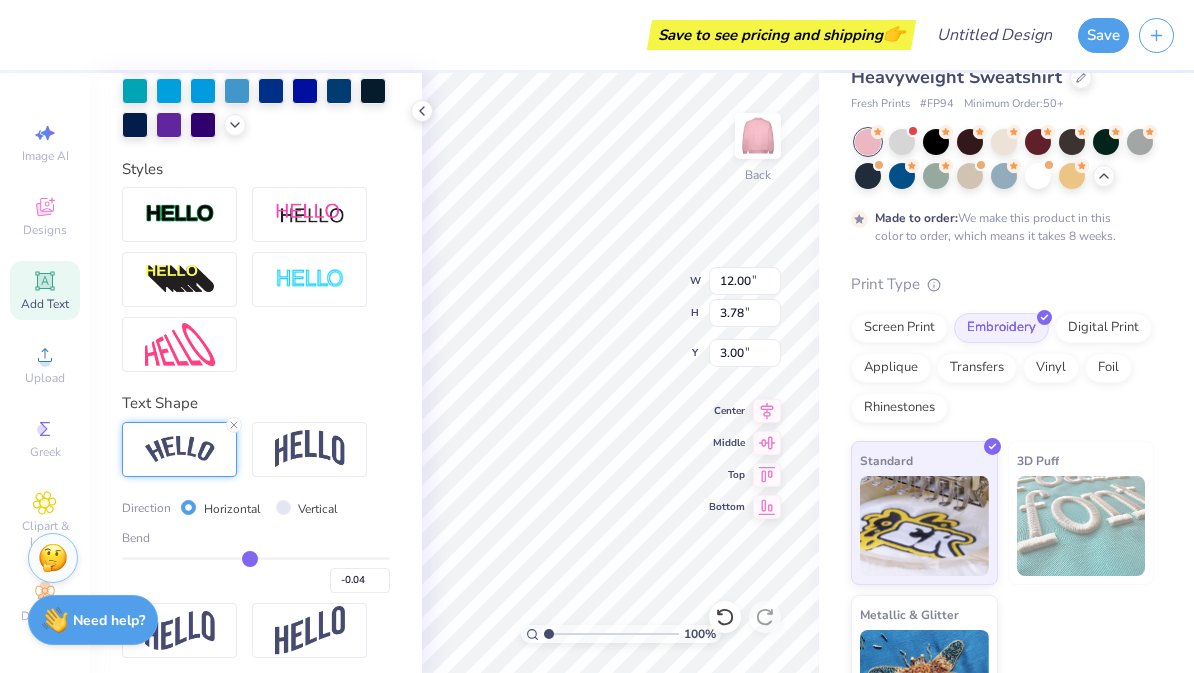 type on "-0.05" 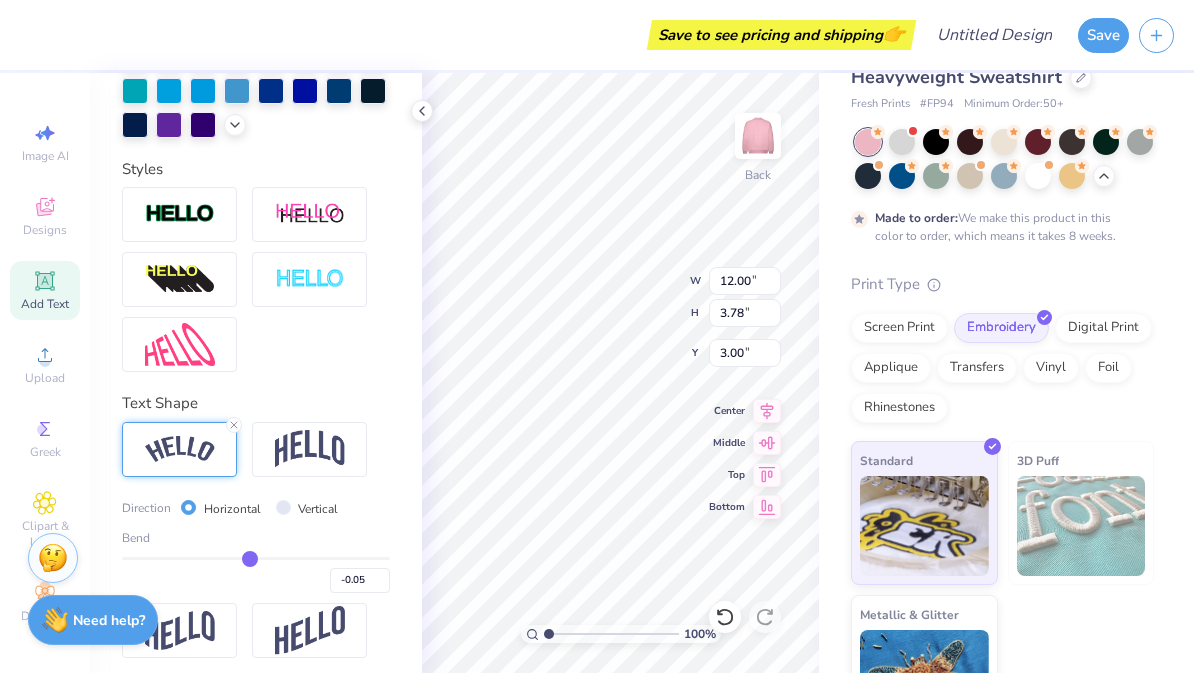 type on "-0.06" 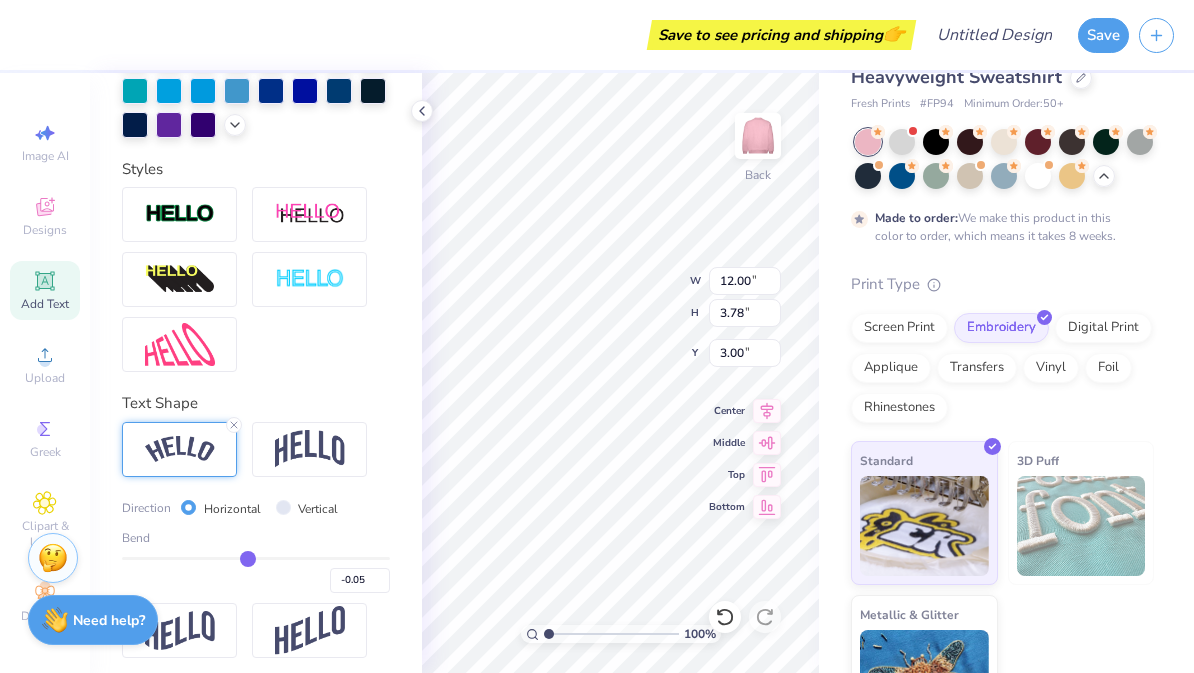 type on "-0.06" 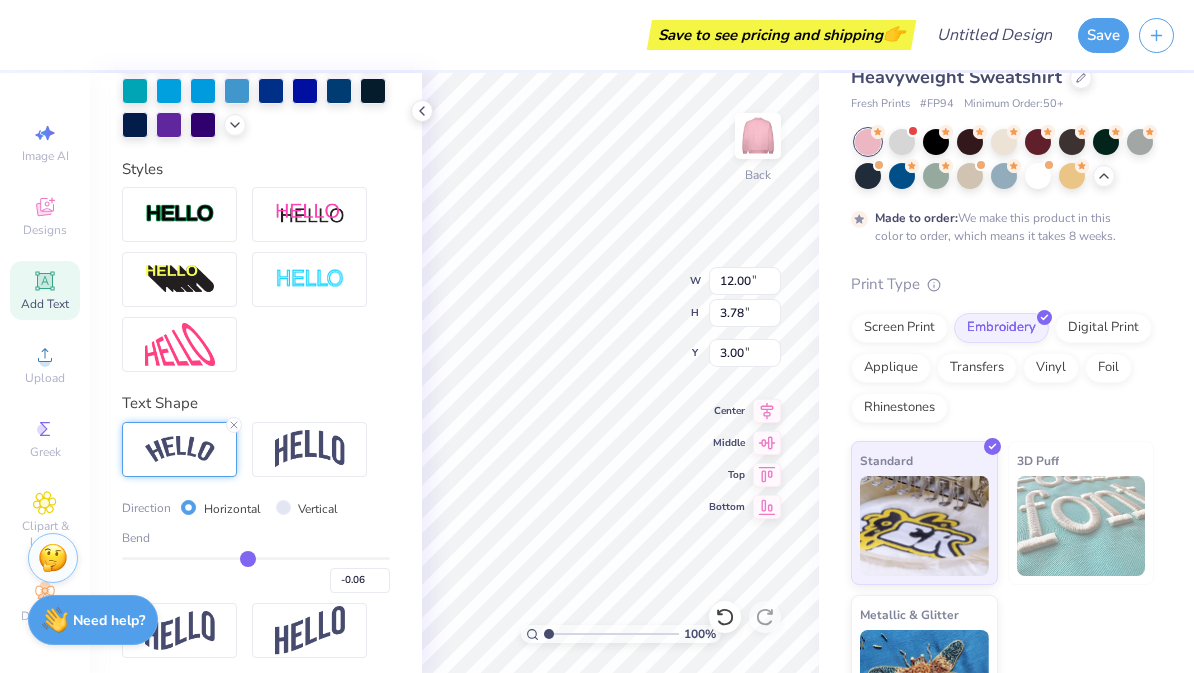 type on "-0.07" 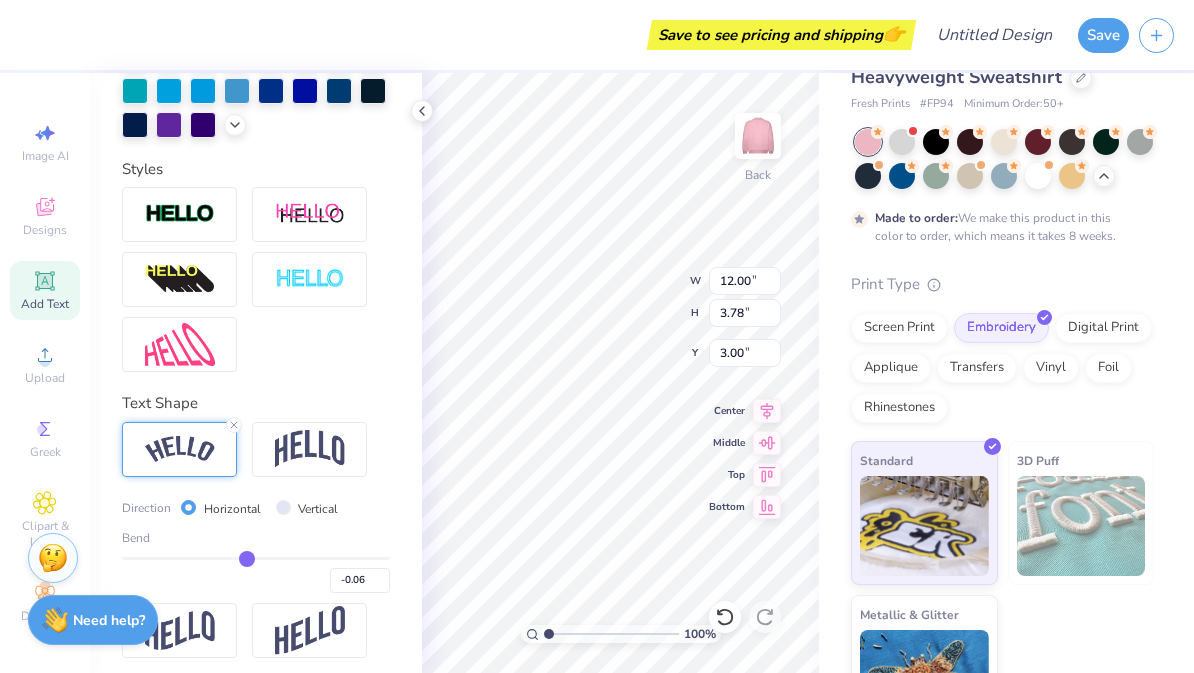 type on "-0.07" 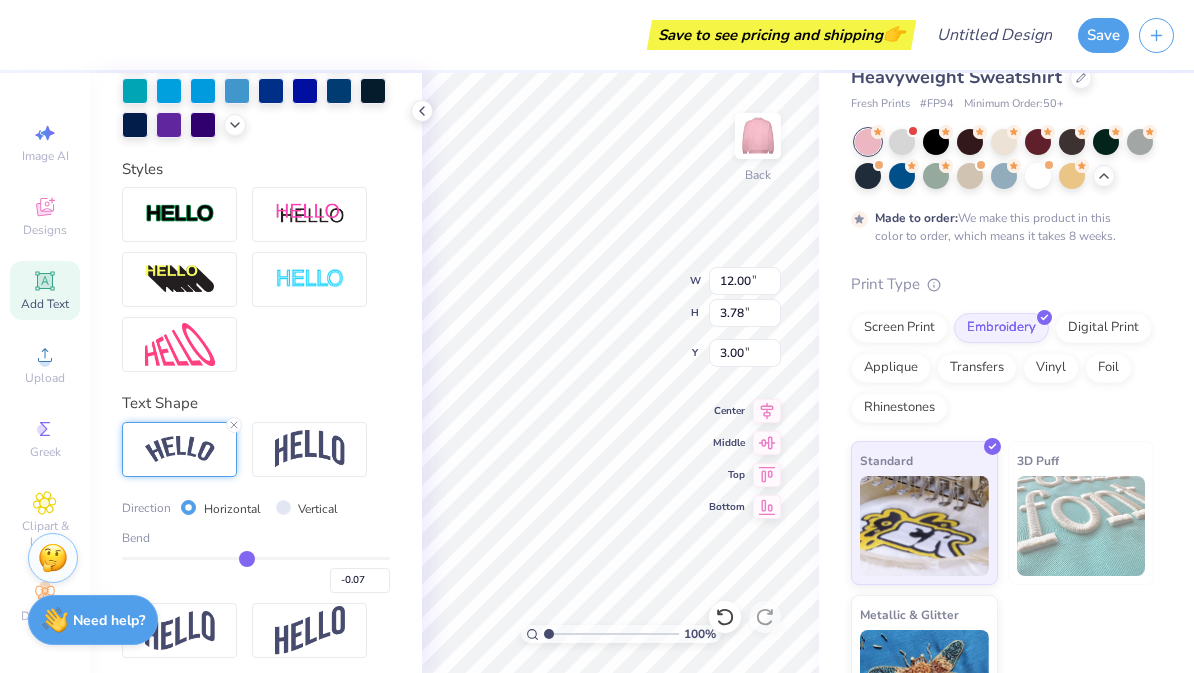 type on "-0.09" 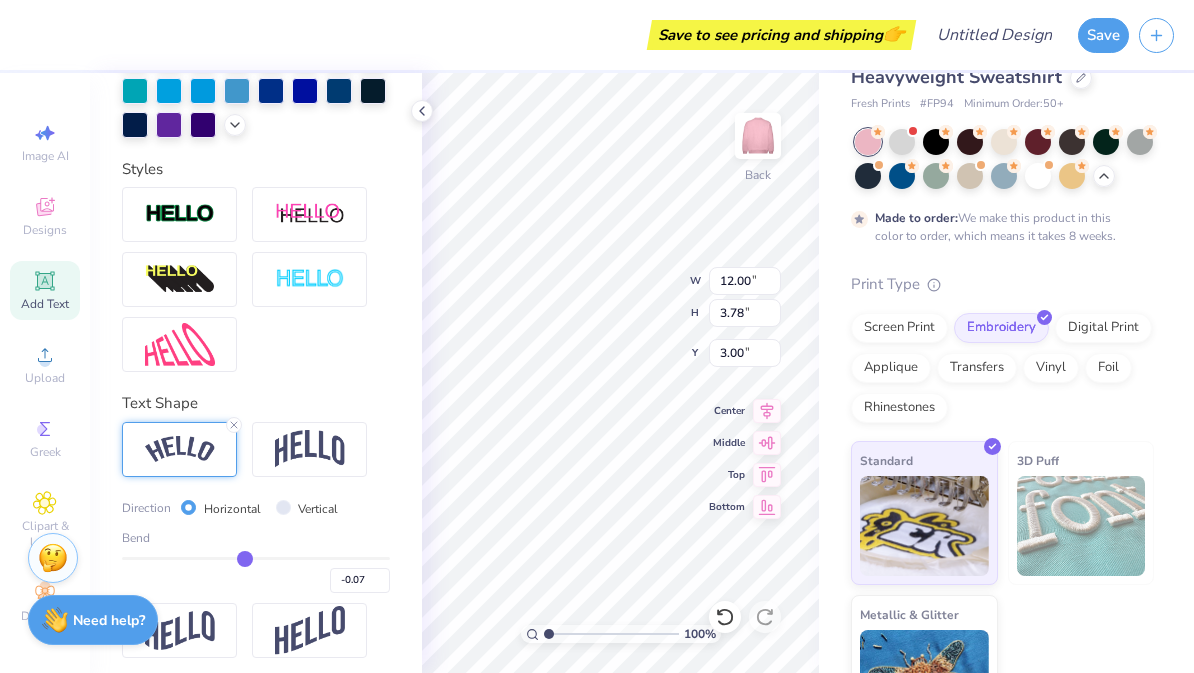 type on "-0.09" 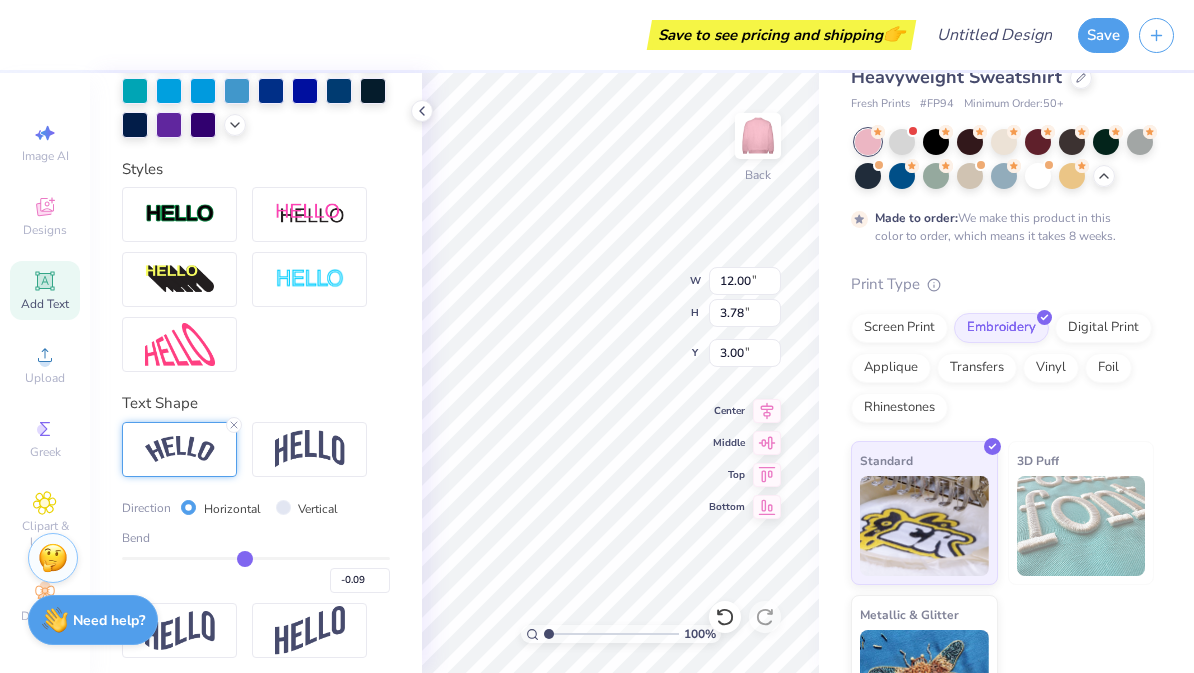 type on "-0.1" 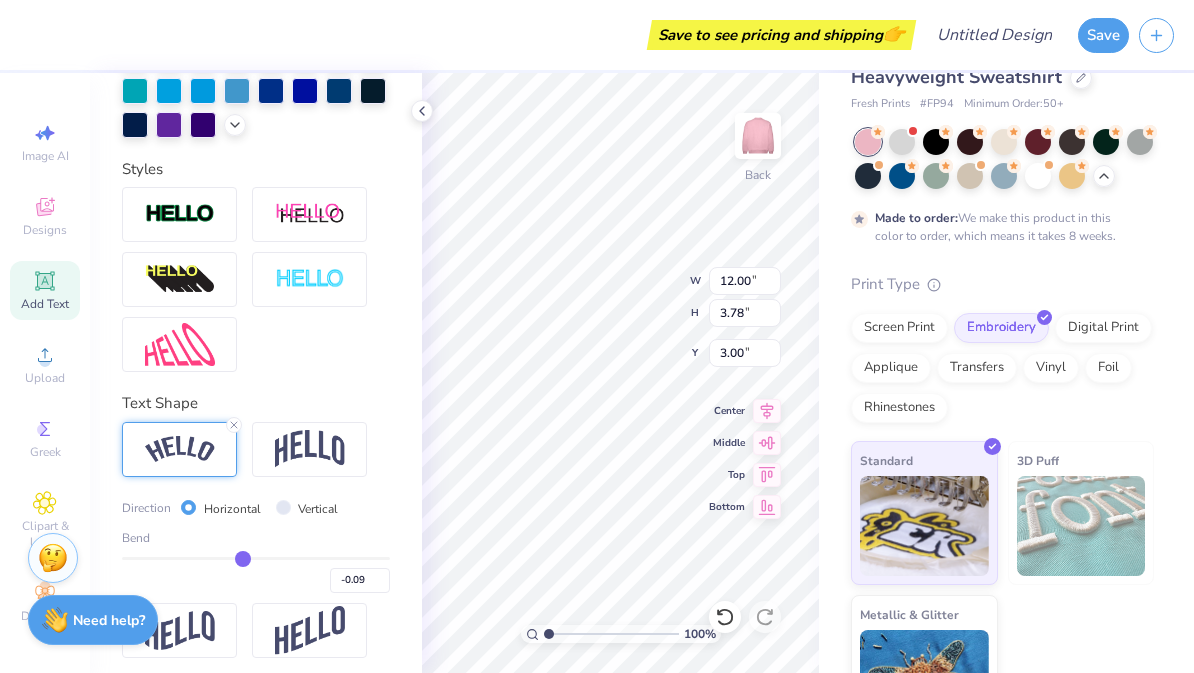 type on "-0.10" 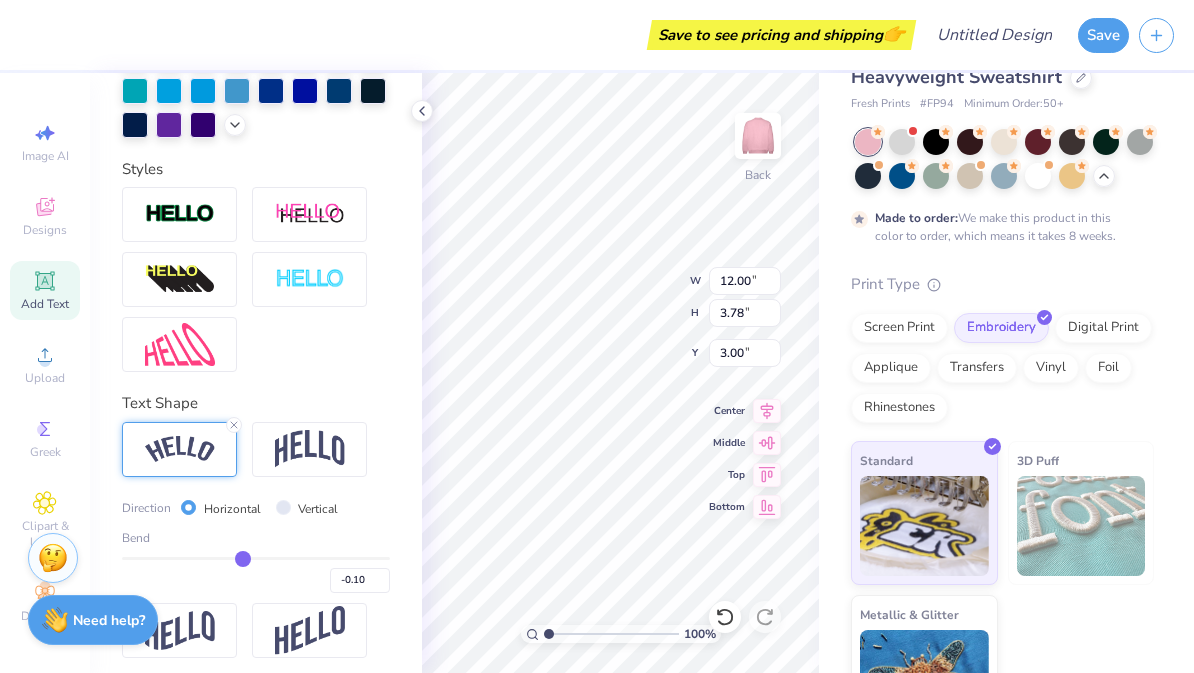 type on "-0.12" 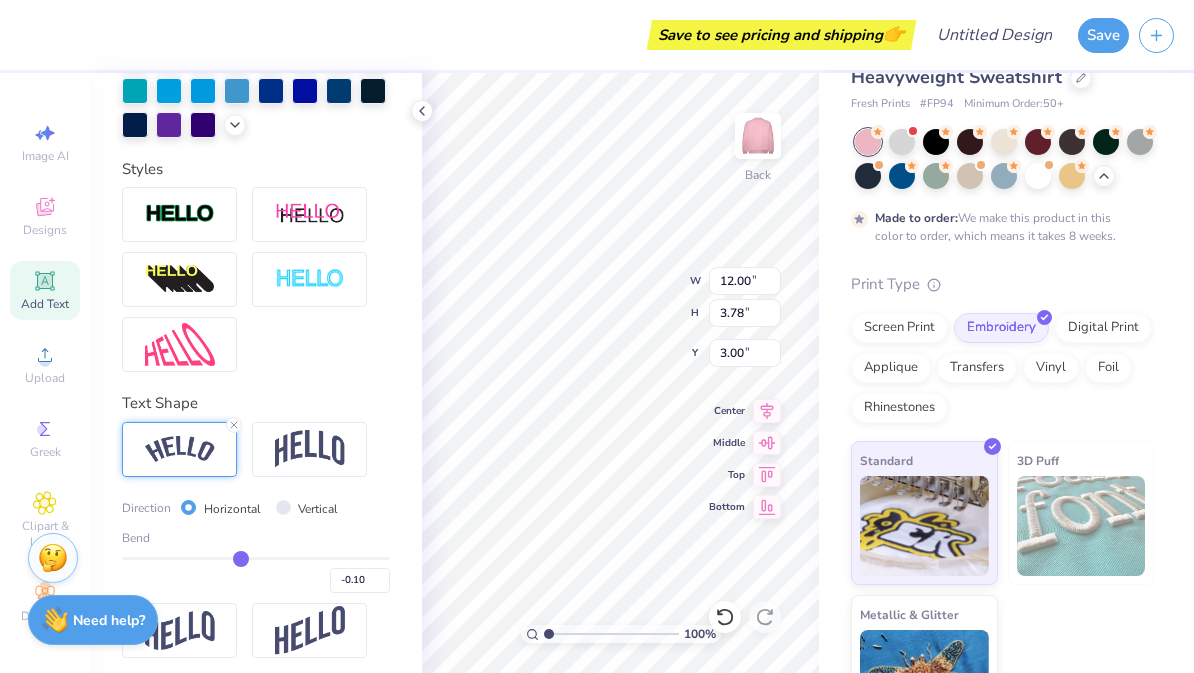 type on "-0.12" 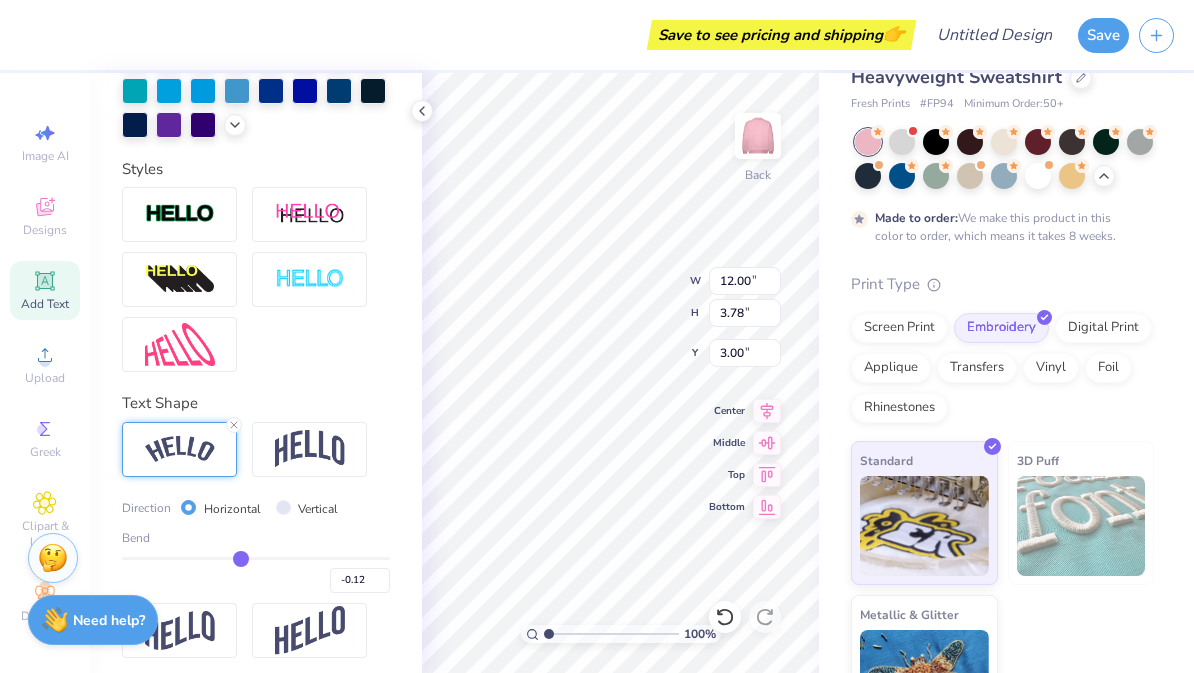 type on "-0.13" 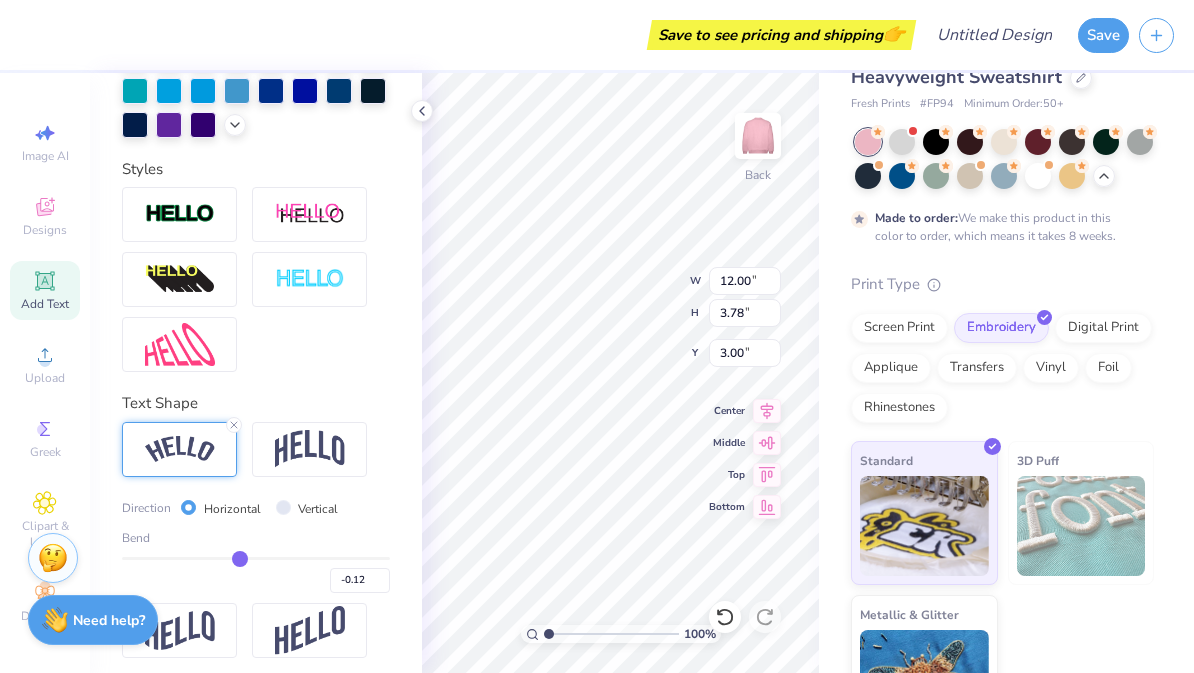 type on "-0.13" 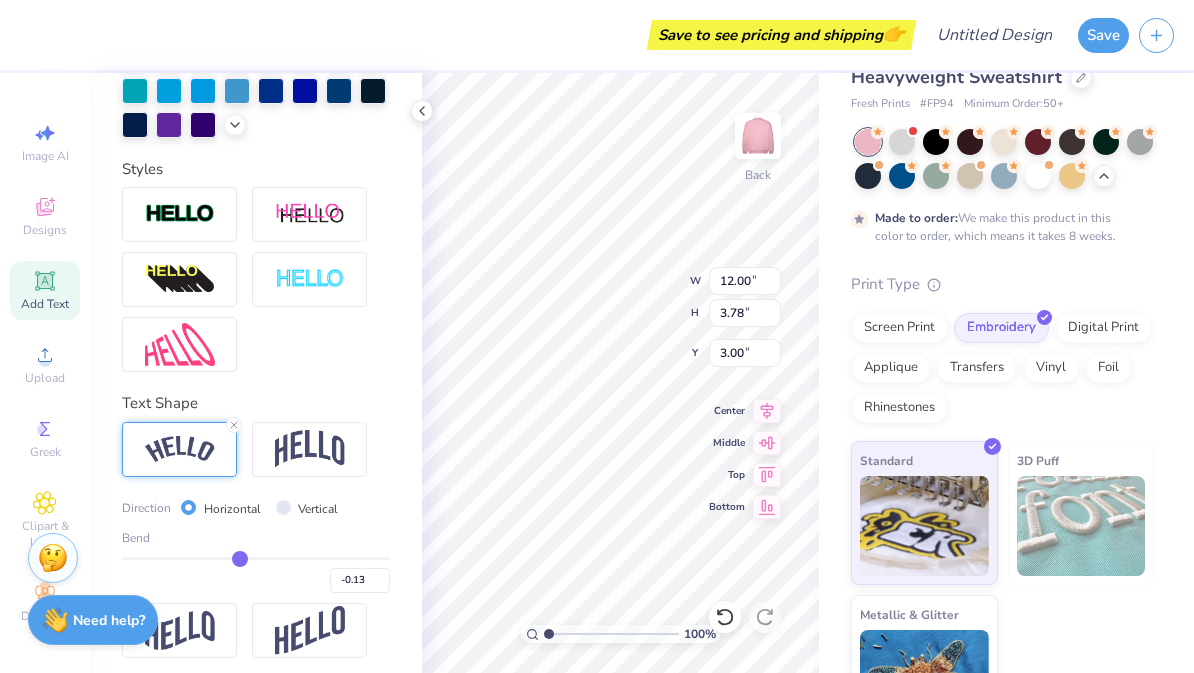 type on "-0.14" 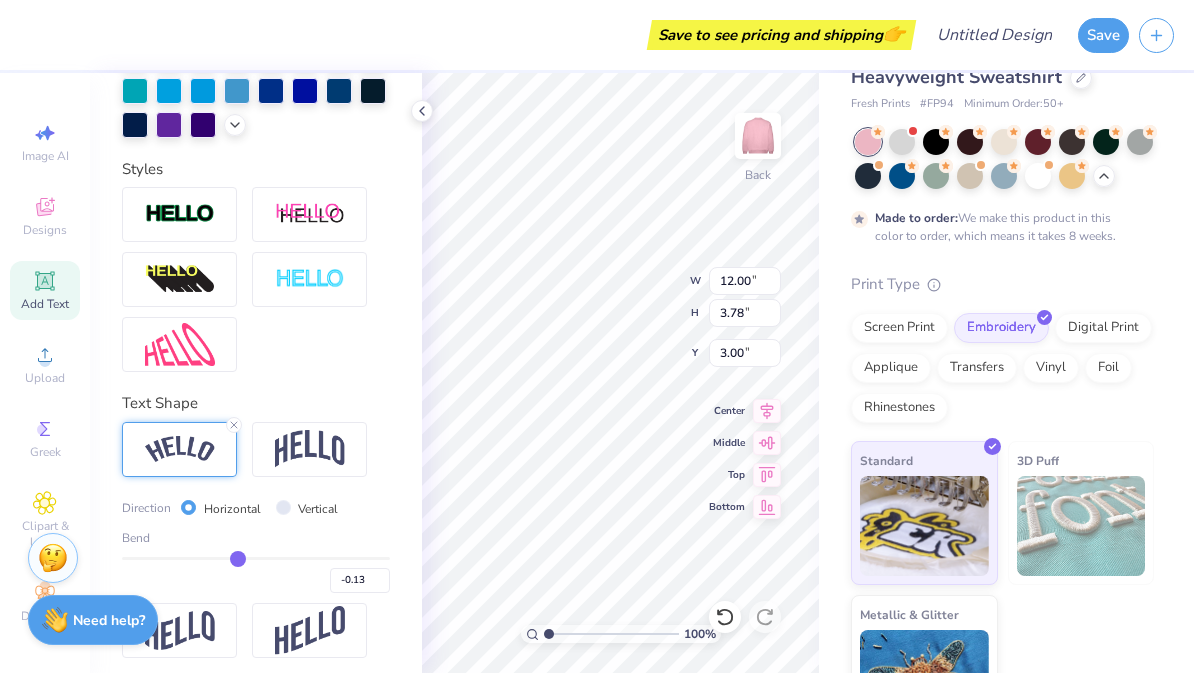 type on "-0.14" 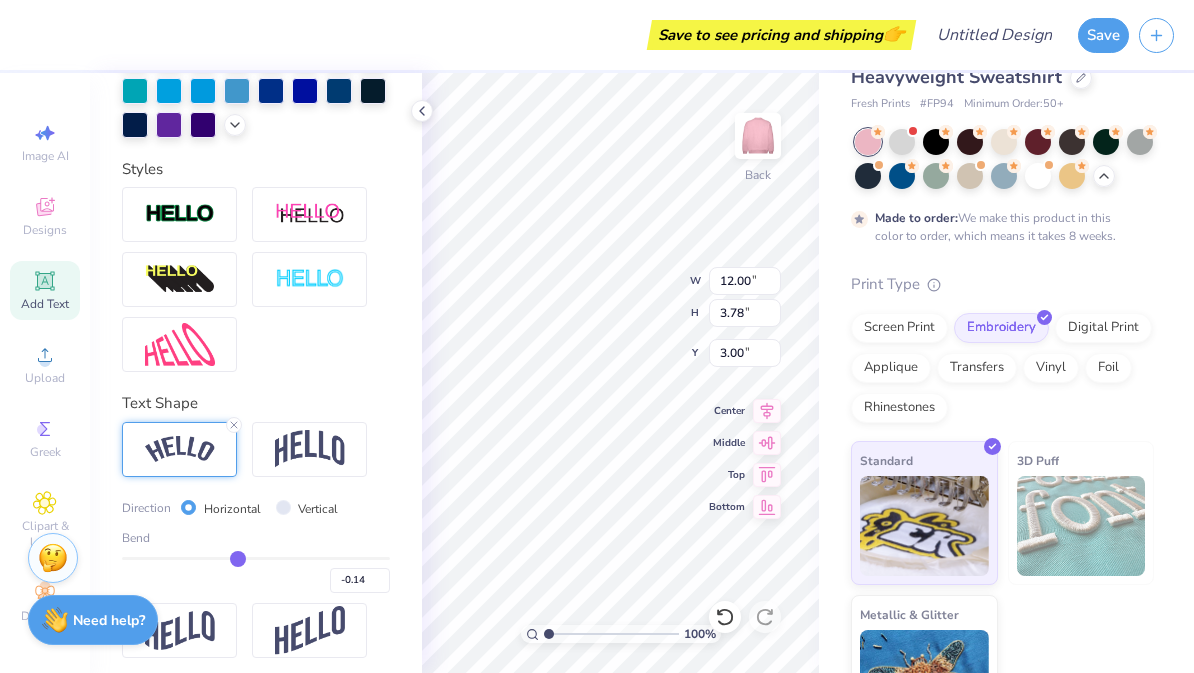type on "-0.15" 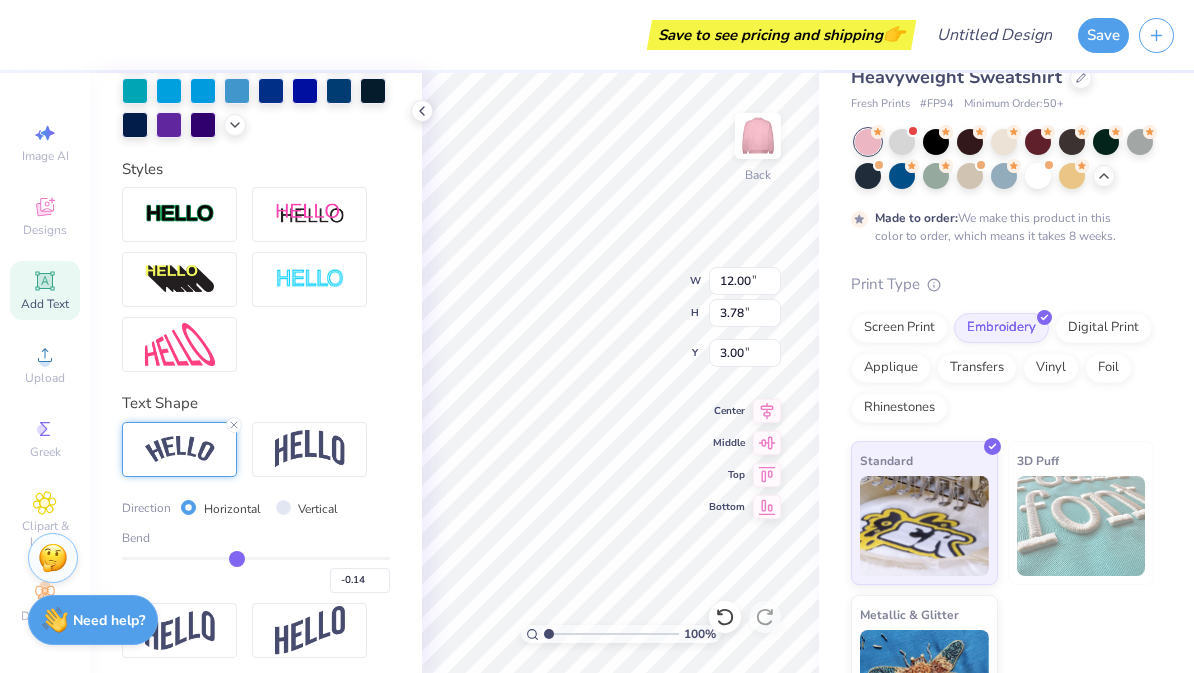 type on "-0.15" 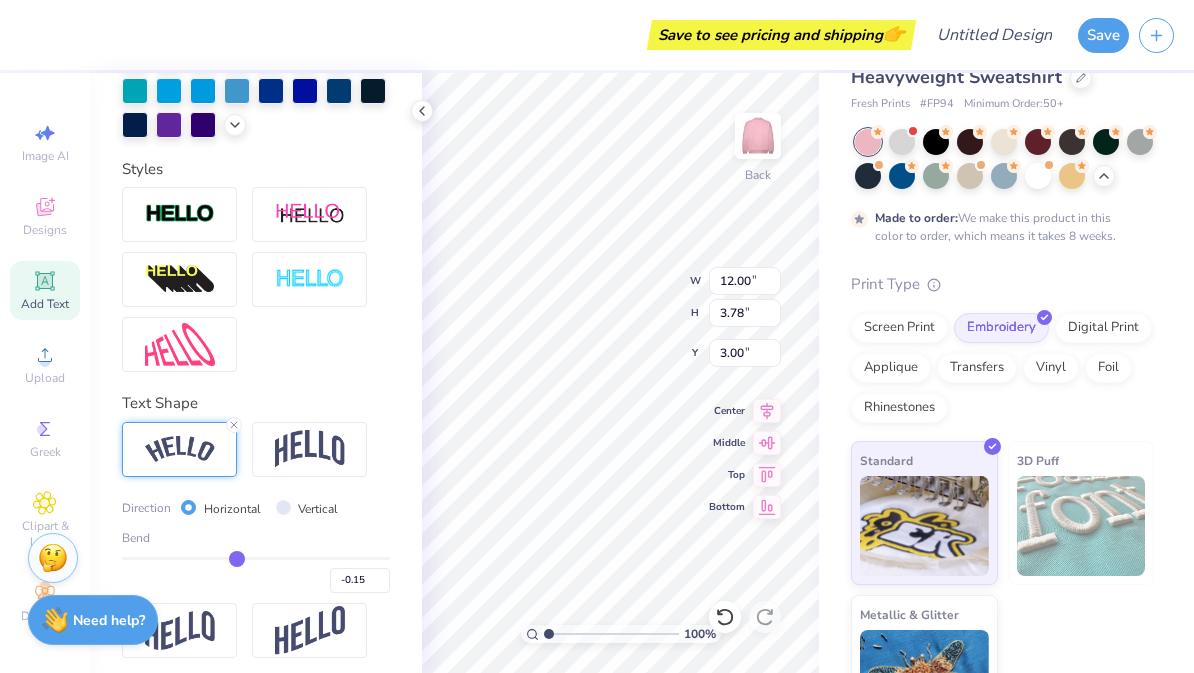 type on "-0.16" 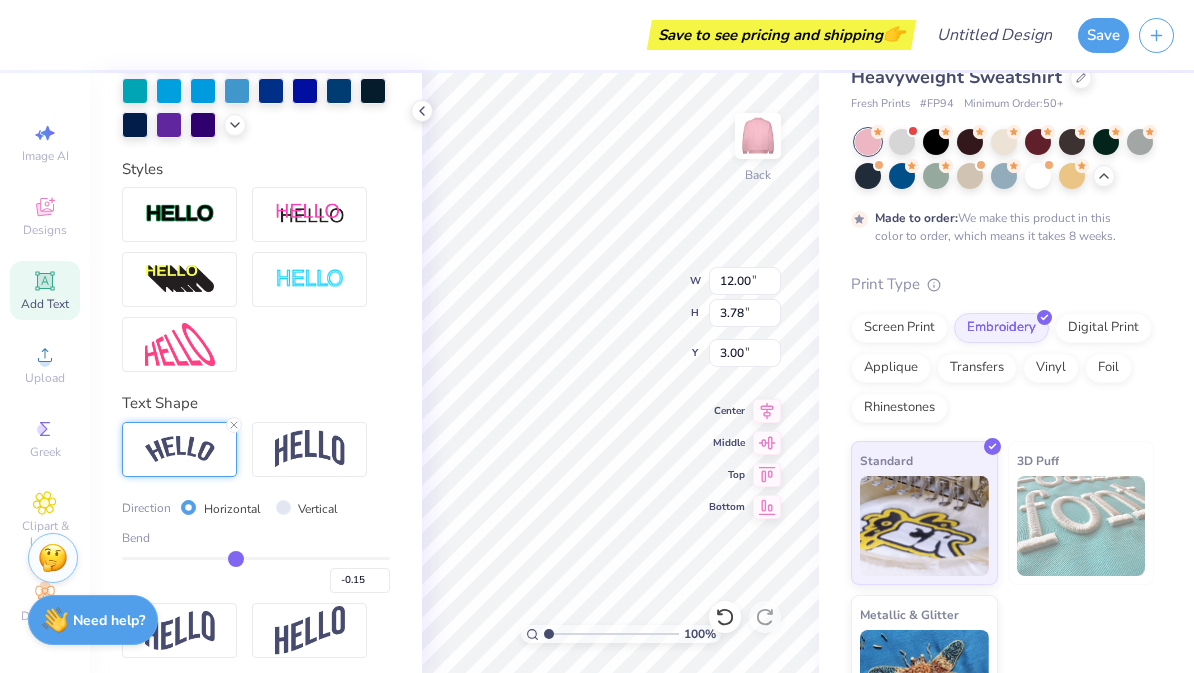 type on "-0.16" 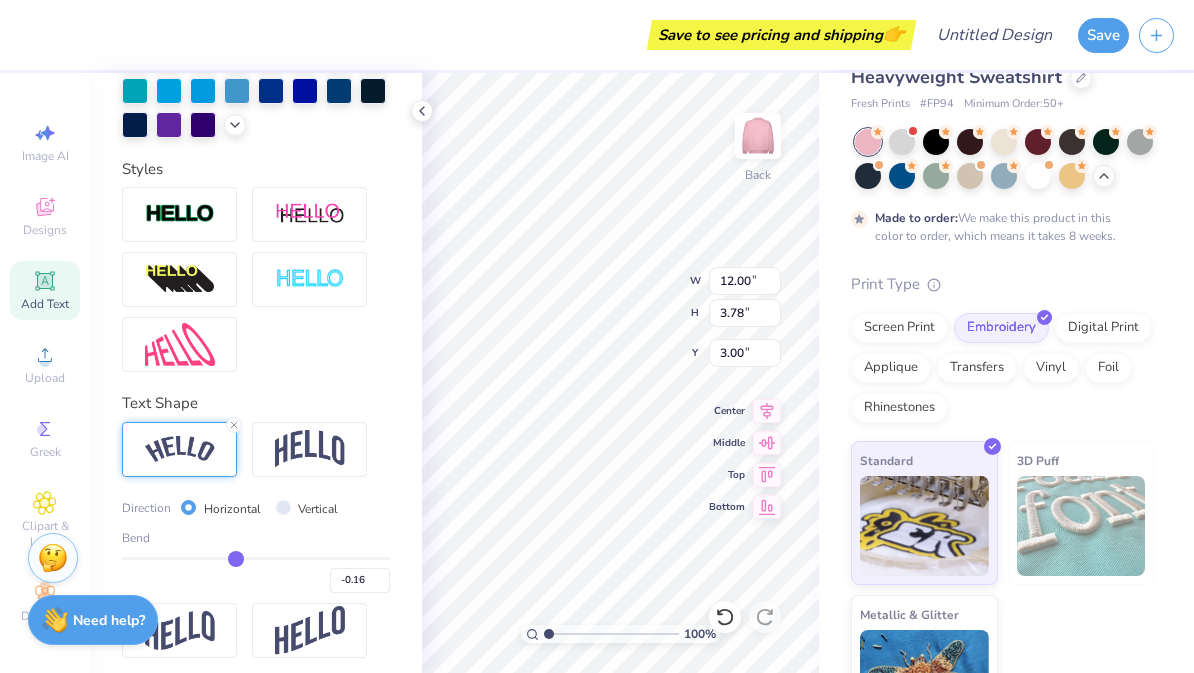 type on "-0.17" 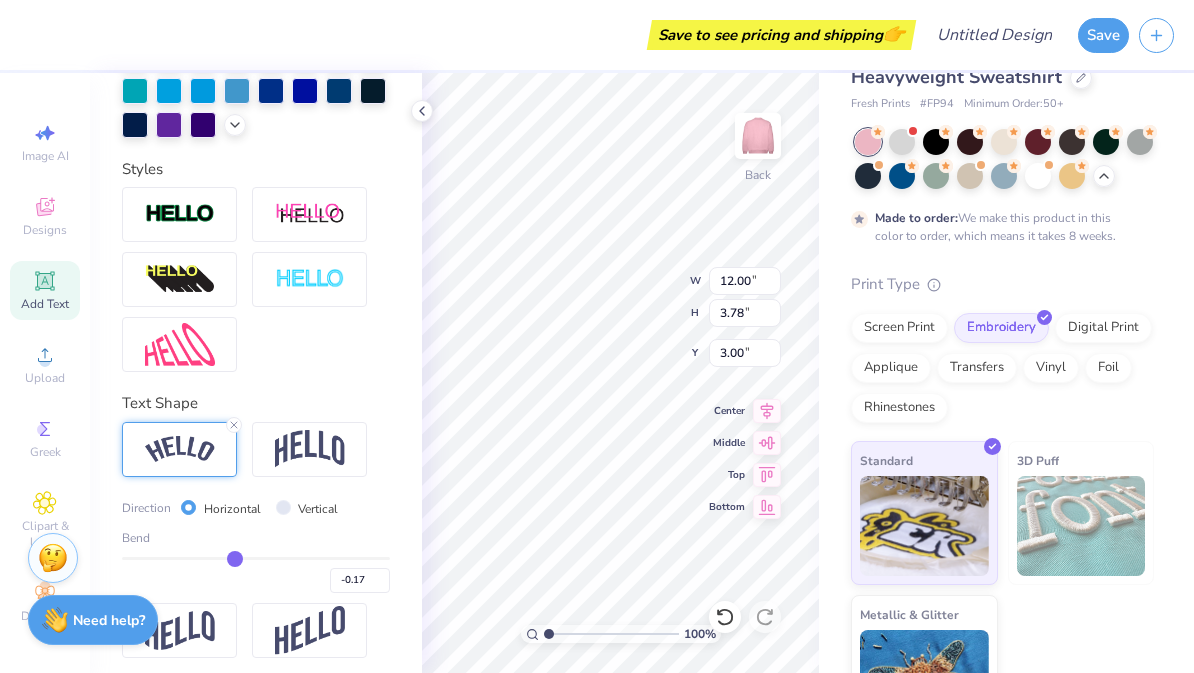 type on "-0.18" 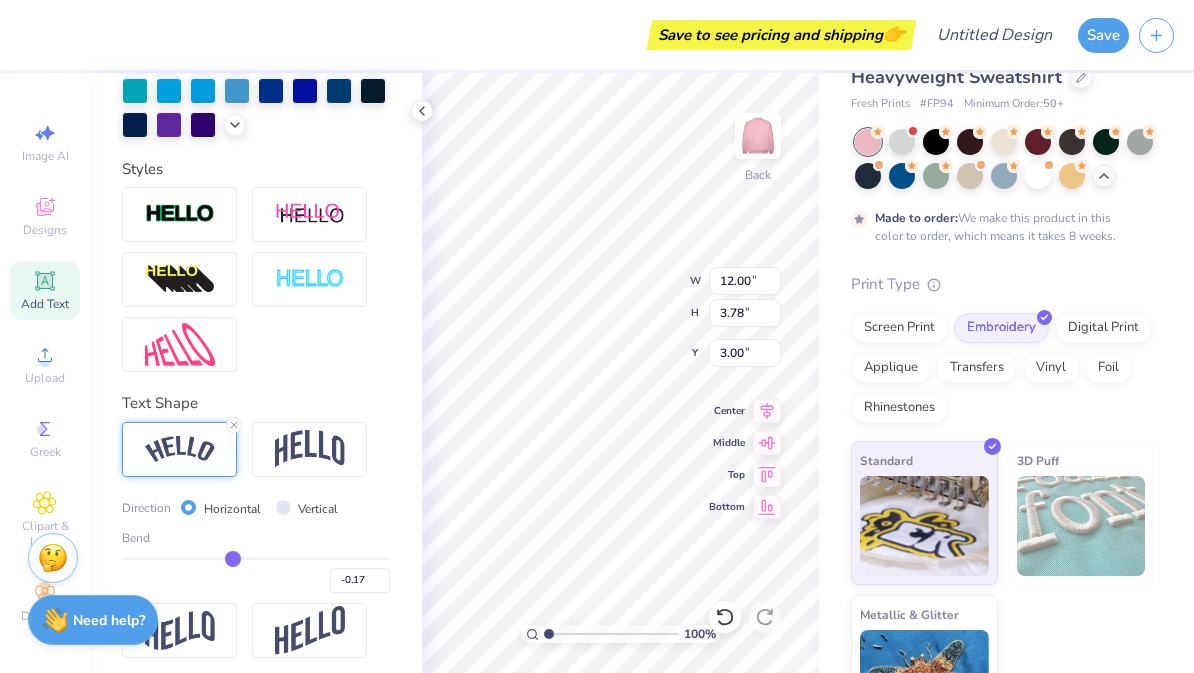 type on "-0.18" 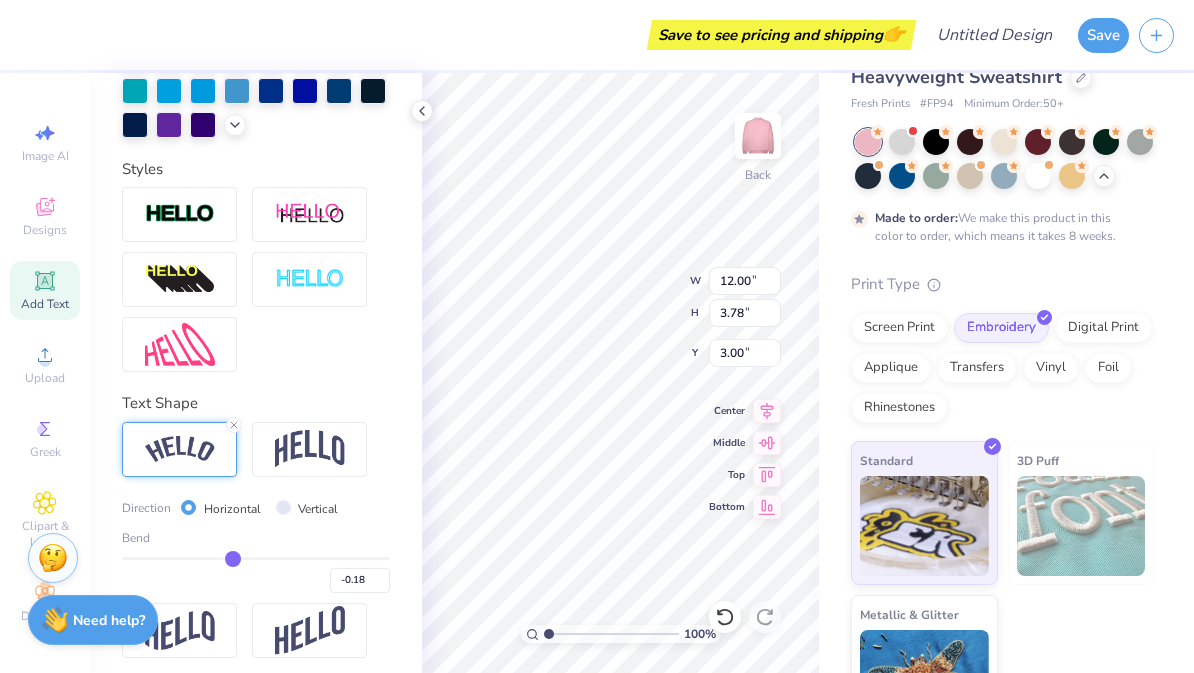 type on "-0.19" 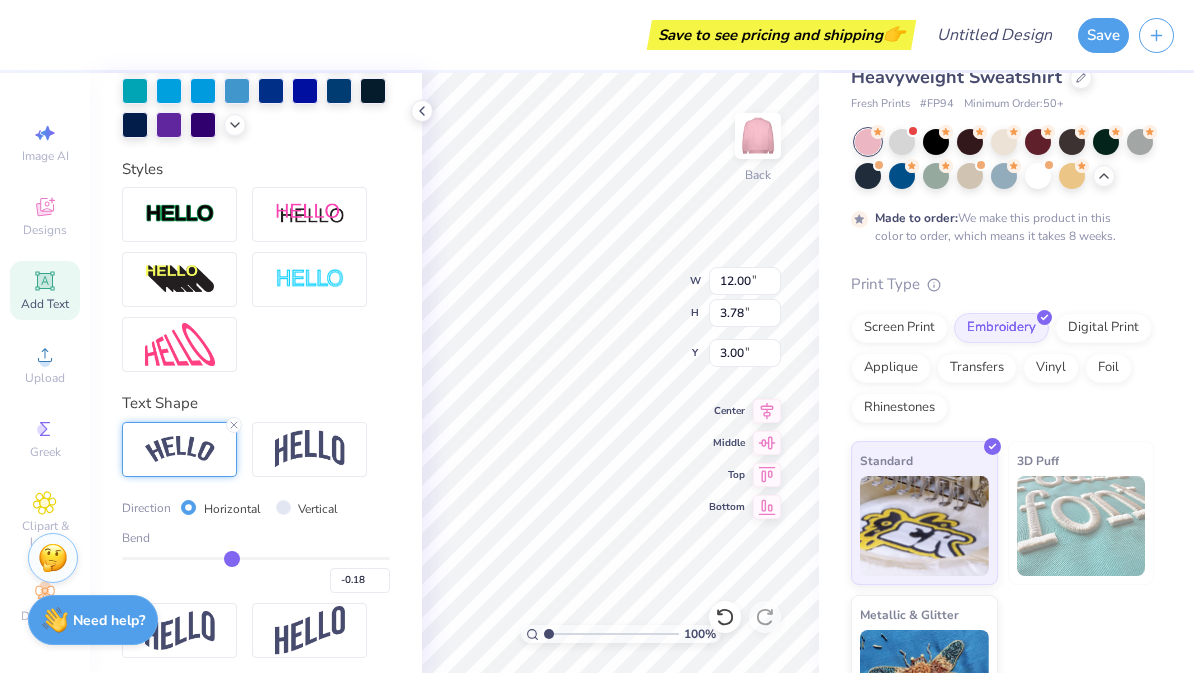 type on "-0.19" 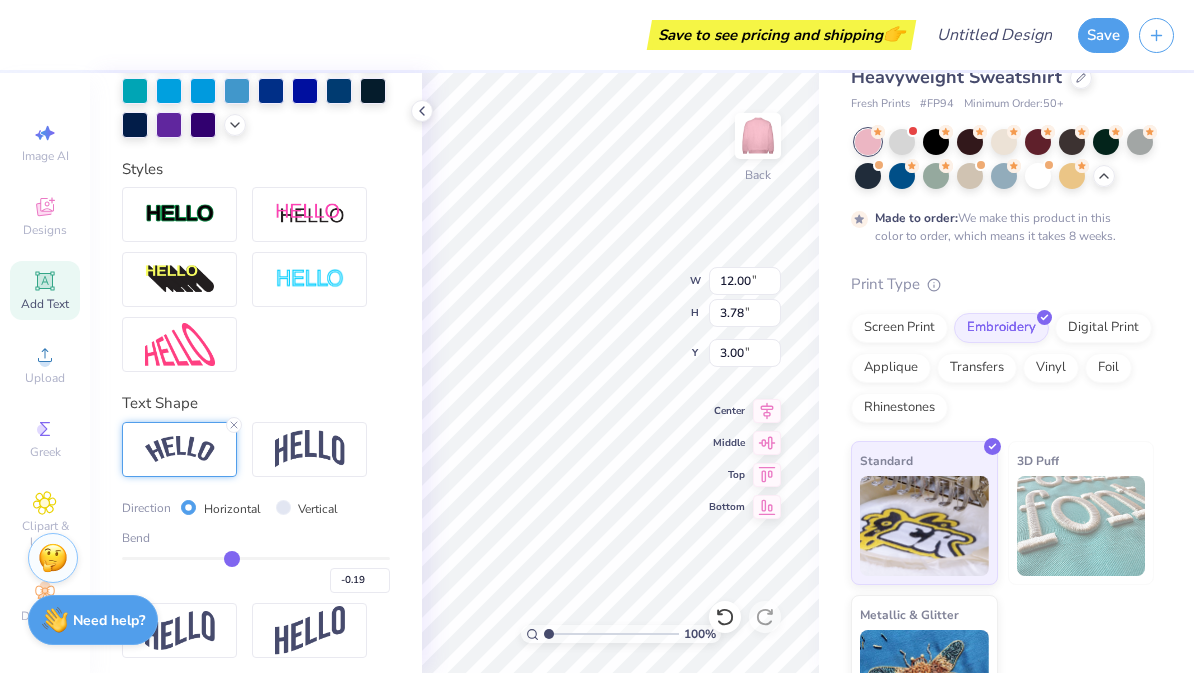 type on "-0.2" 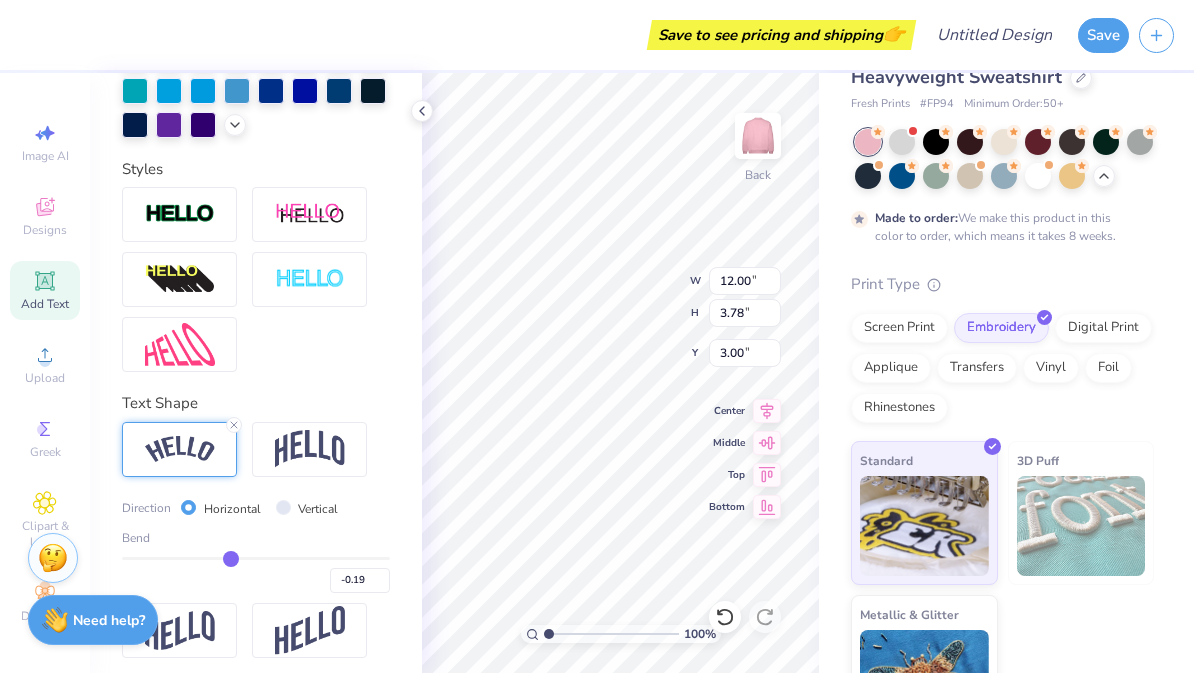 type on "-0.20" 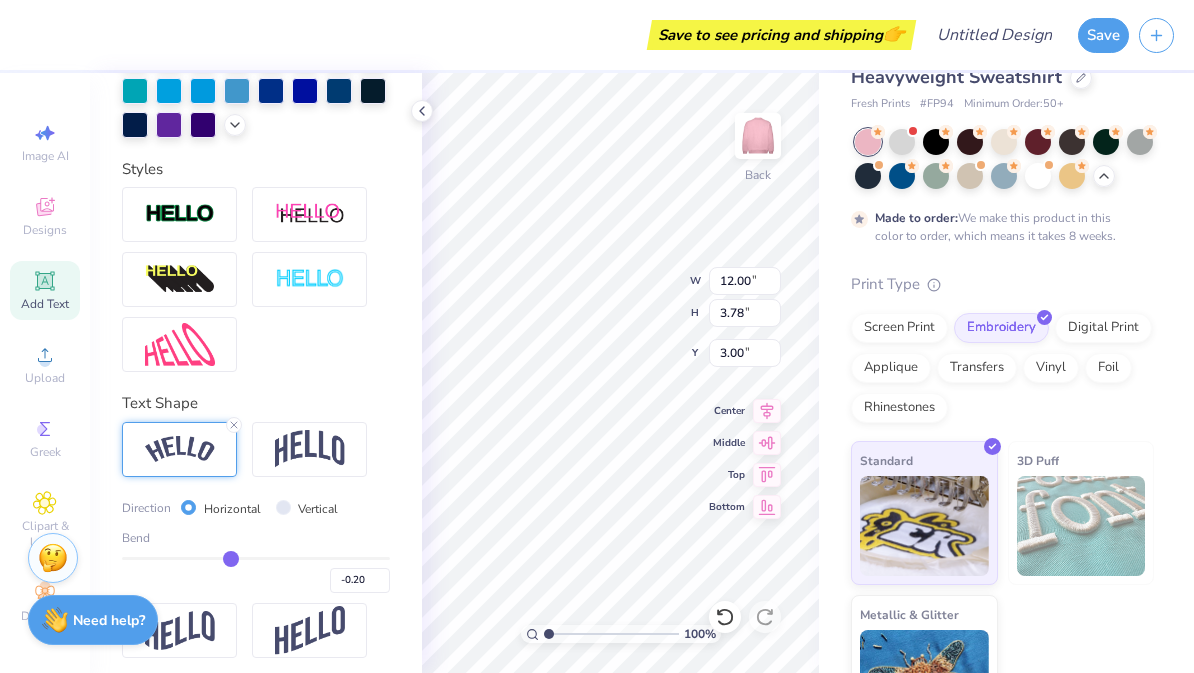 type on "-0.21" 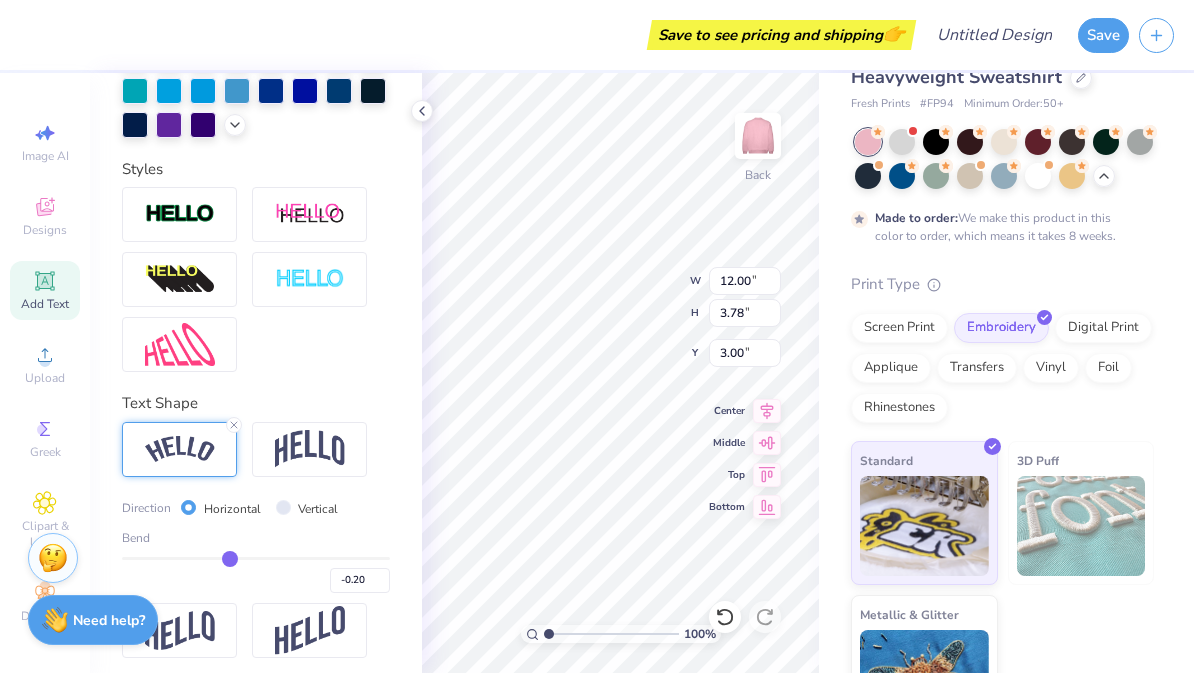 type on "-0.21" 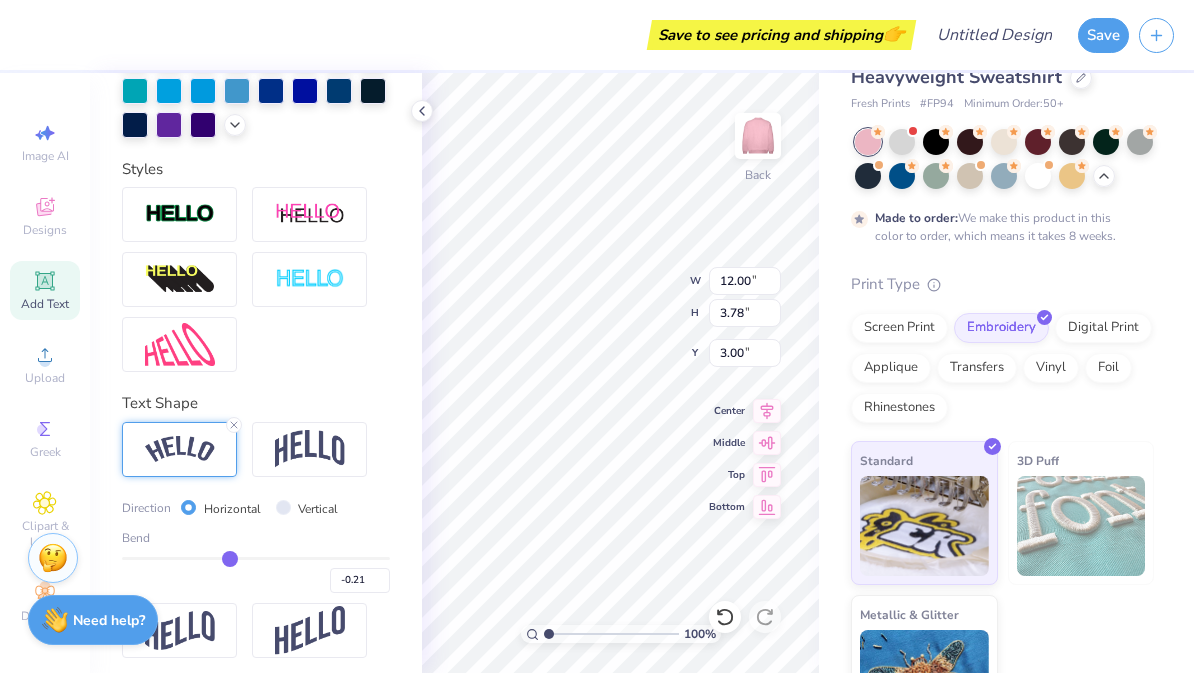 type on "-0.22" 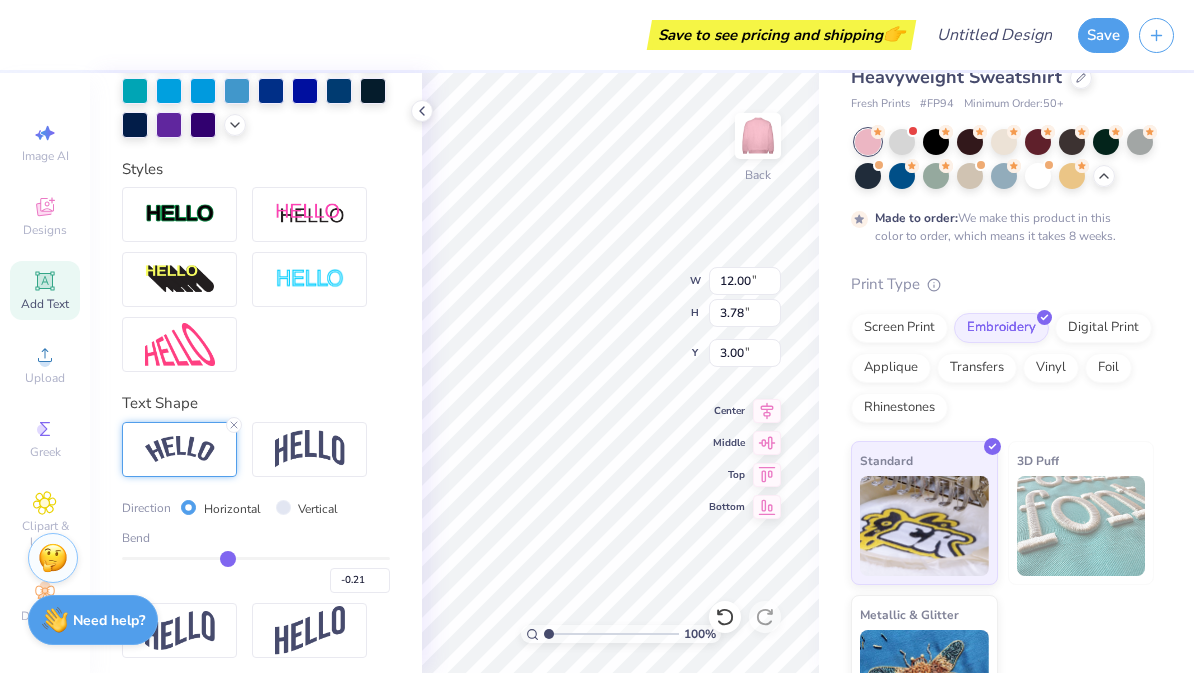 type on "-0.22" 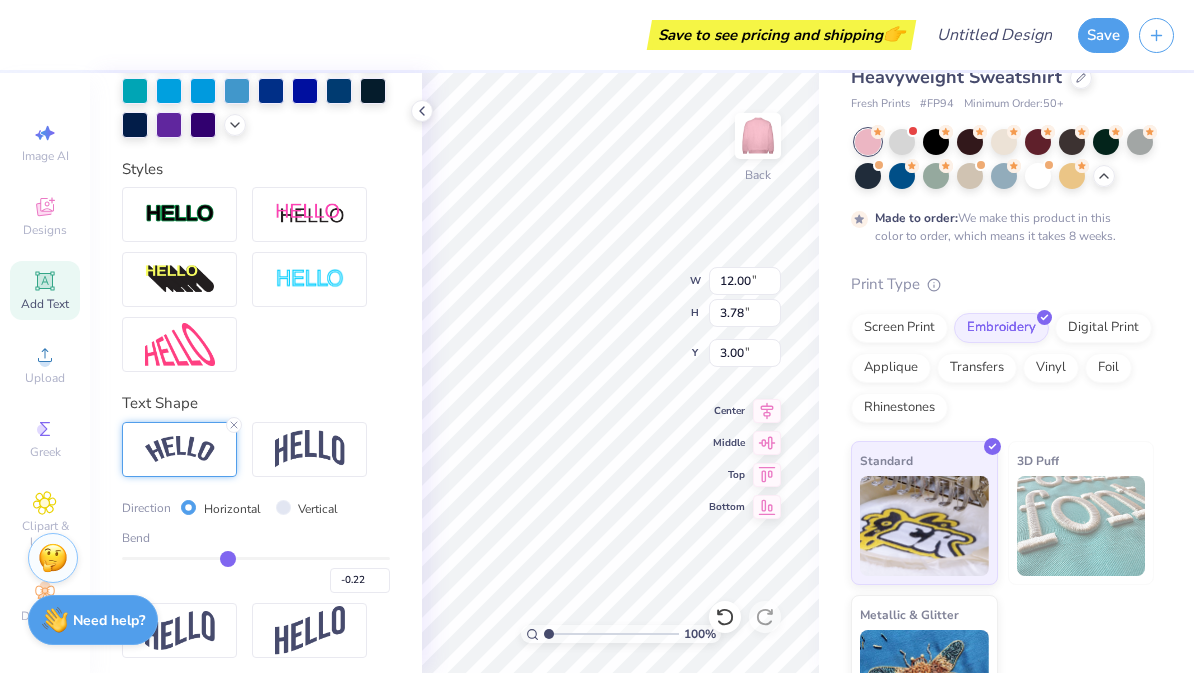 type on "-0.23" 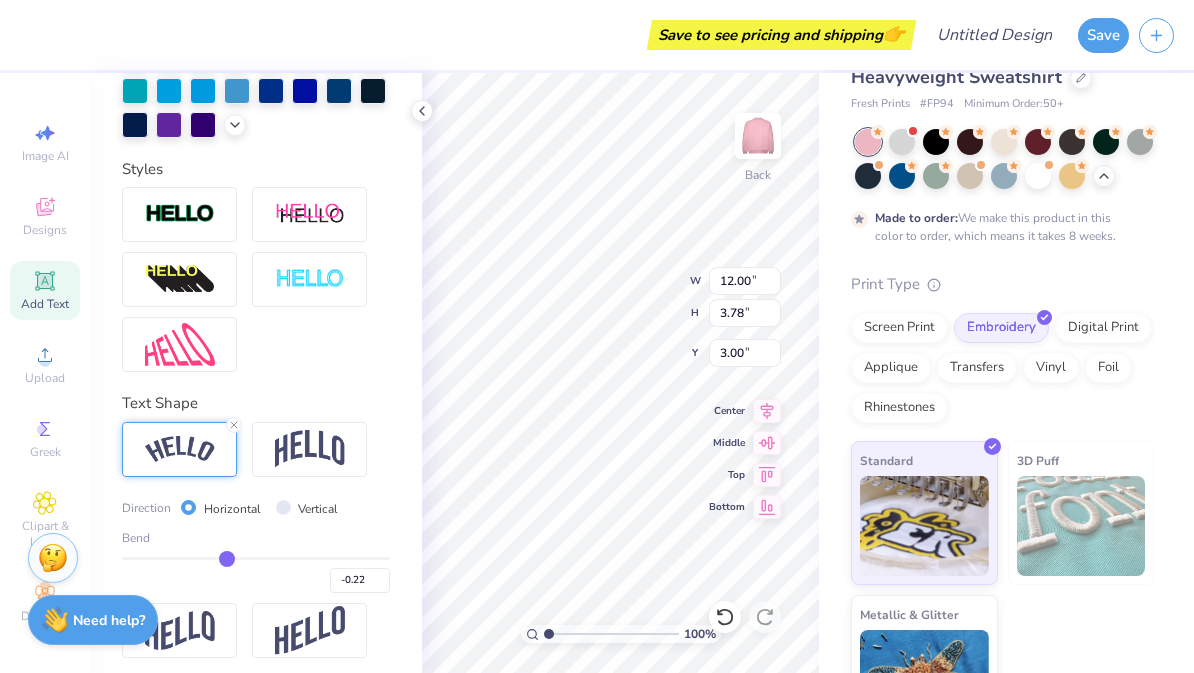 type on "-0.23" 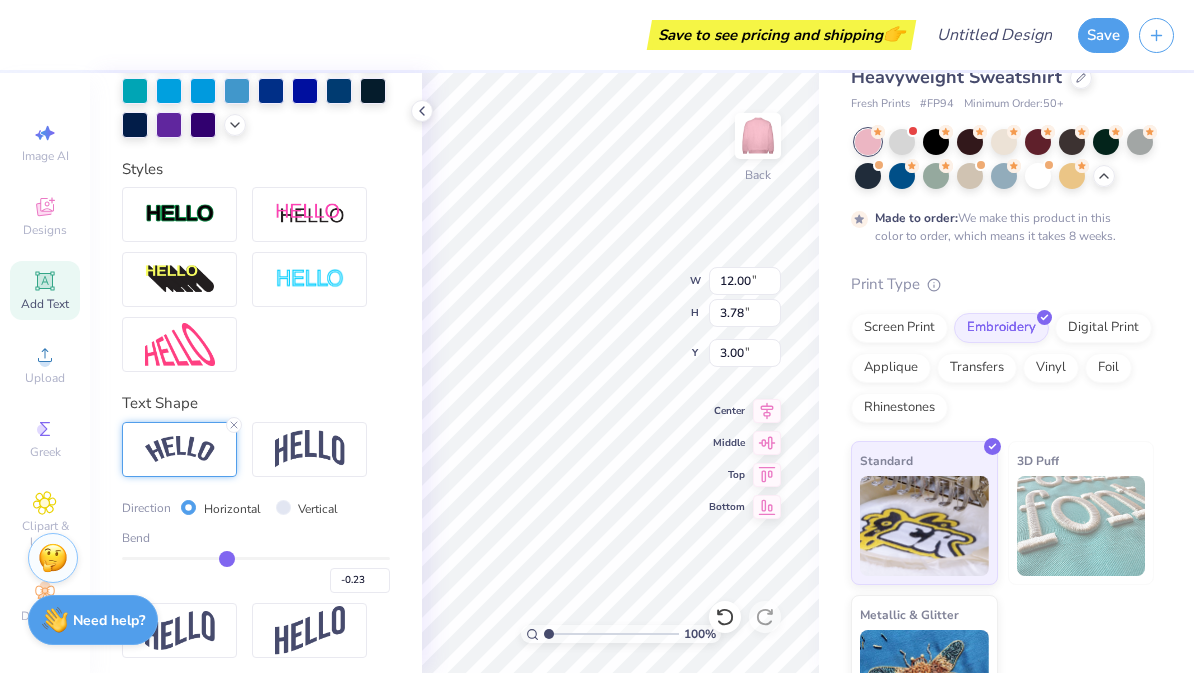 type on "-0.24" 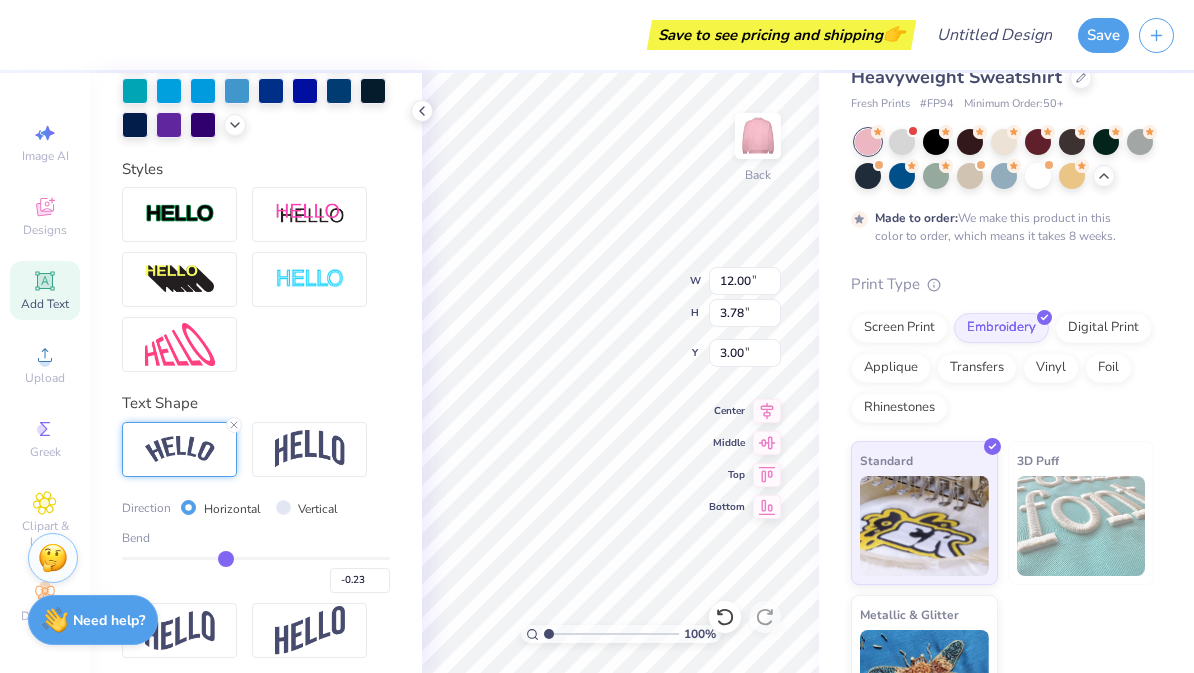 type on "-0.24" 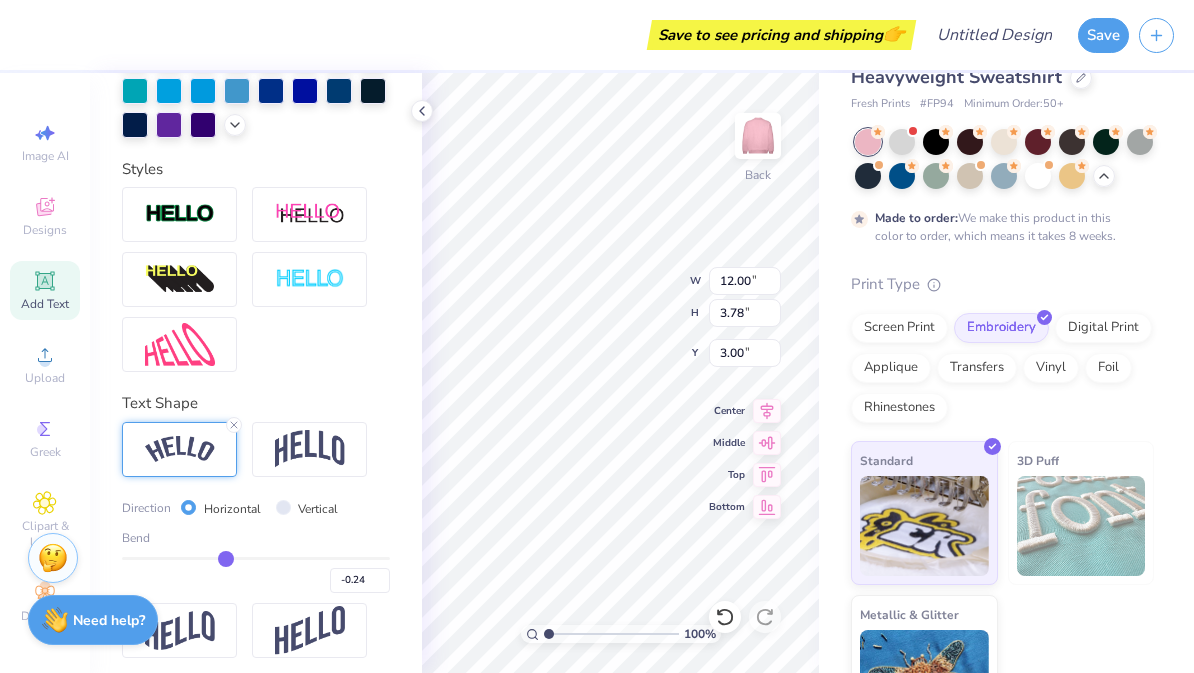 type on "-0.25" 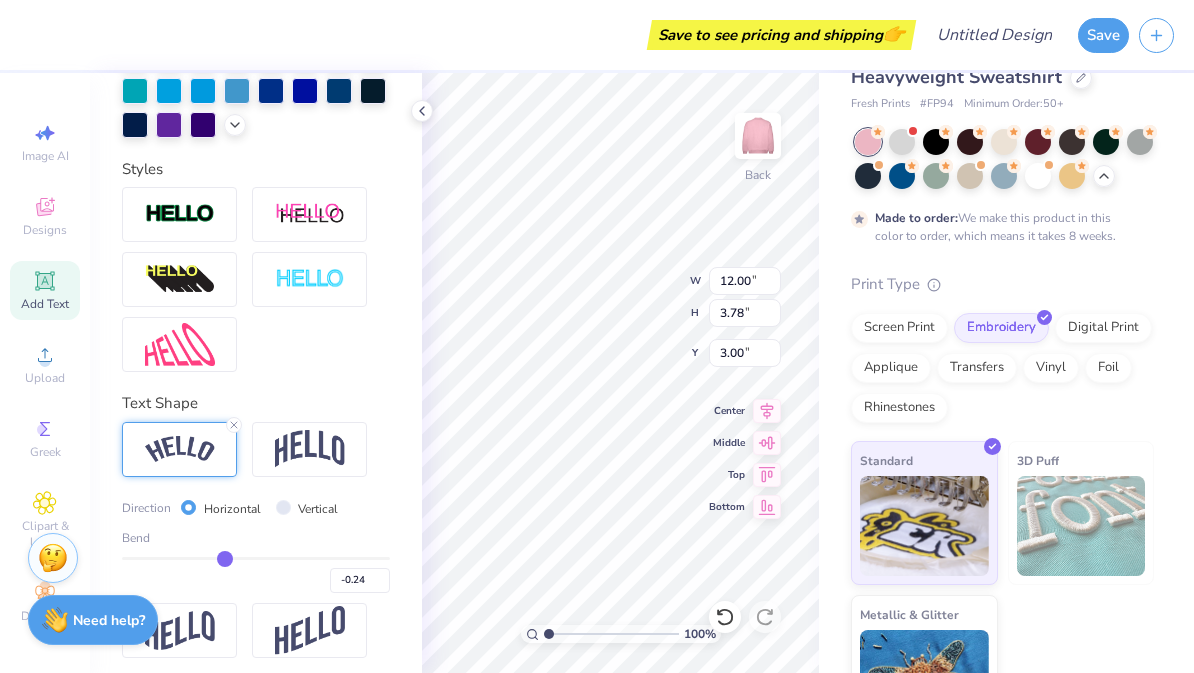 type on "-0.25" 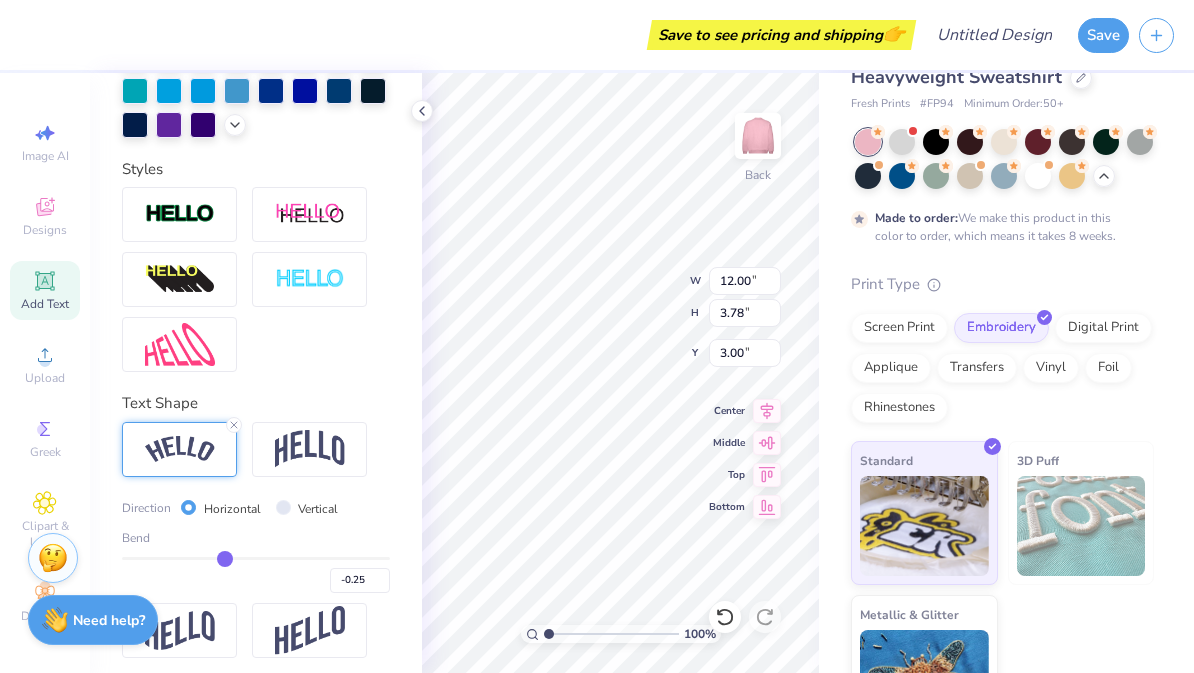 type on "-0.24" 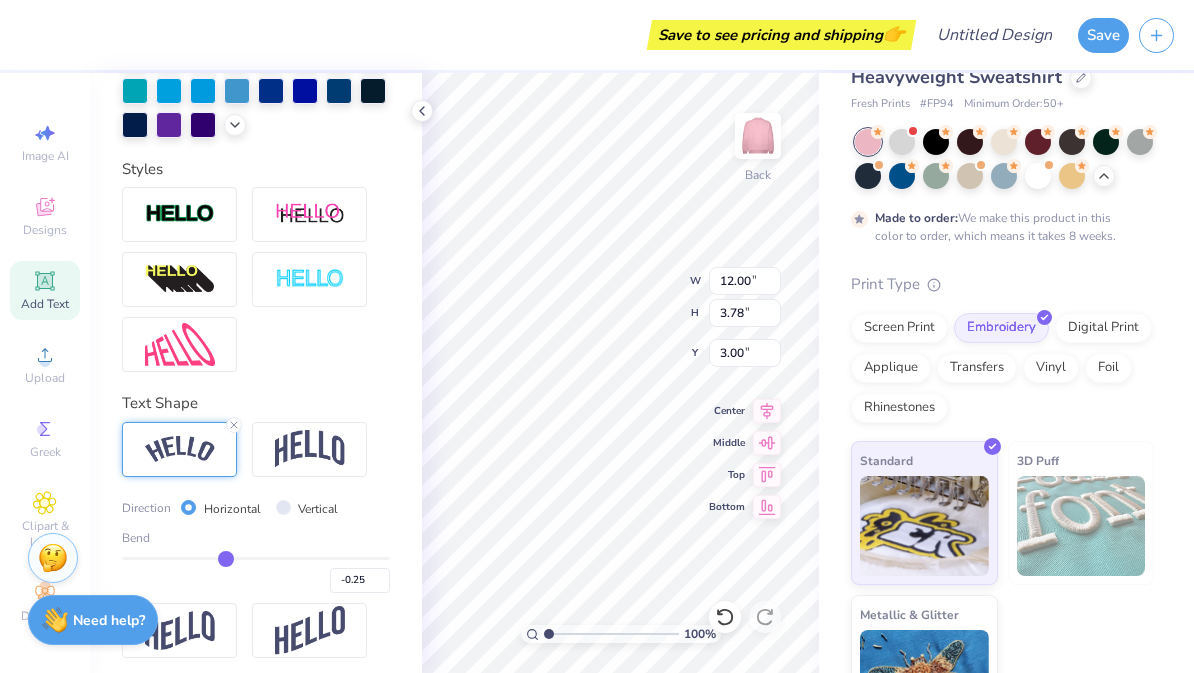 type on "-0.24" 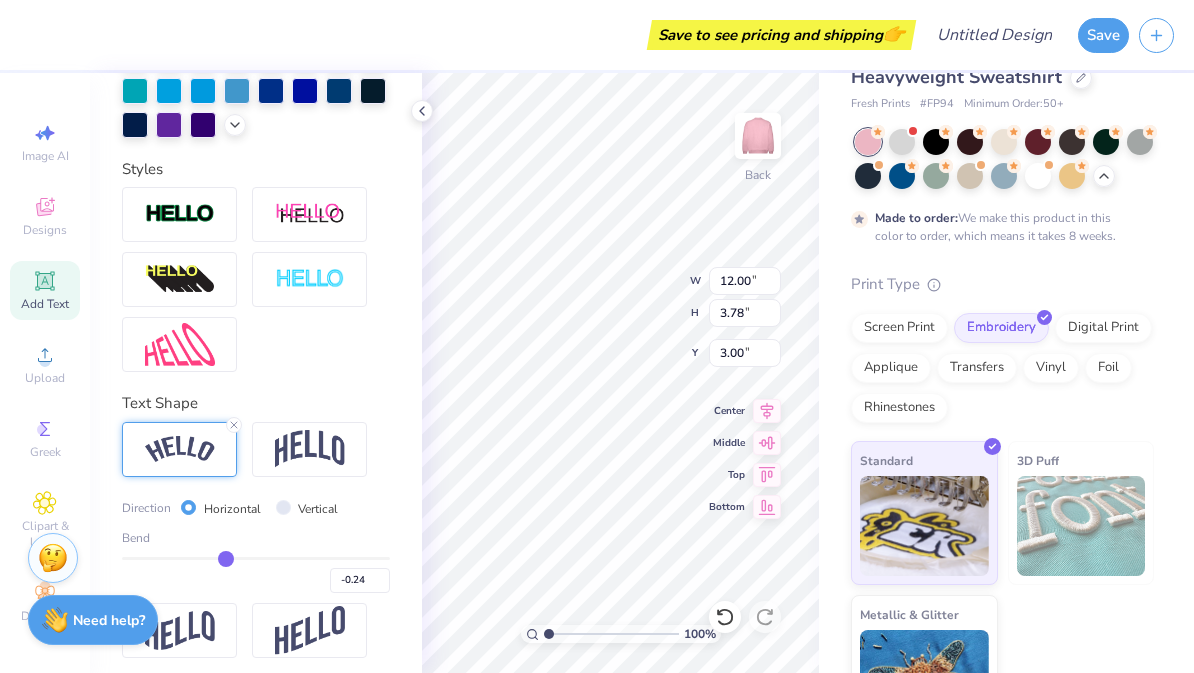 type on "-0.23" 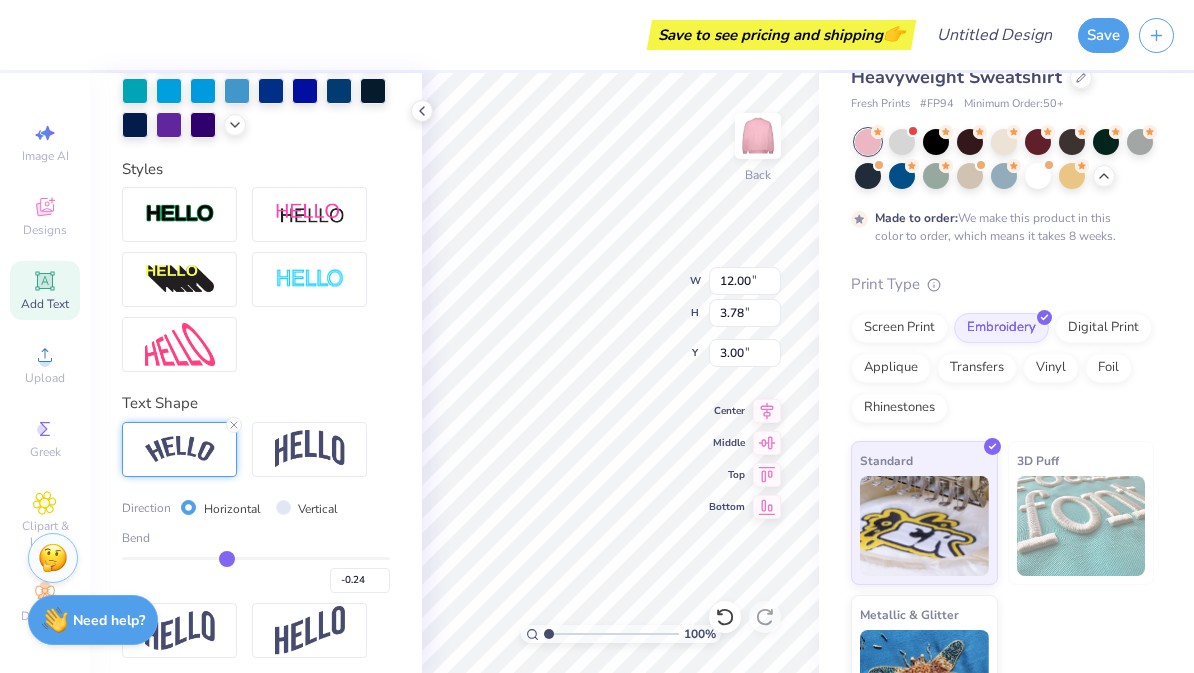 type on "-0.23" 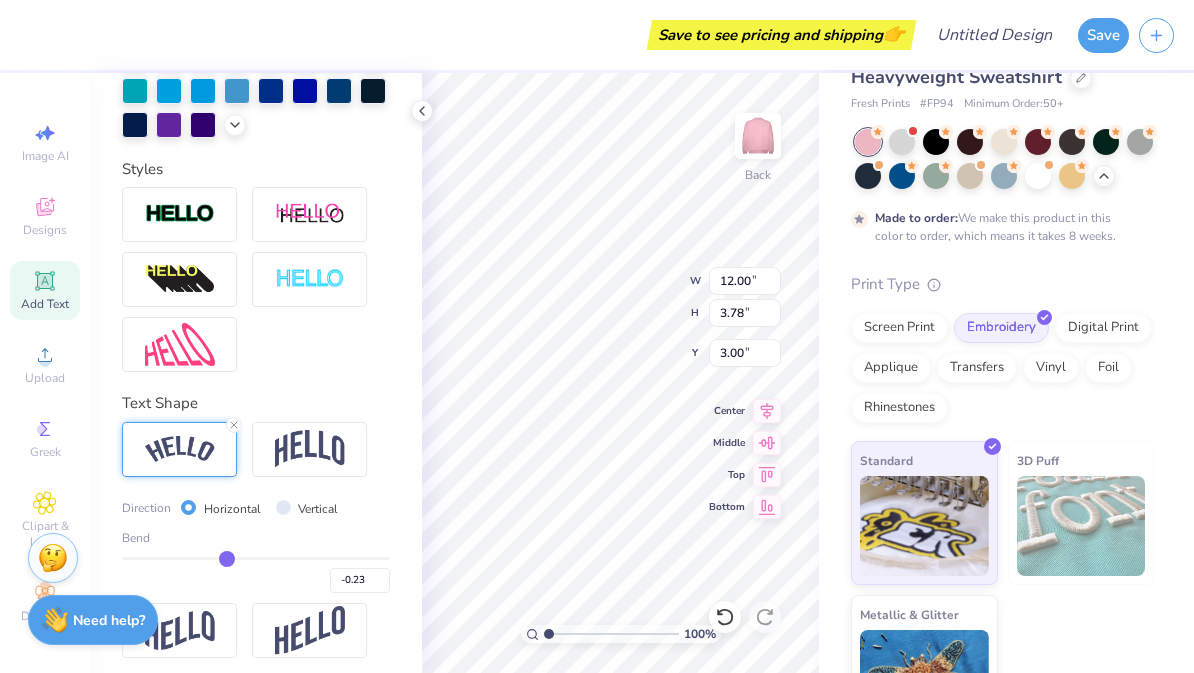 type on "-0.22" 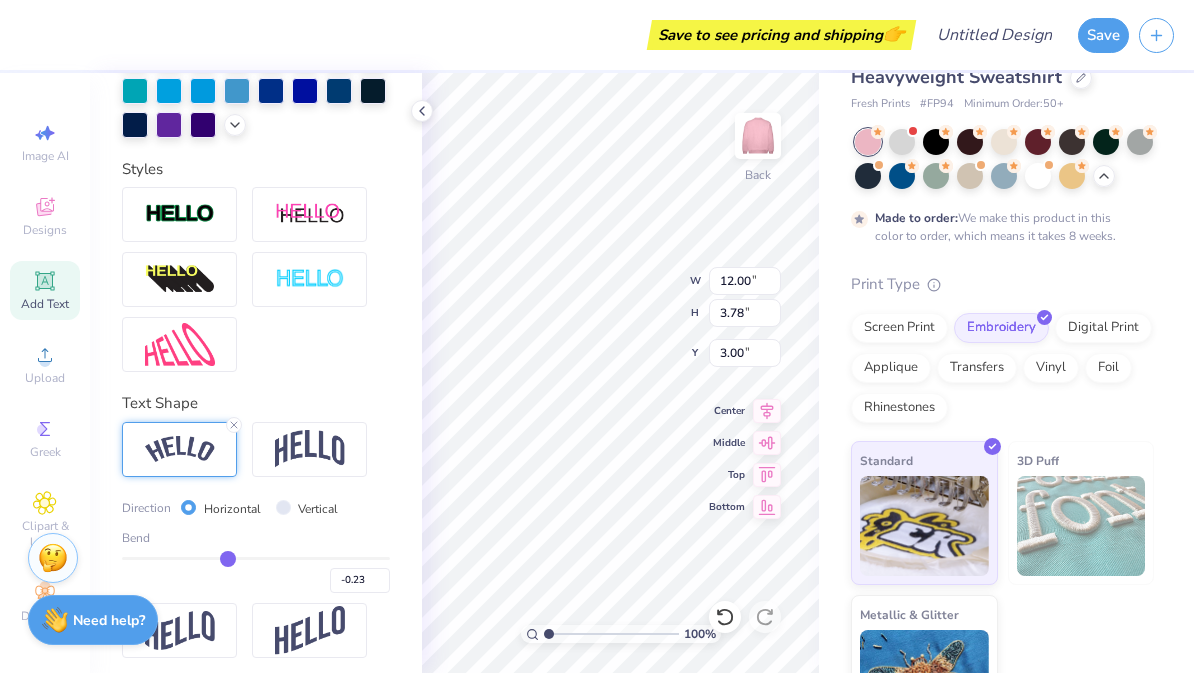 type on "-0.22" 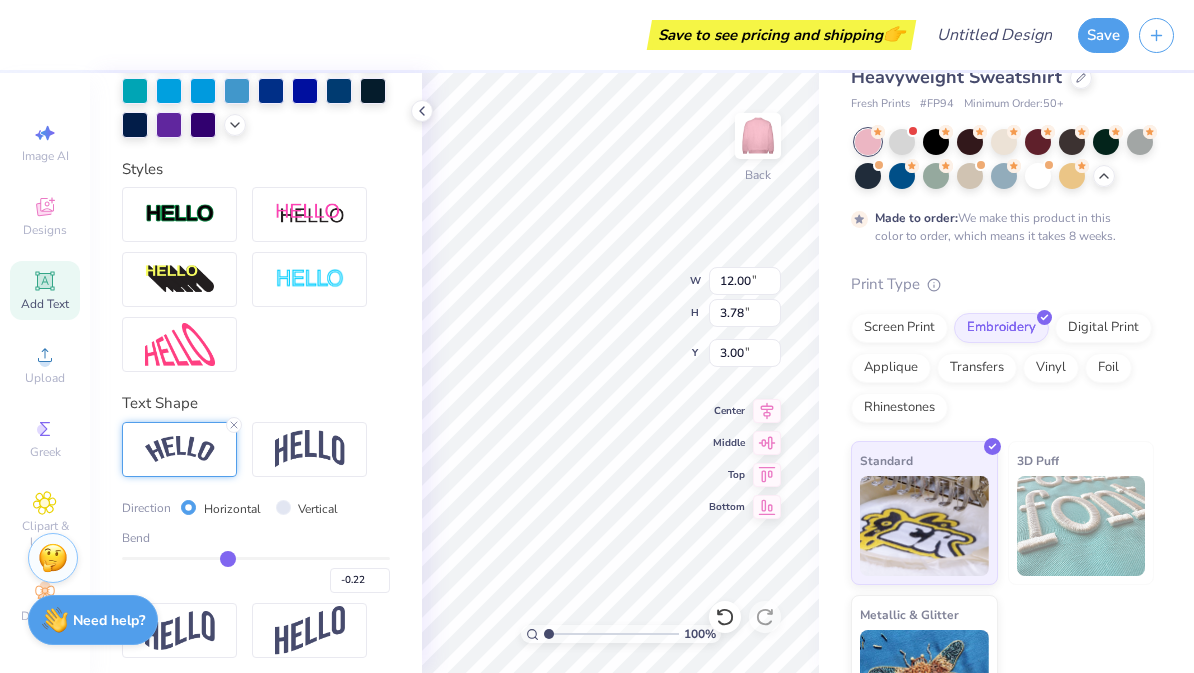 type on "-0.21" 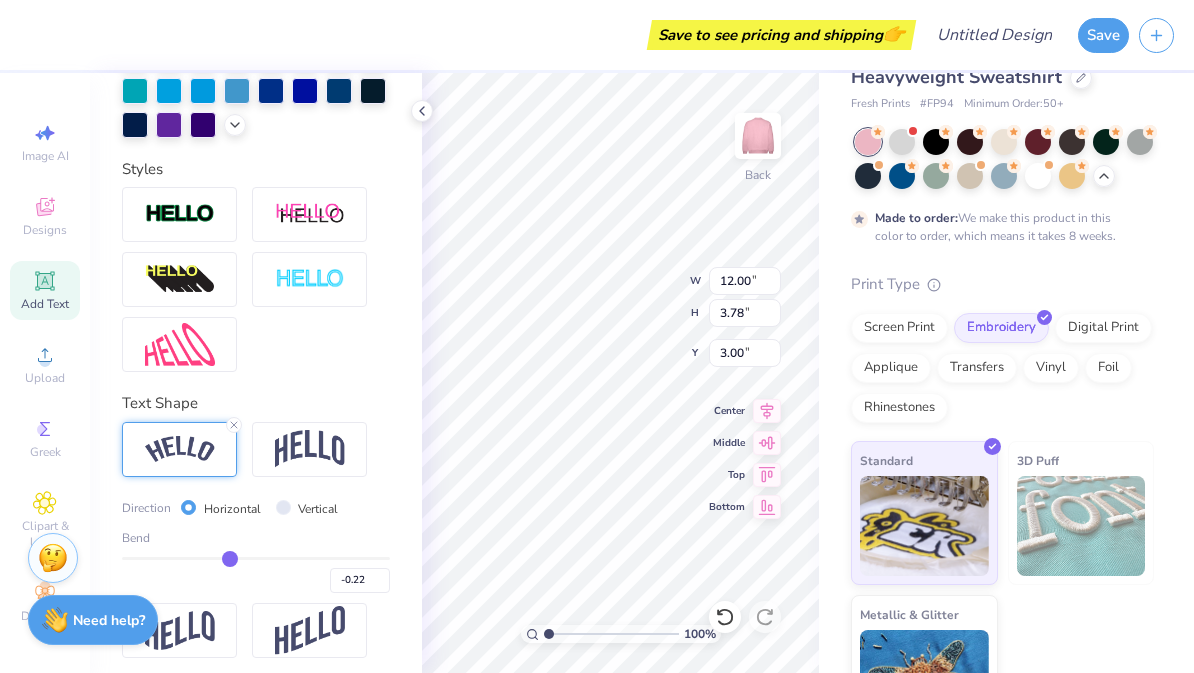 type on "-0.21" 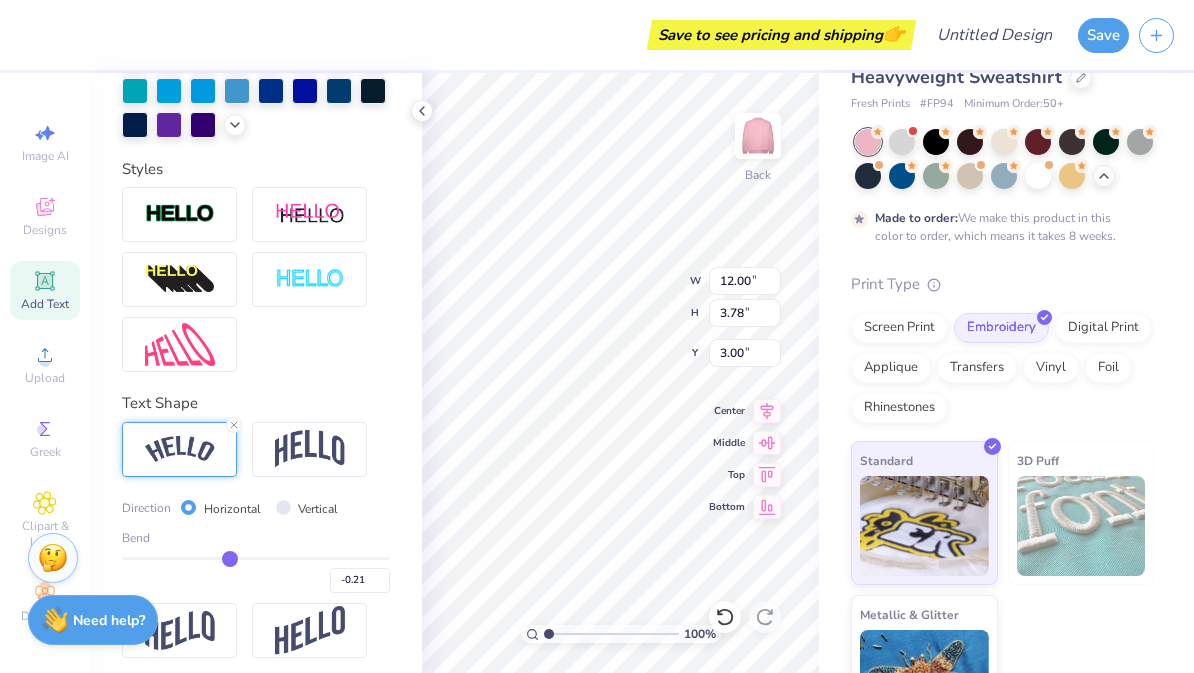 type on "-0.2" 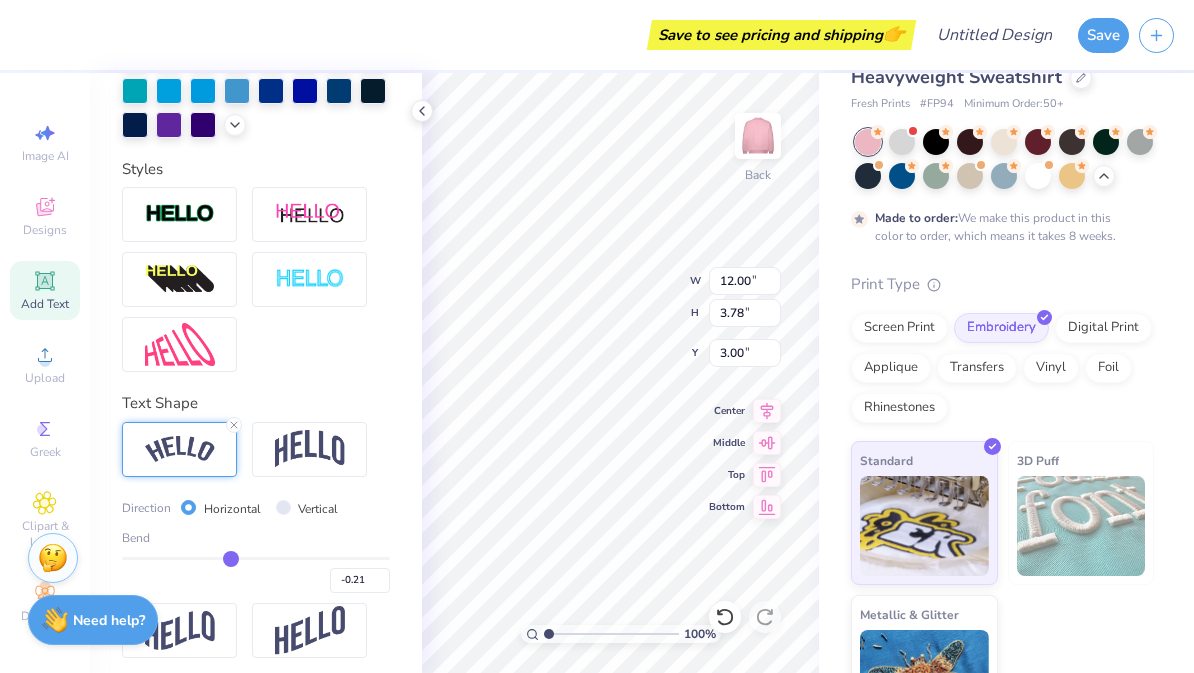 type on "-0.20" 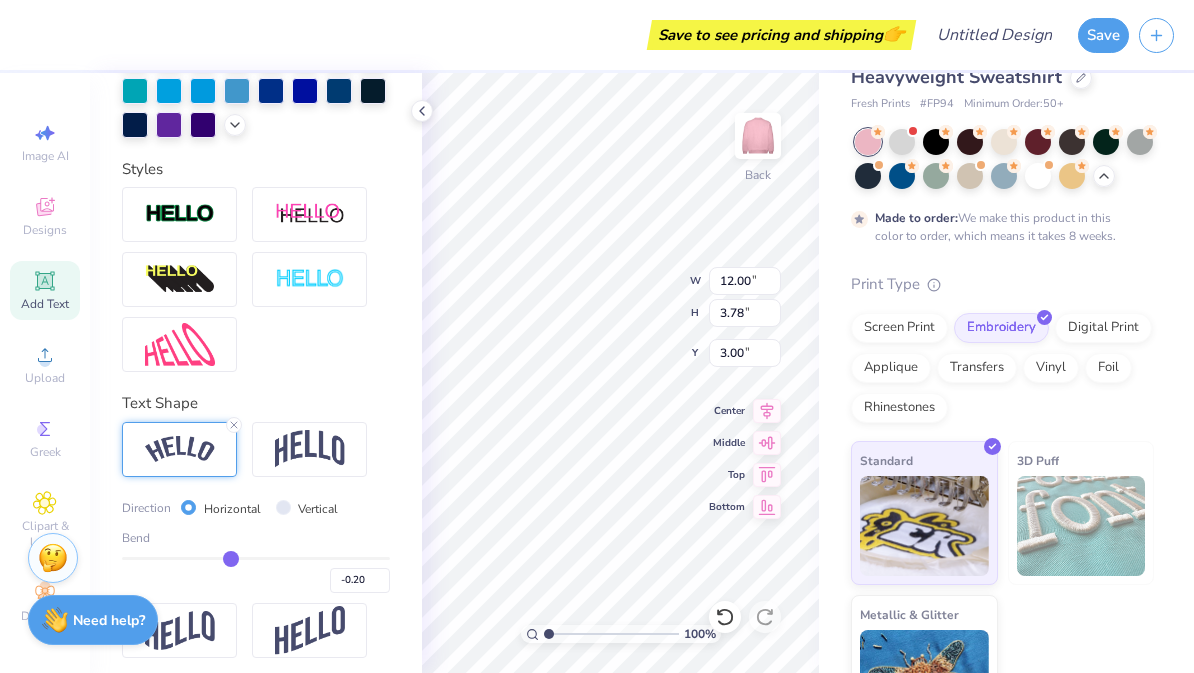 type on "-0.19" 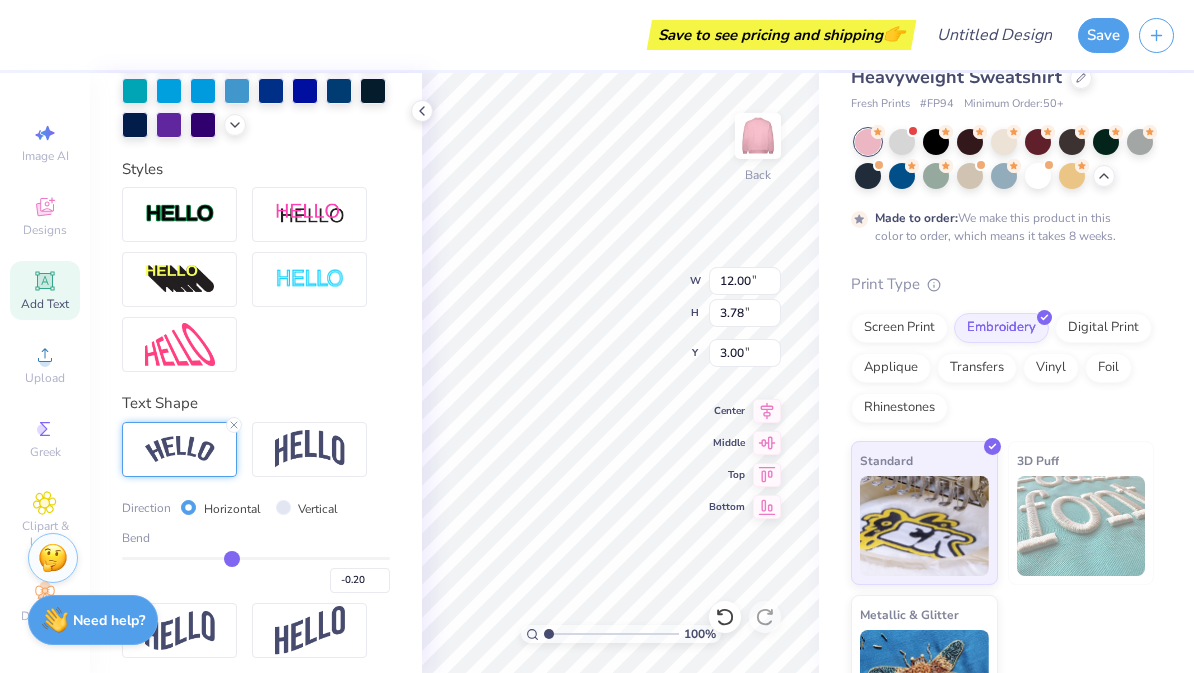type on "-0.19" 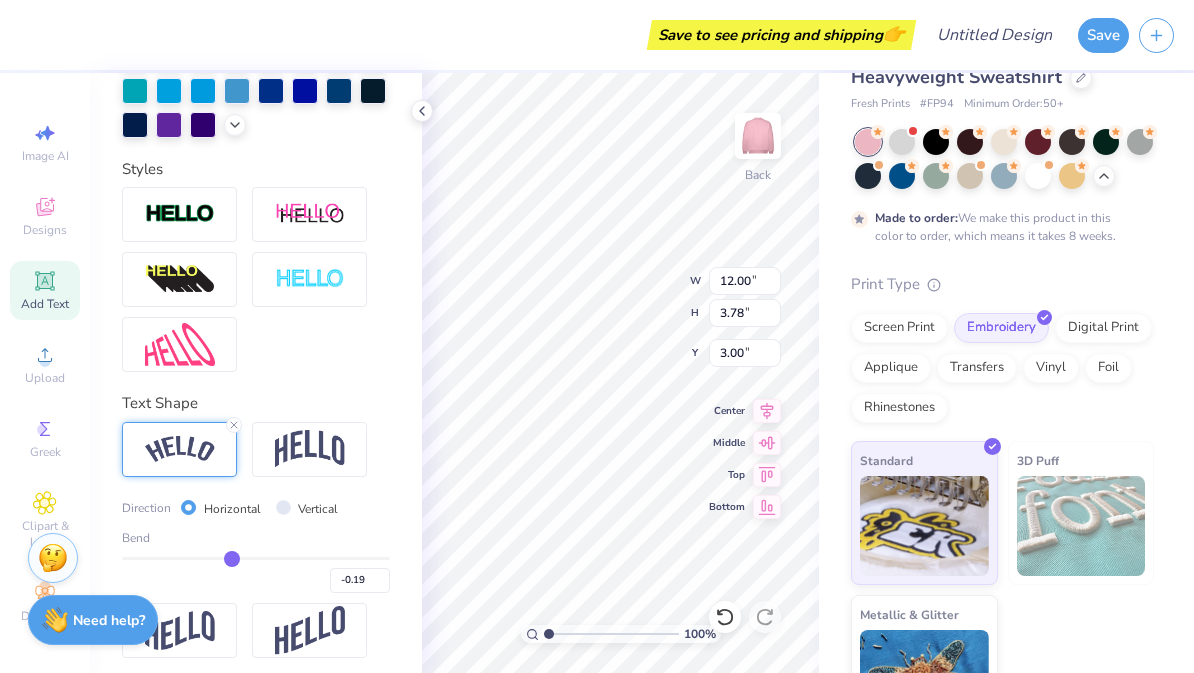 type on "-0.17" 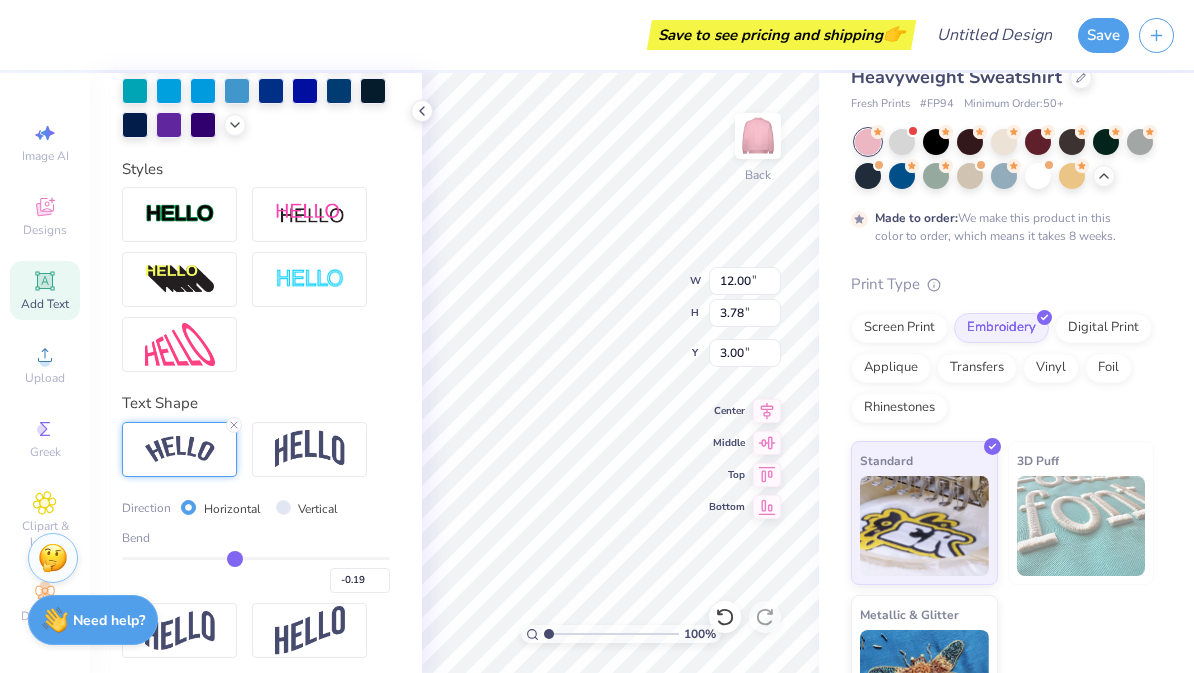 type on "-0.17" 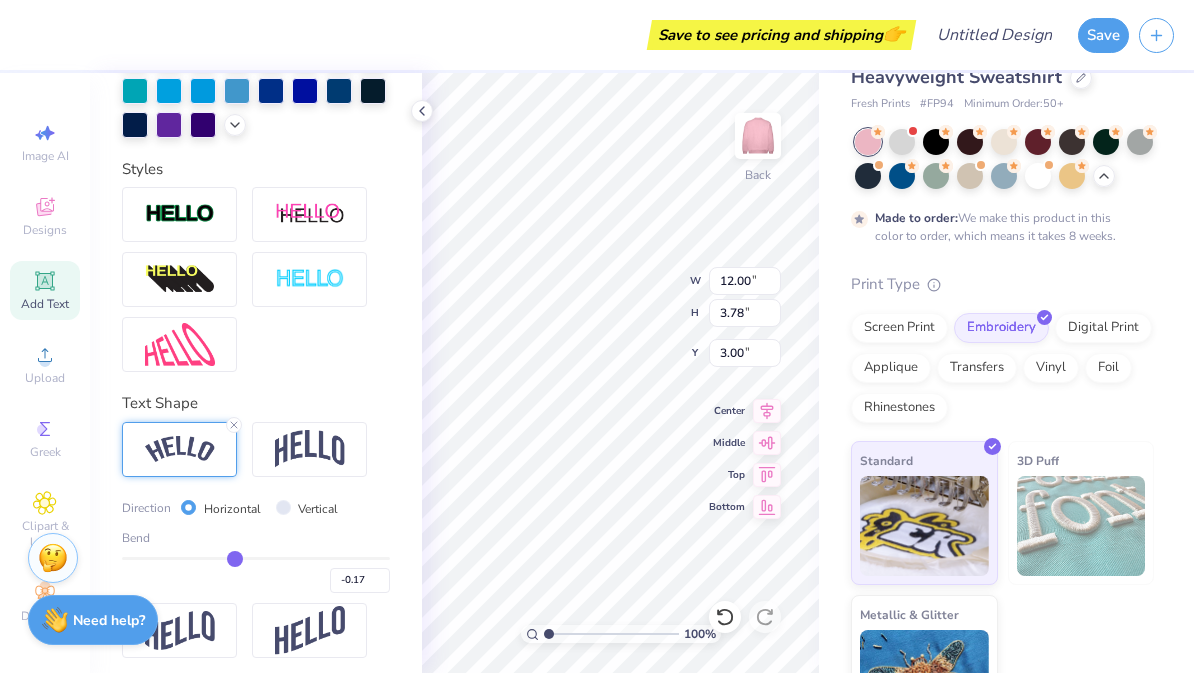type on "-0.16" 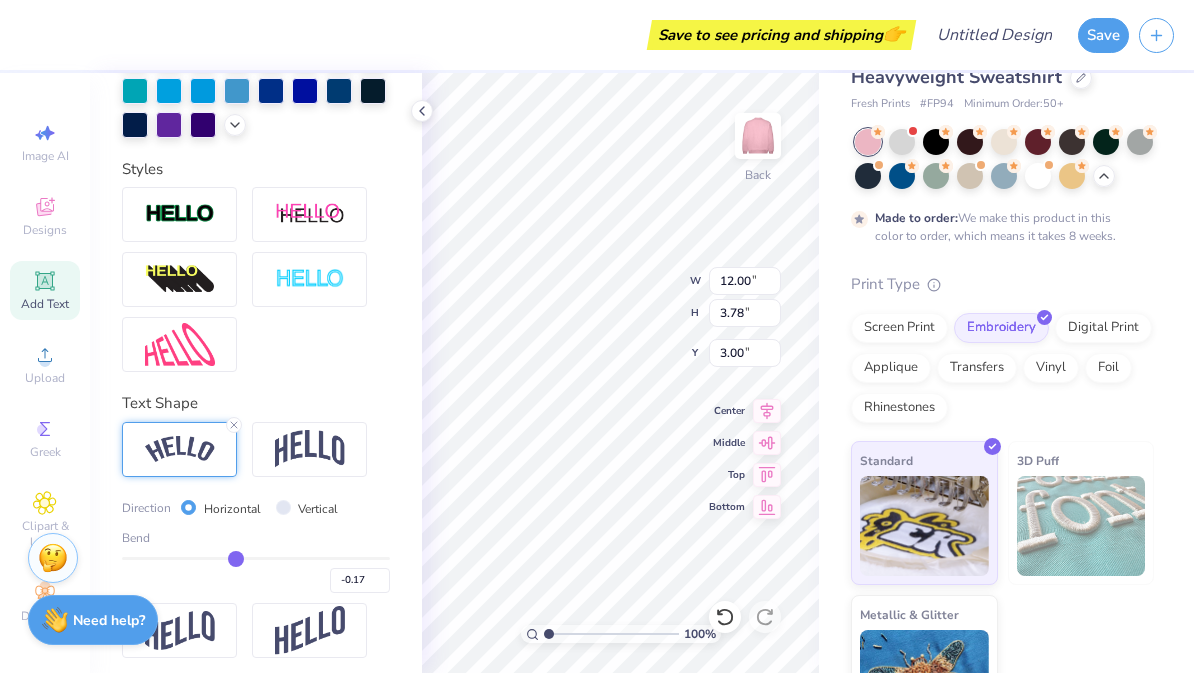 type on "-0.16" 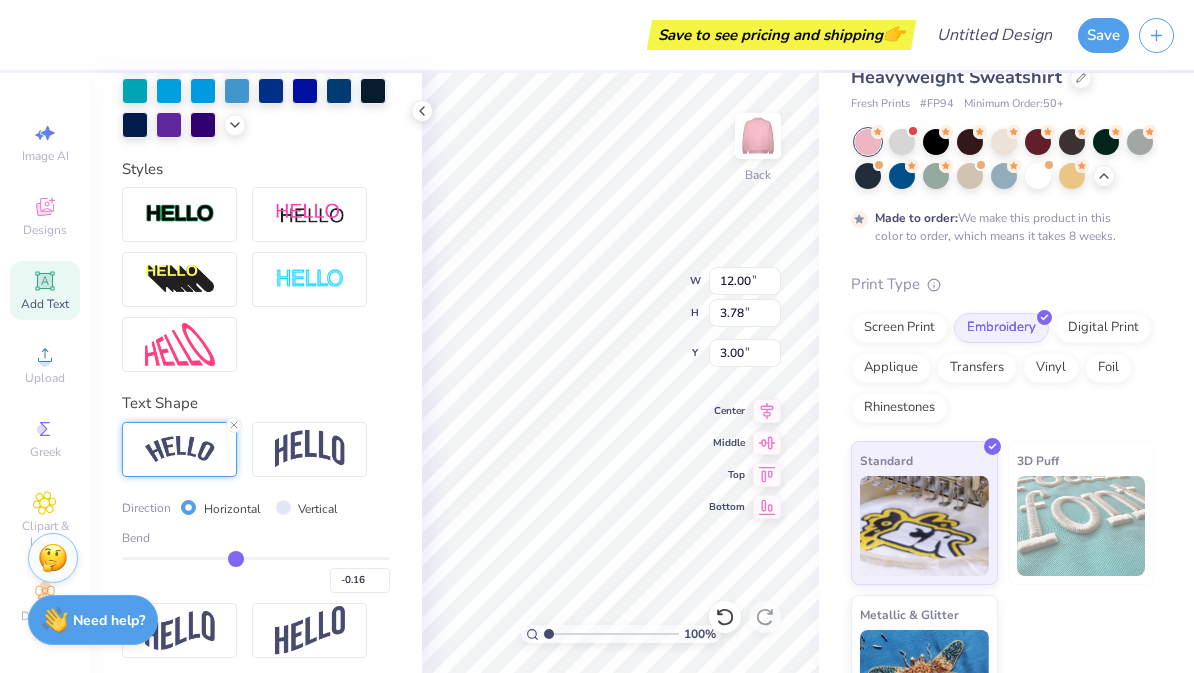type on "-0.15" 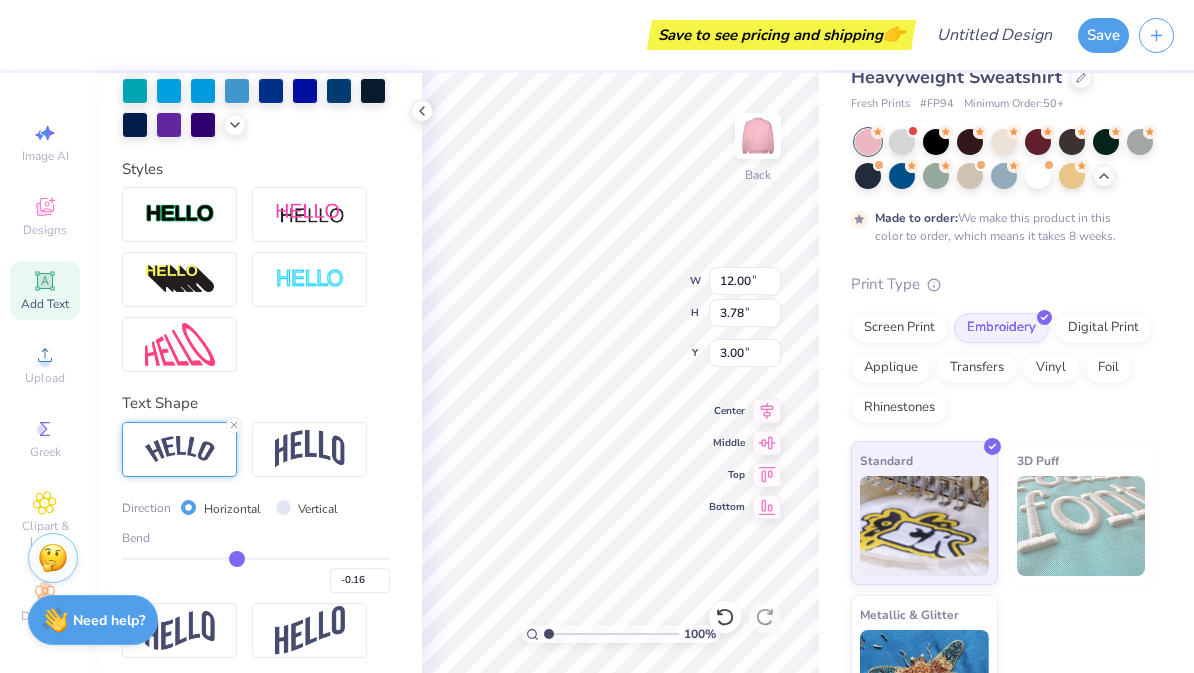 type on "-0.15" 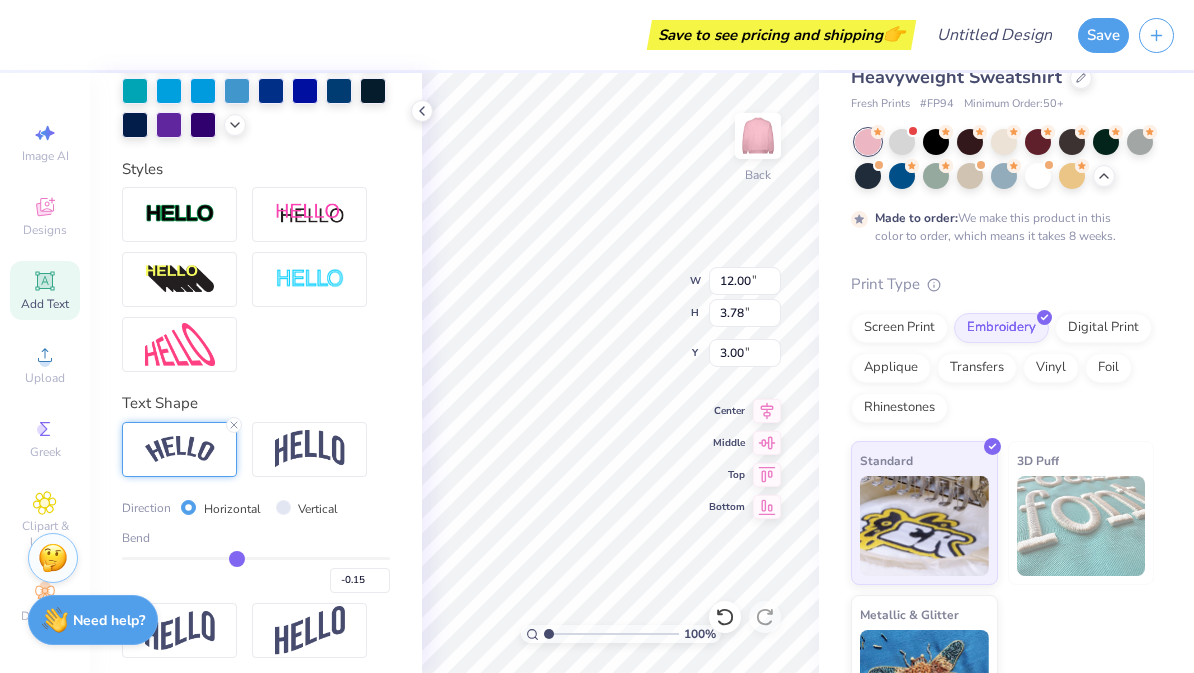 type on "-0.13" 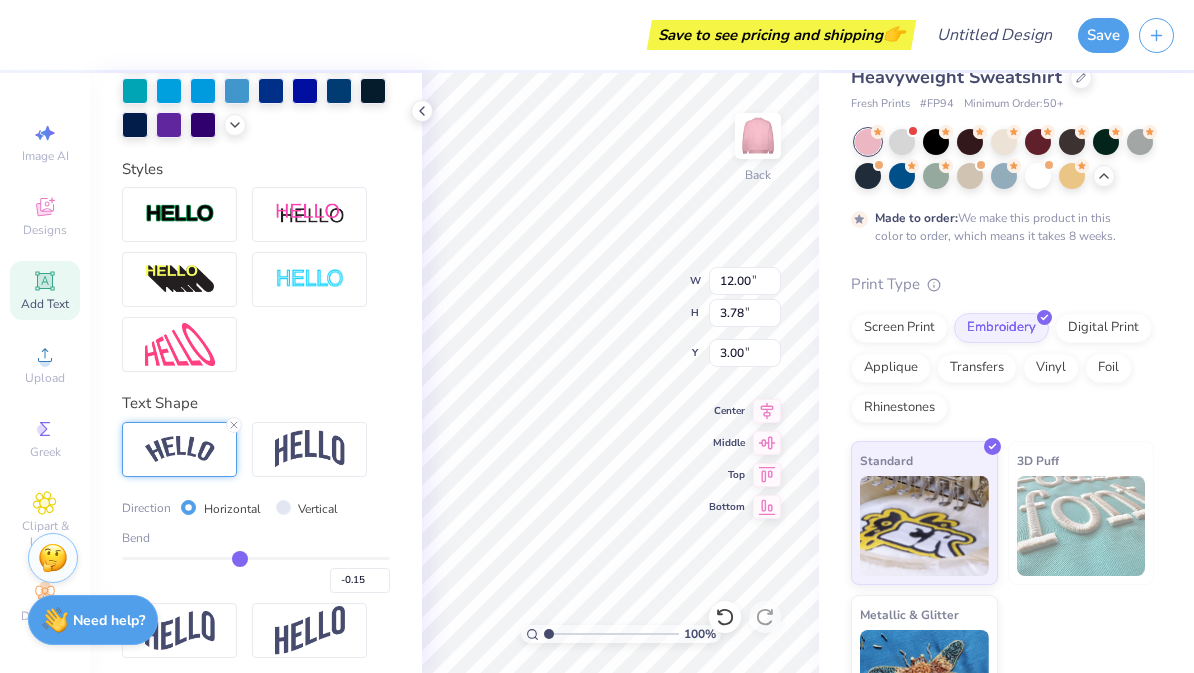 type on "-0.13" 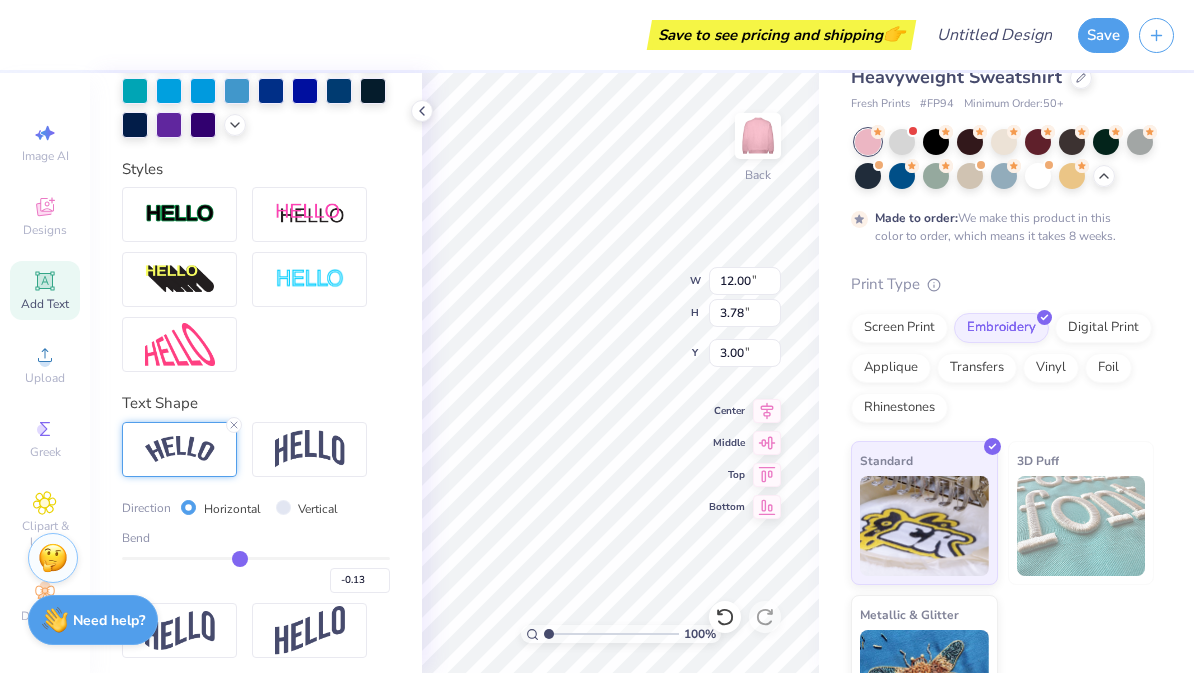 type on "-0.12" 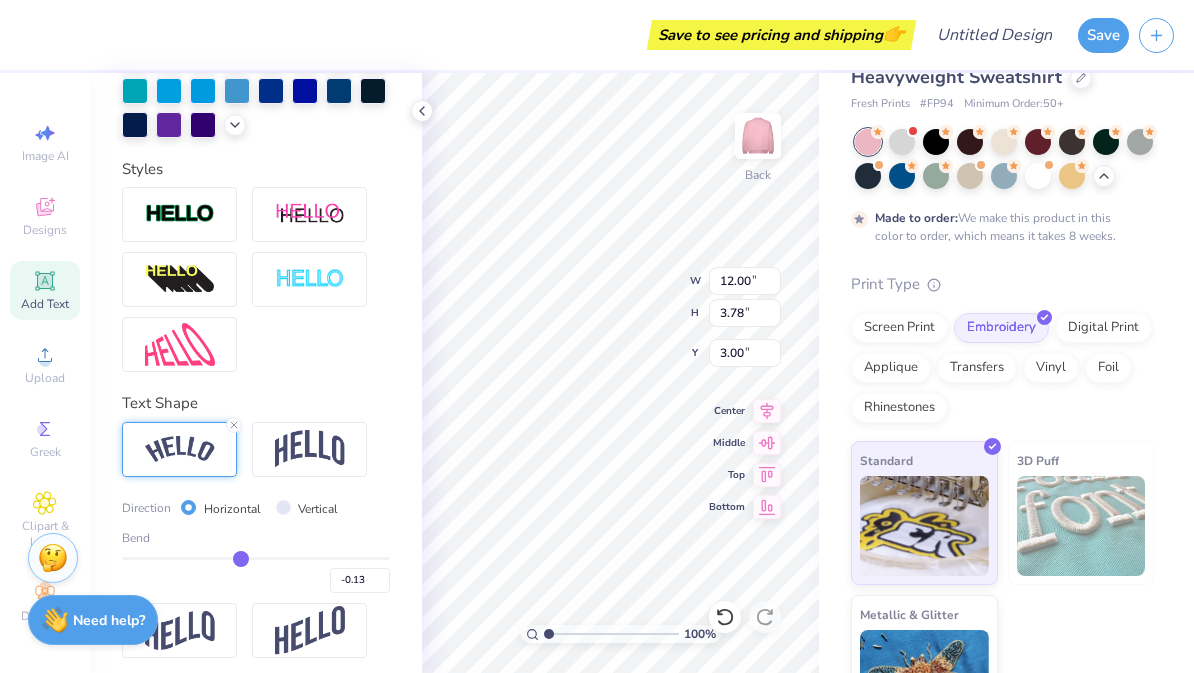 type on "-0.12" 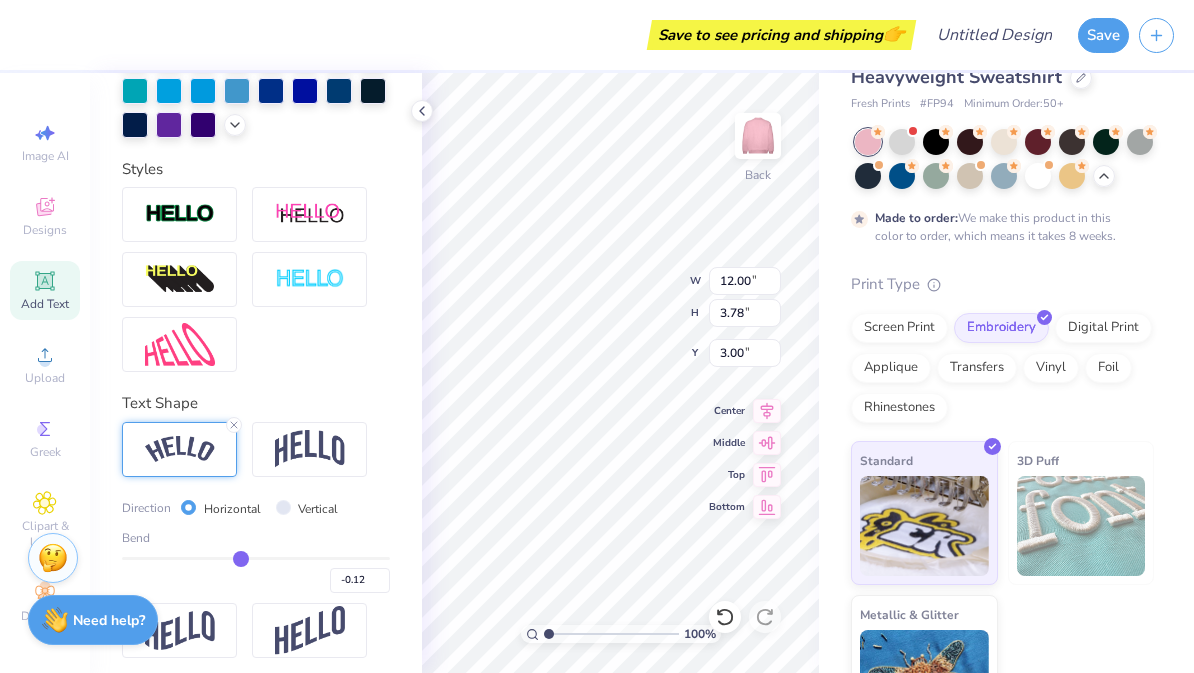 type on "-0.11" 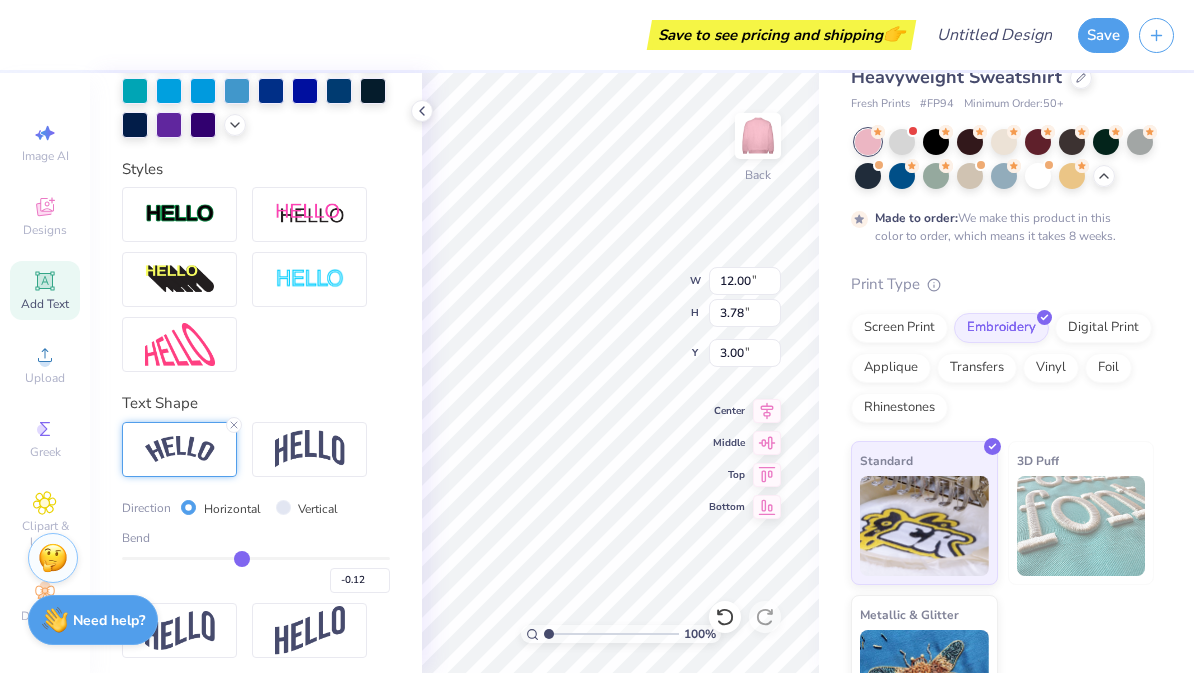 type on "-0.11" 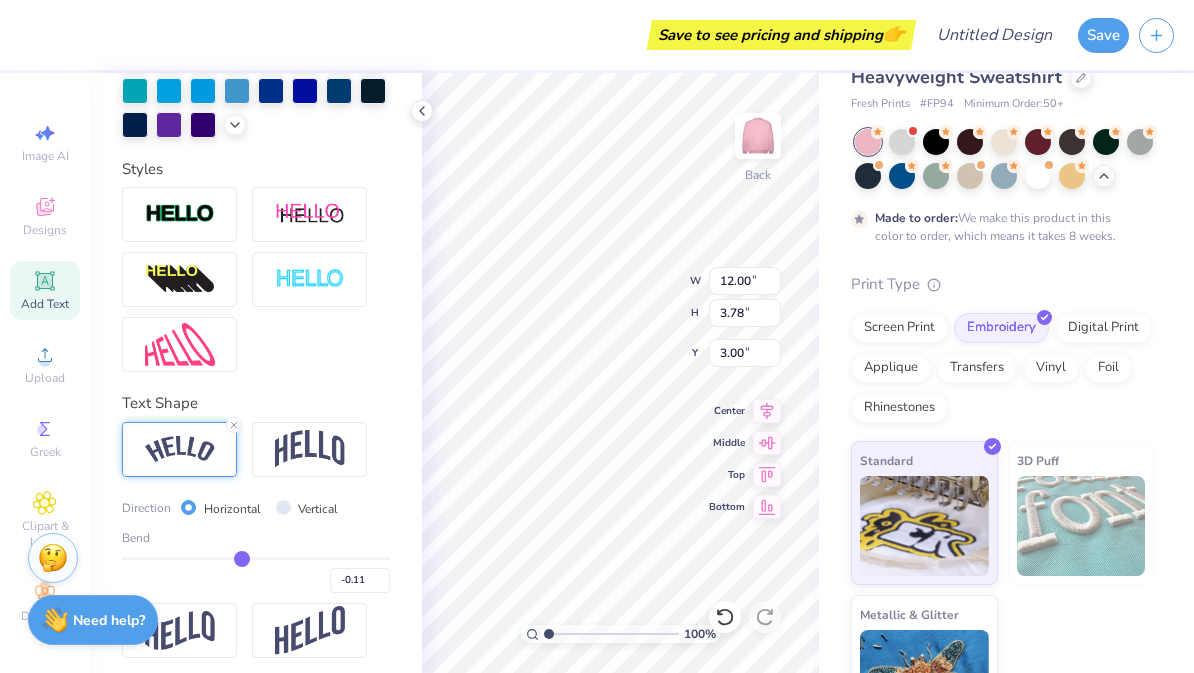 type on "-0.1" 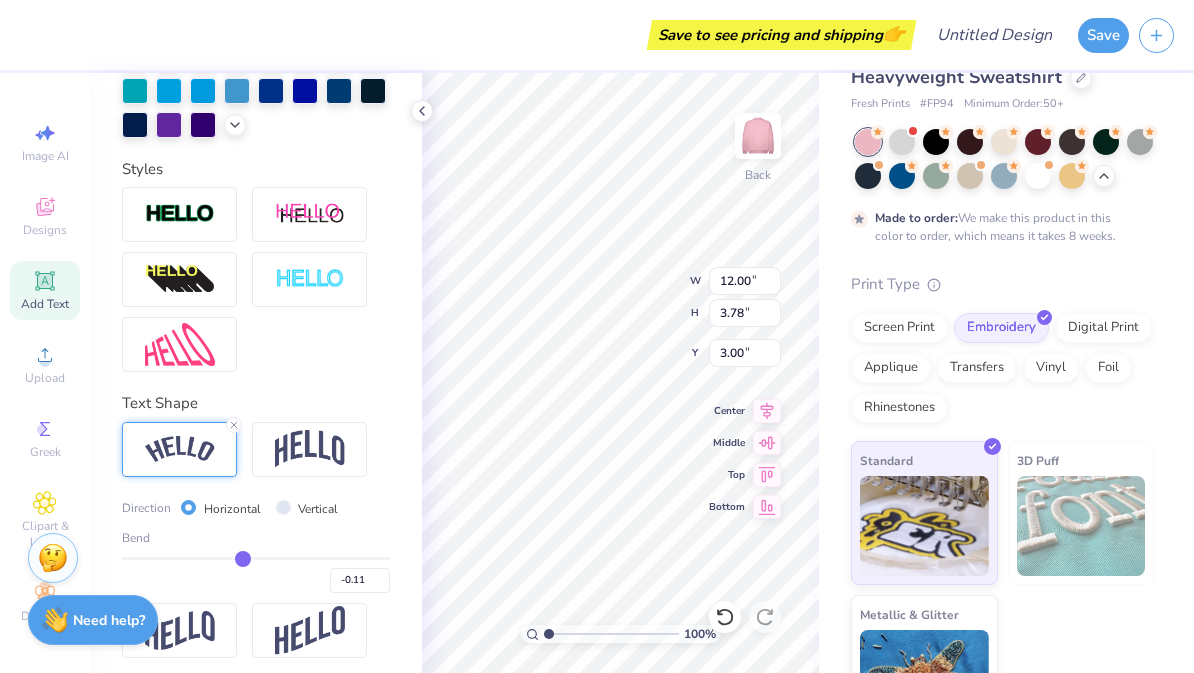 type on "-0.10" 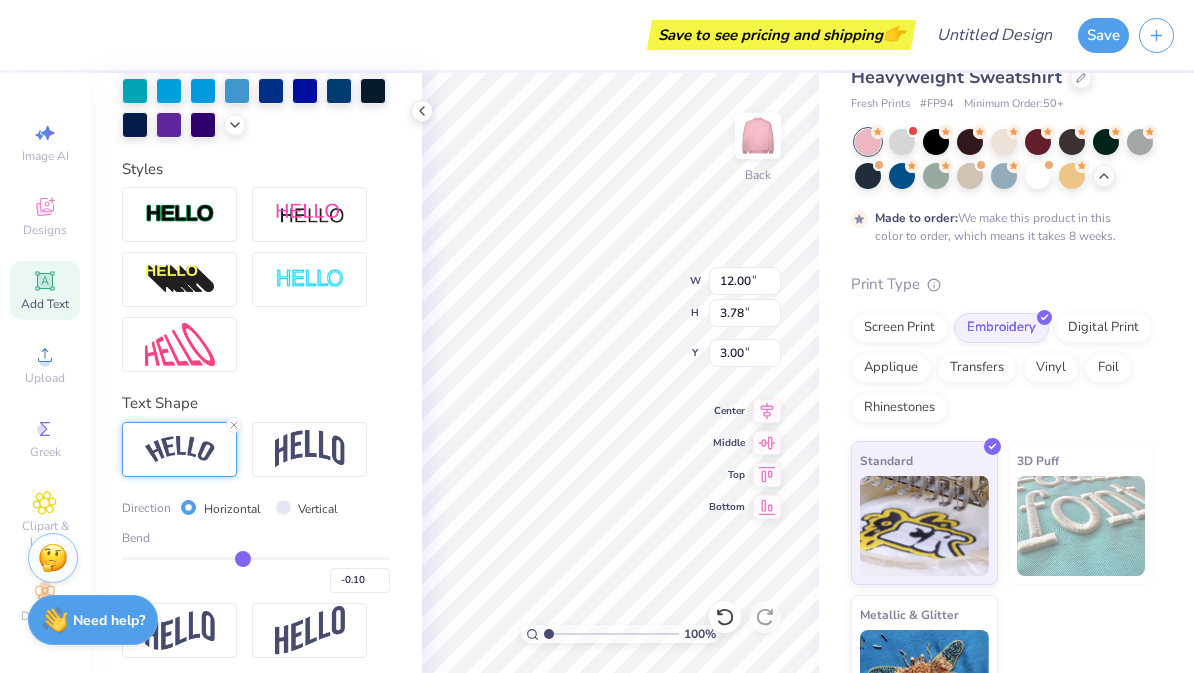 type on "-0.09" 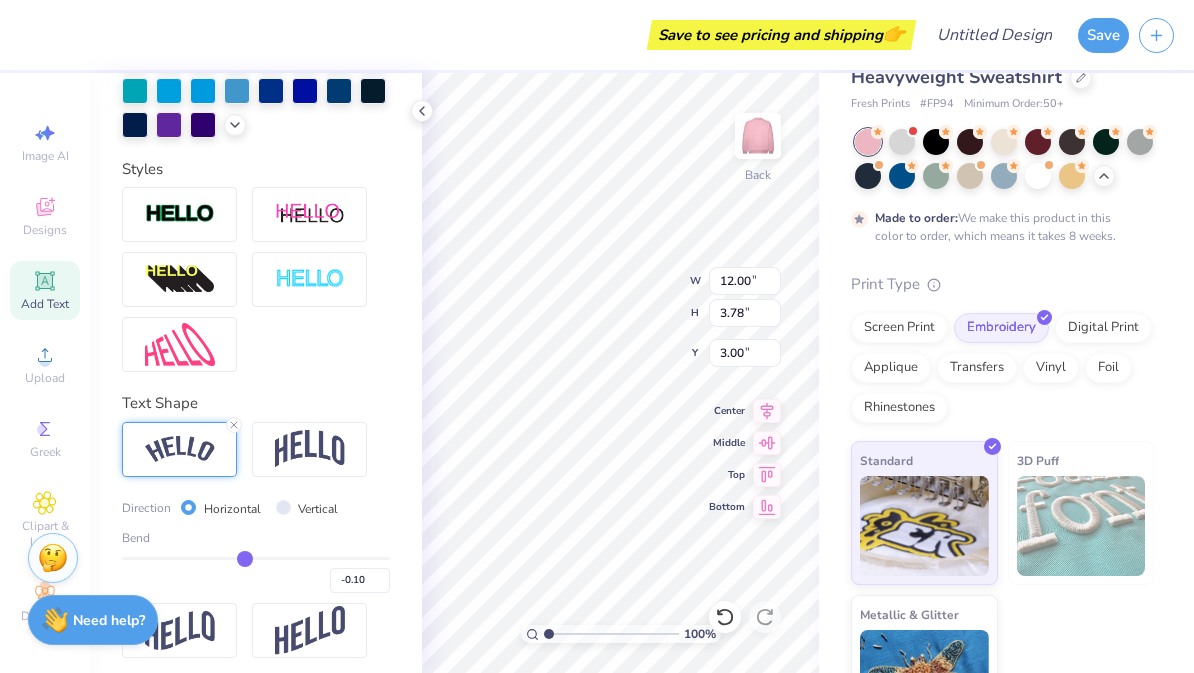 type on "-0.09" 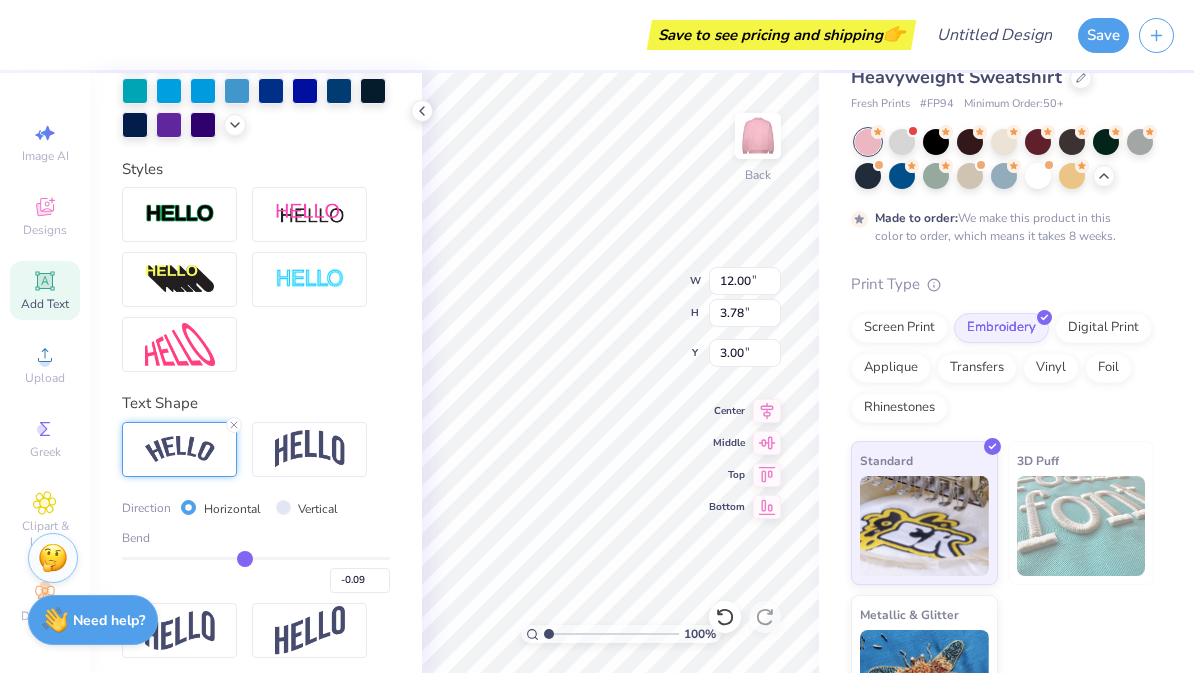type on "-0.08" 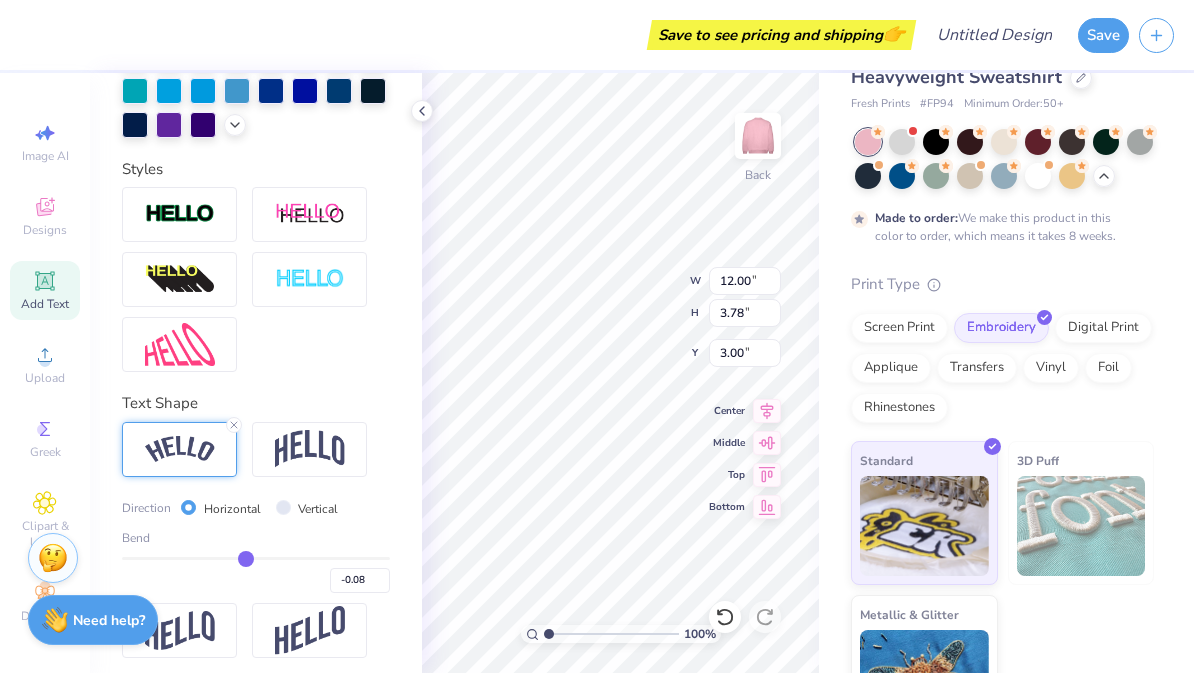 type on "-0.07" 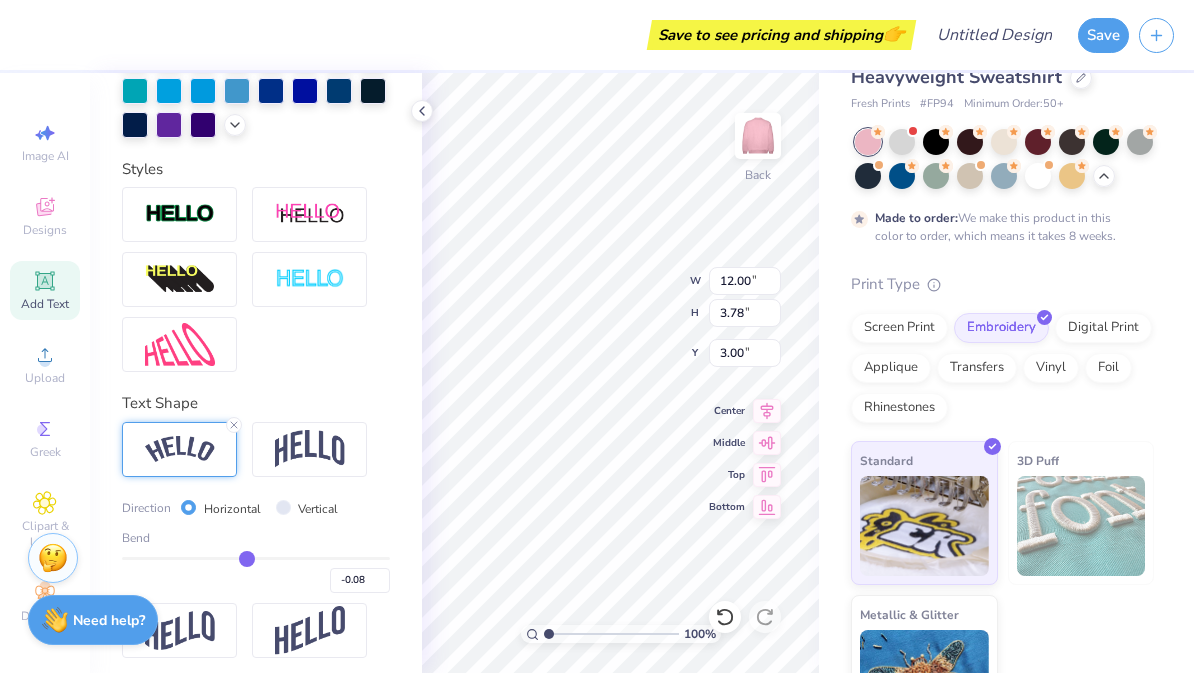 type on "-0.07" 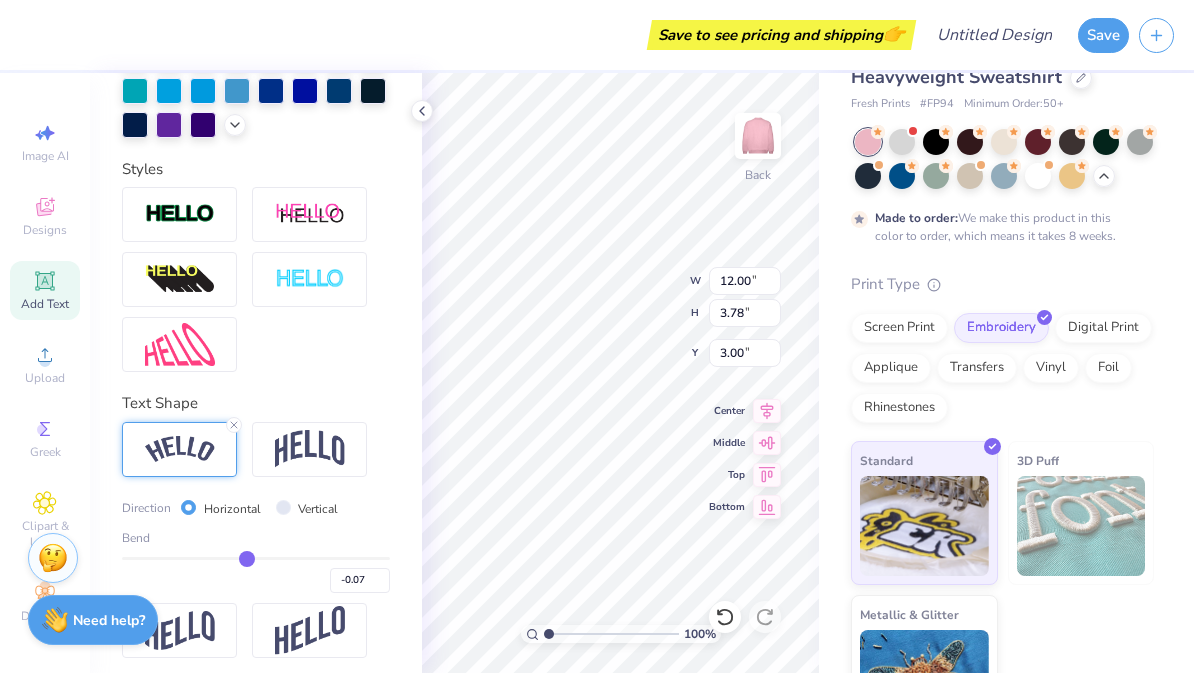 type on "-0.06" 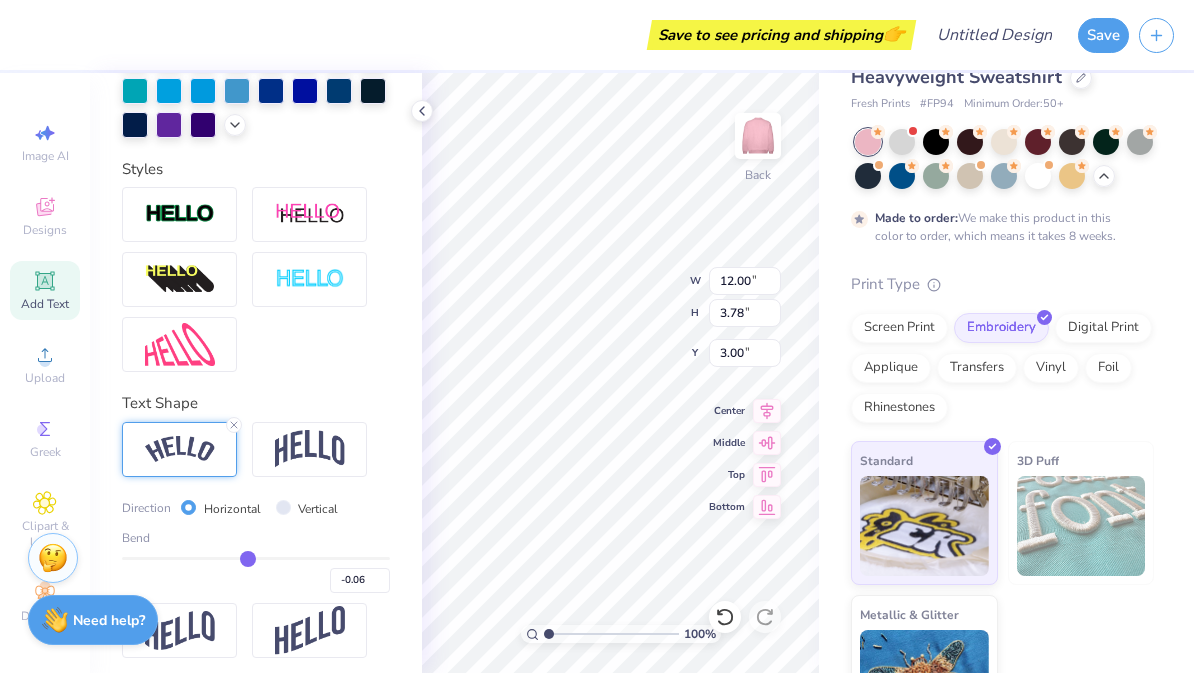 type on "-0.05" 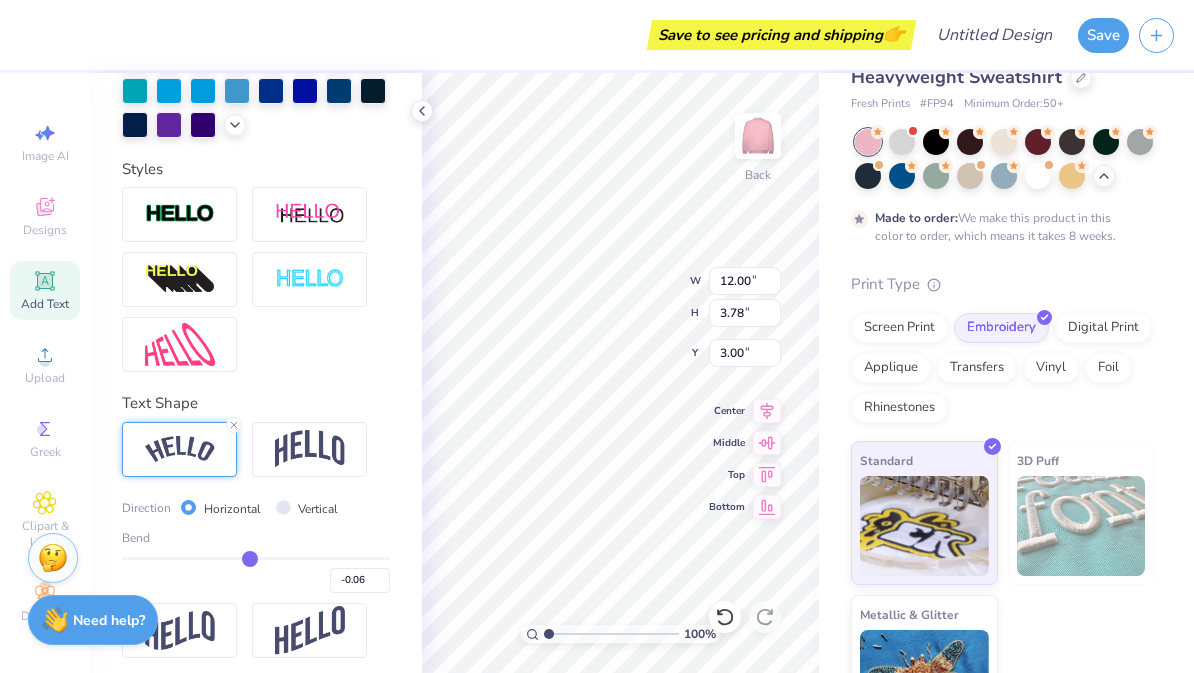 type on "-0.05" 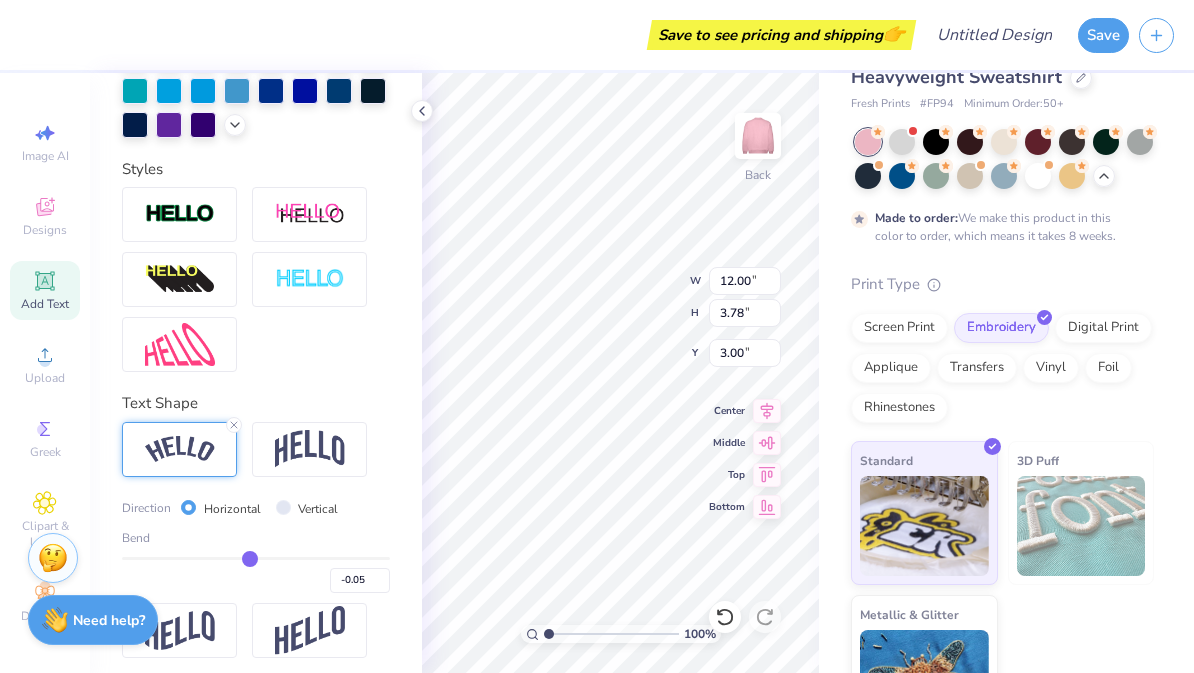 type on "-0.04" 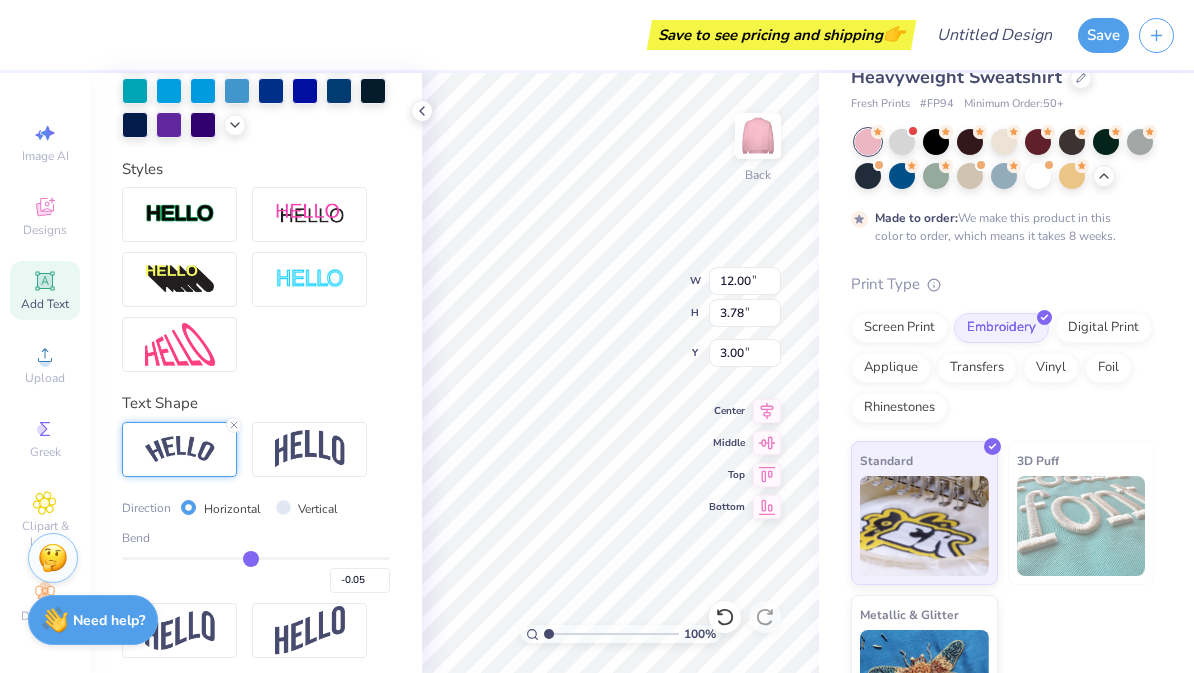 type on "-0.04" 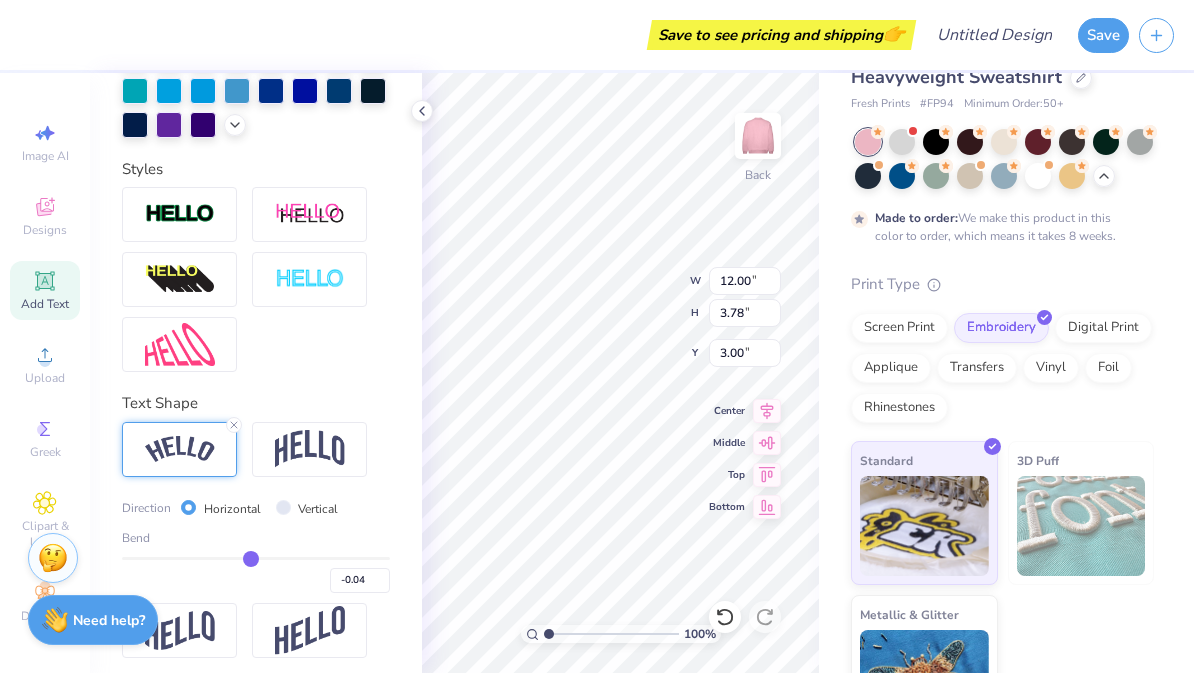 type on "-0.03" 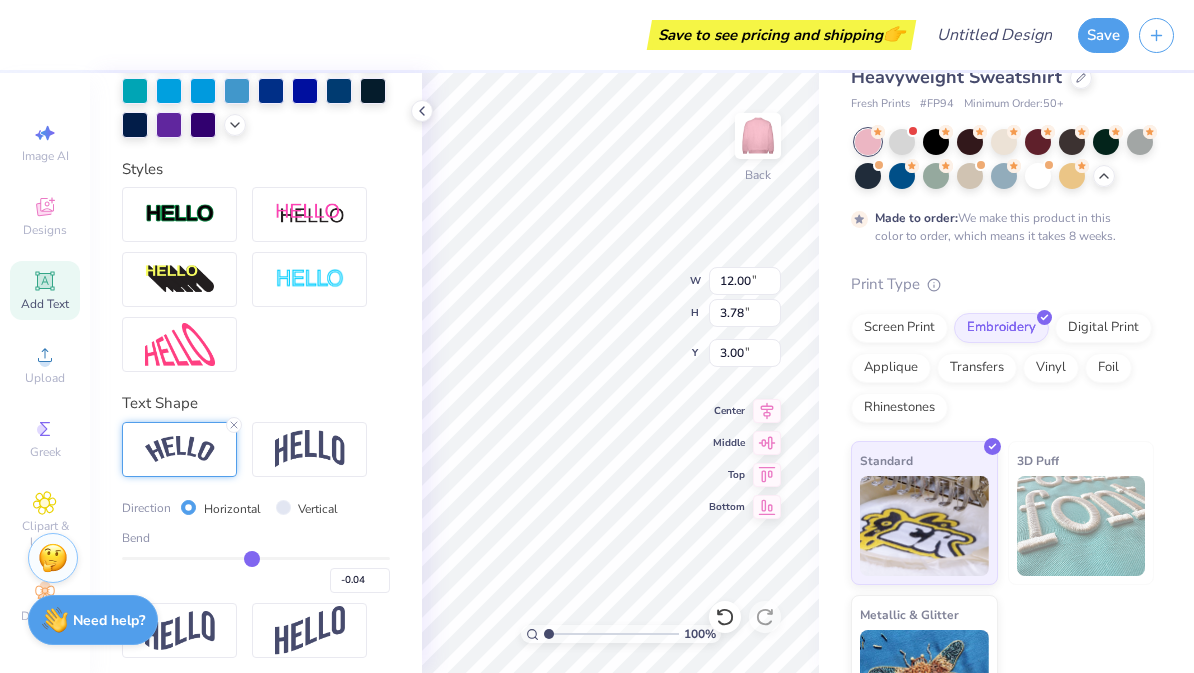 type on "-0.03" 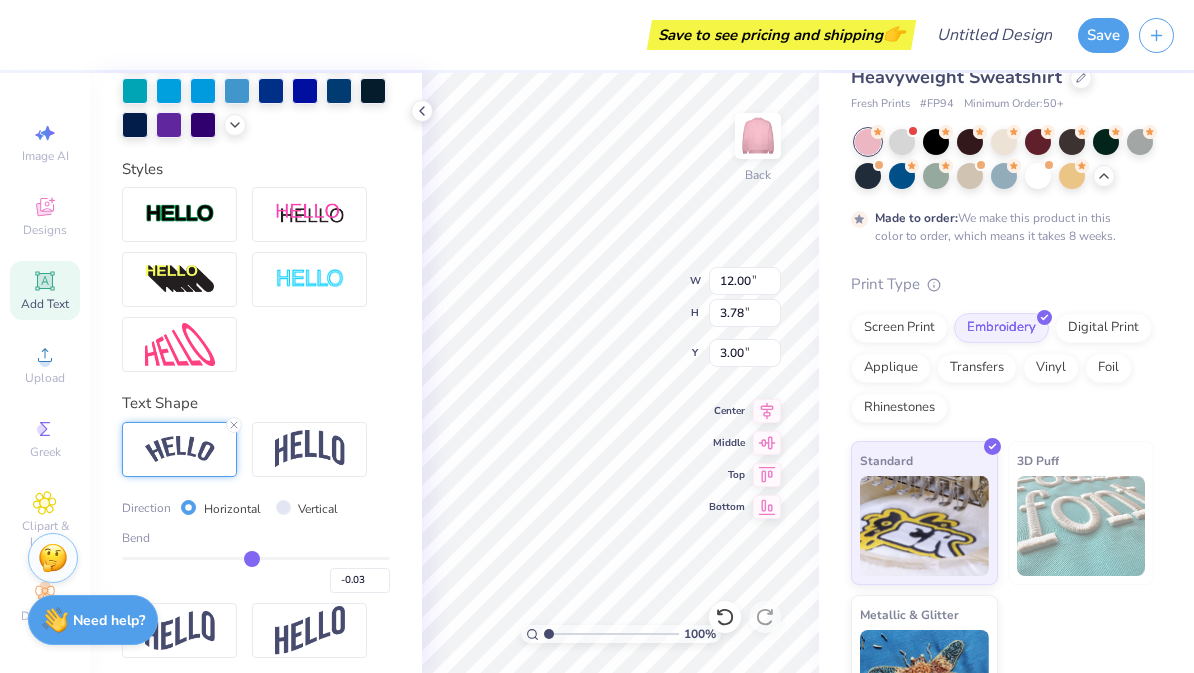 type on "-0.02" 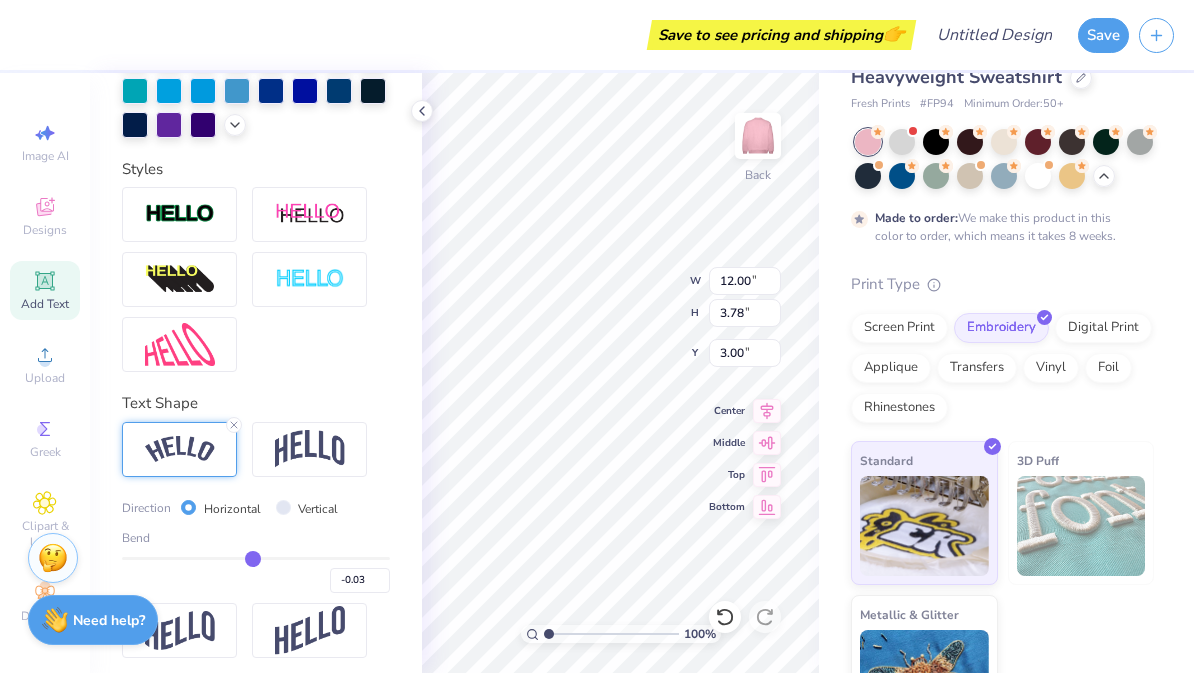 type on "-0.02" 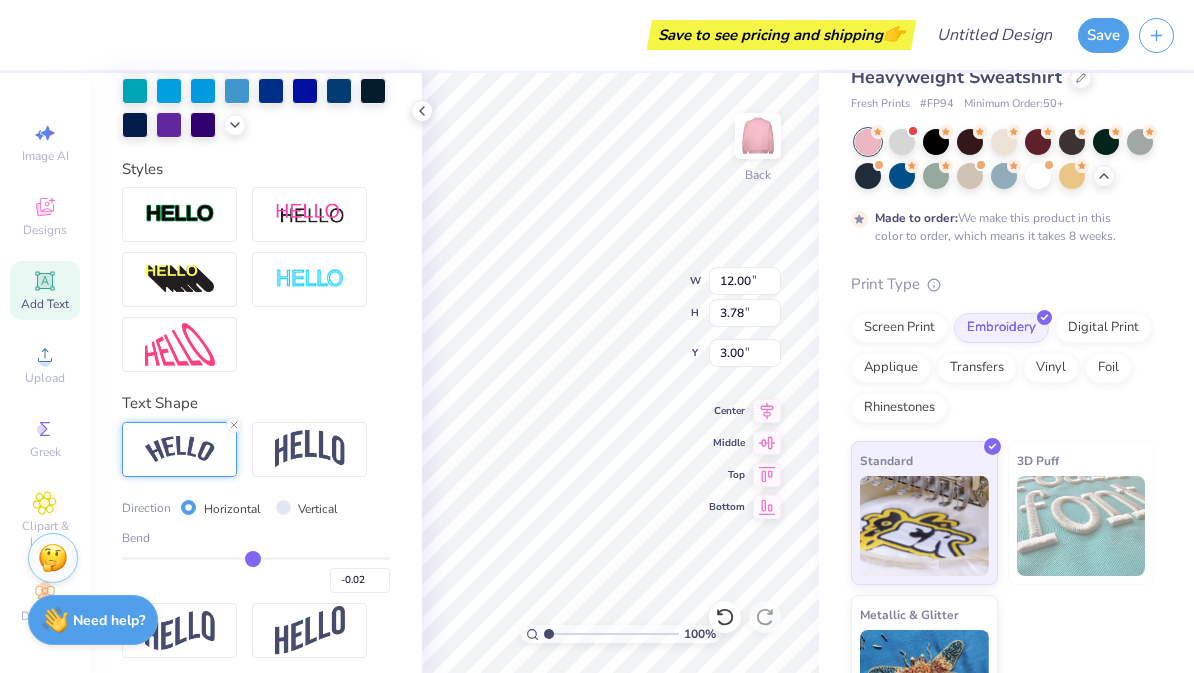 type on "-0.01" 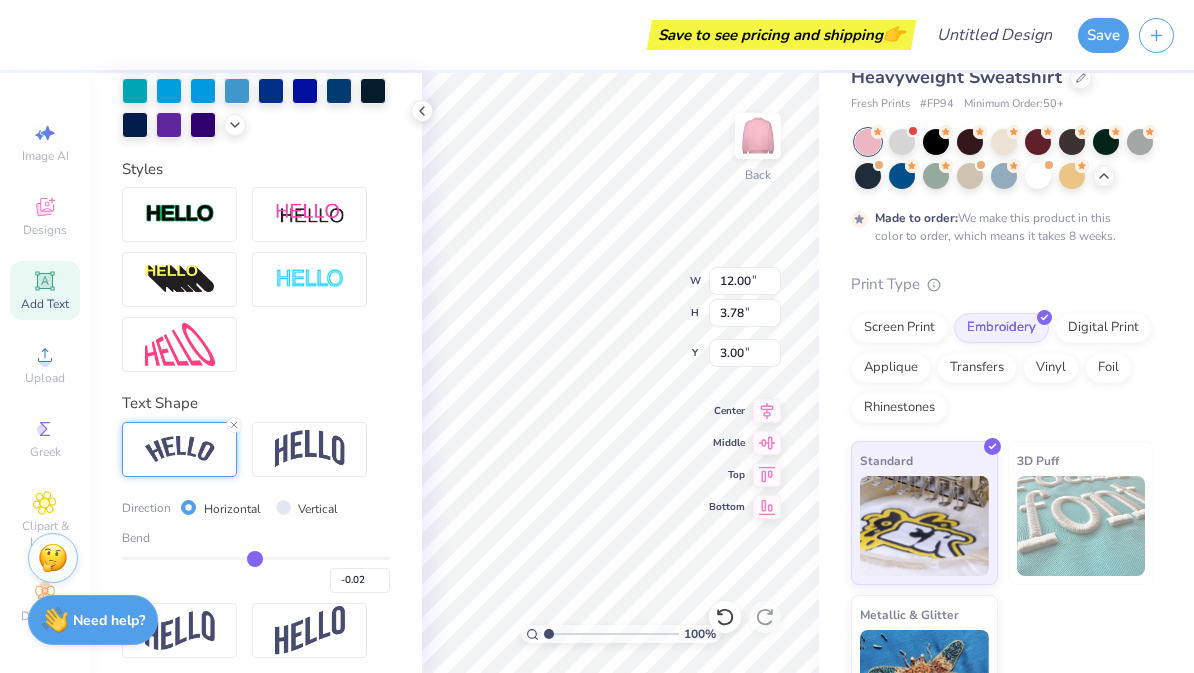 type on "-0.01" 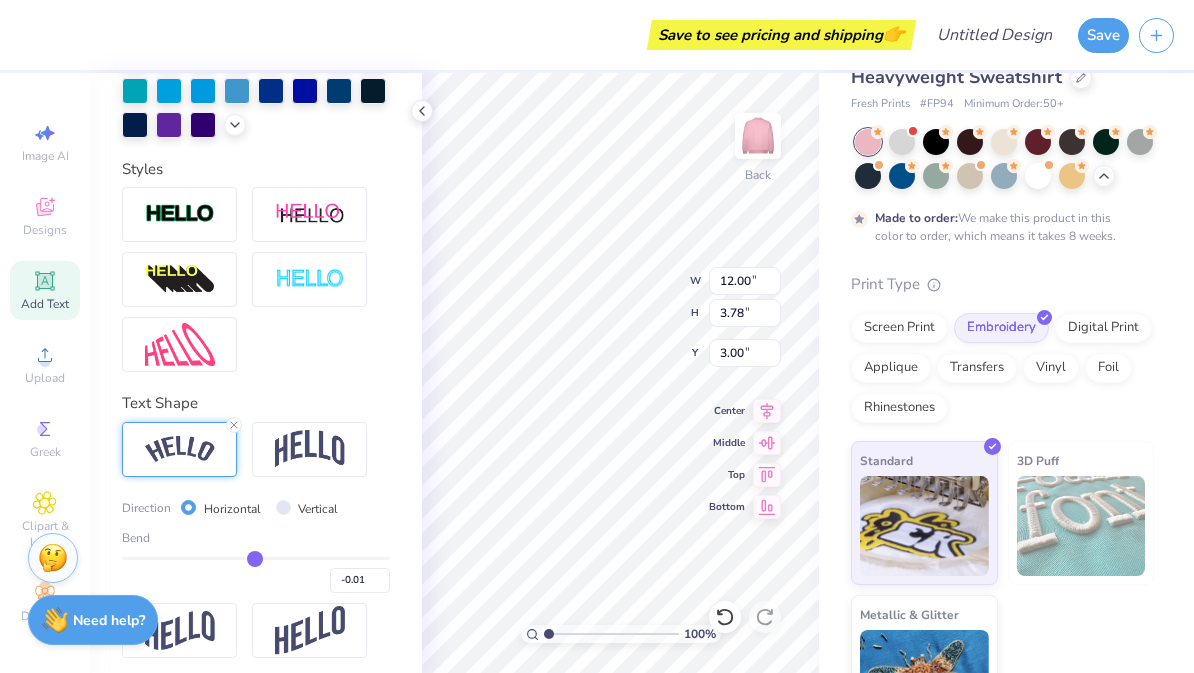 type on "0" 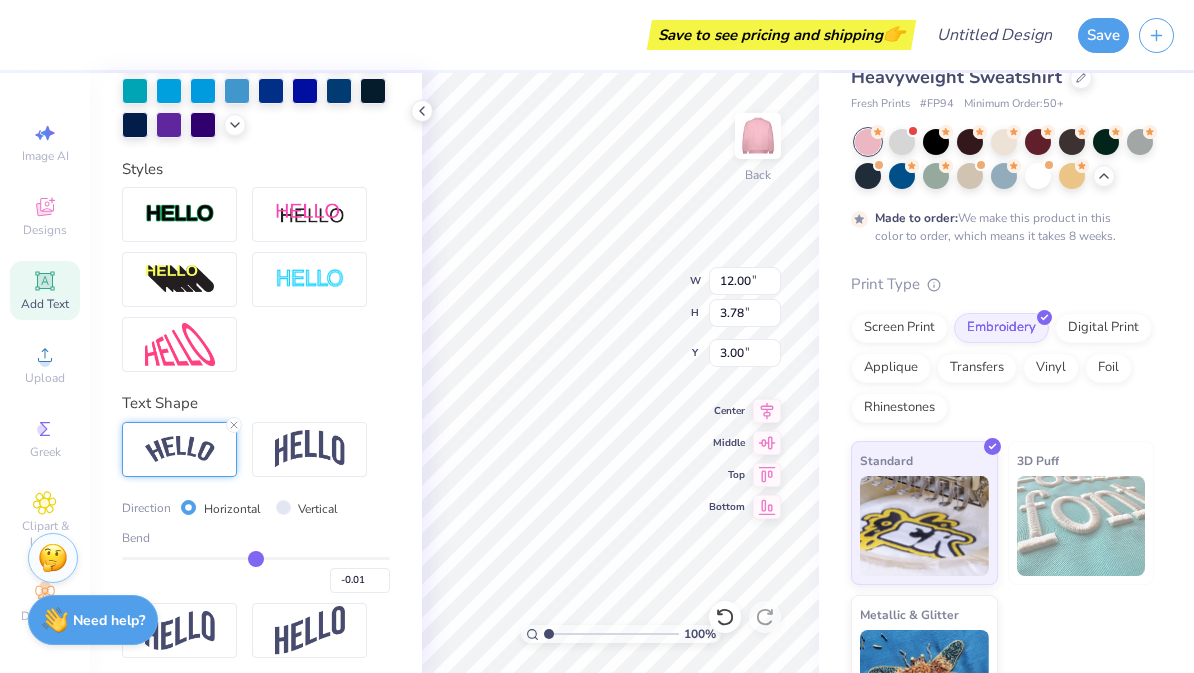 type on "0.00" 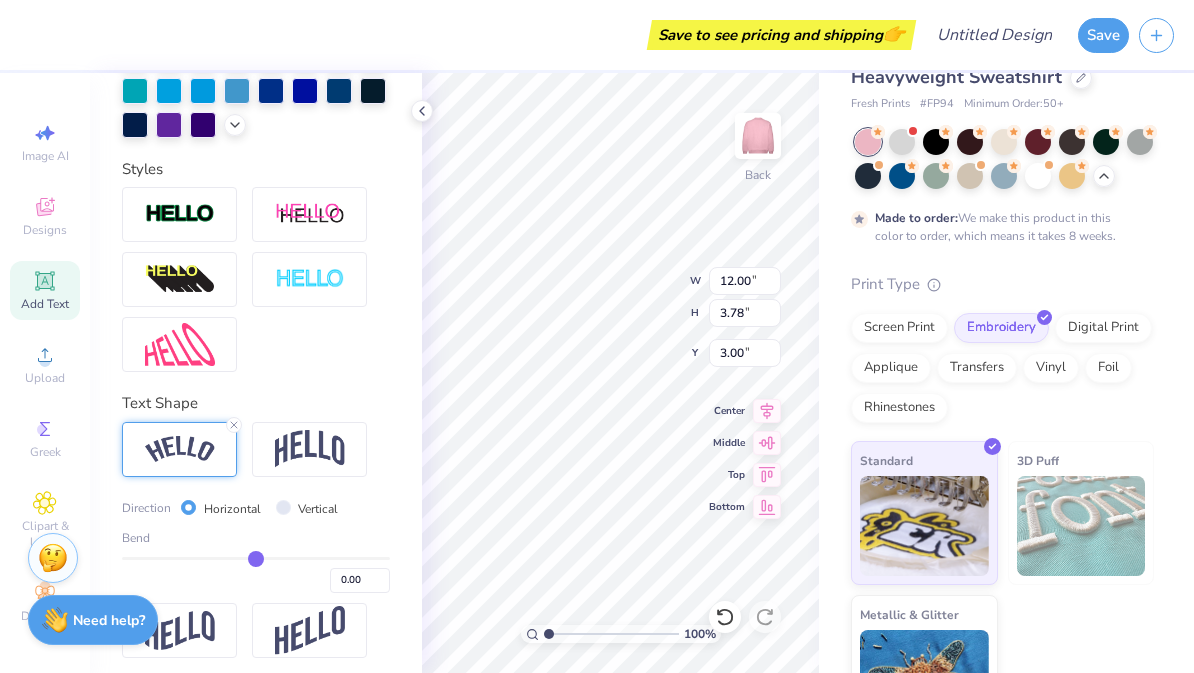 type on "0.01" 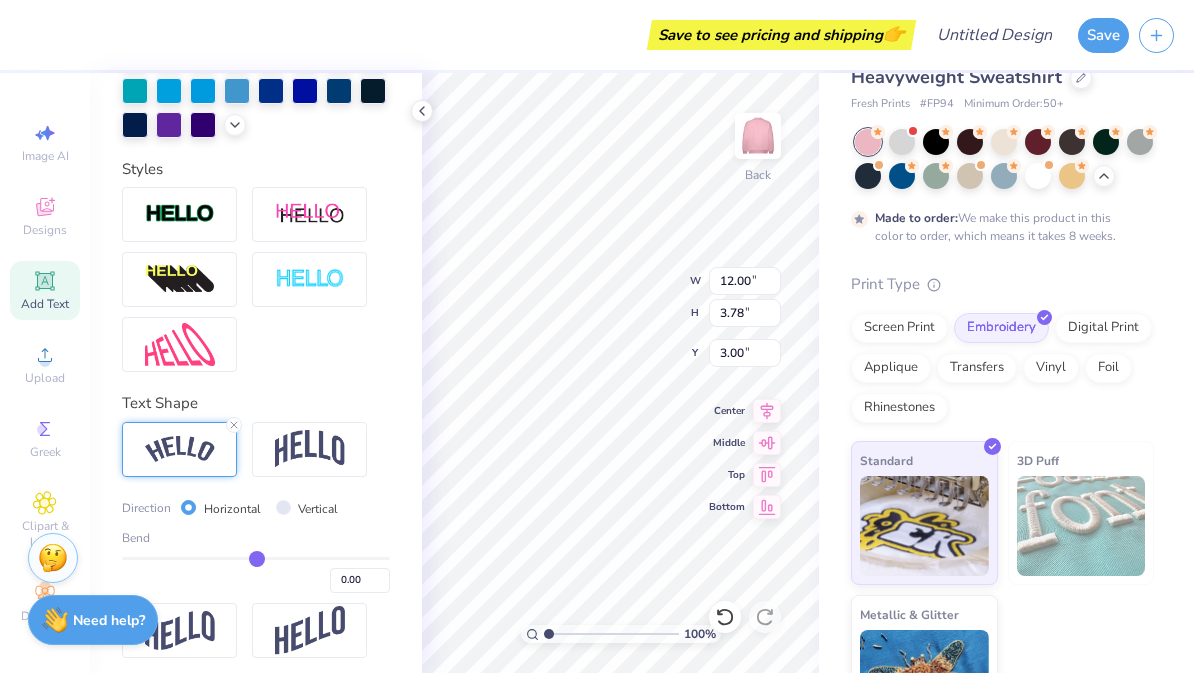 type on "0.01" 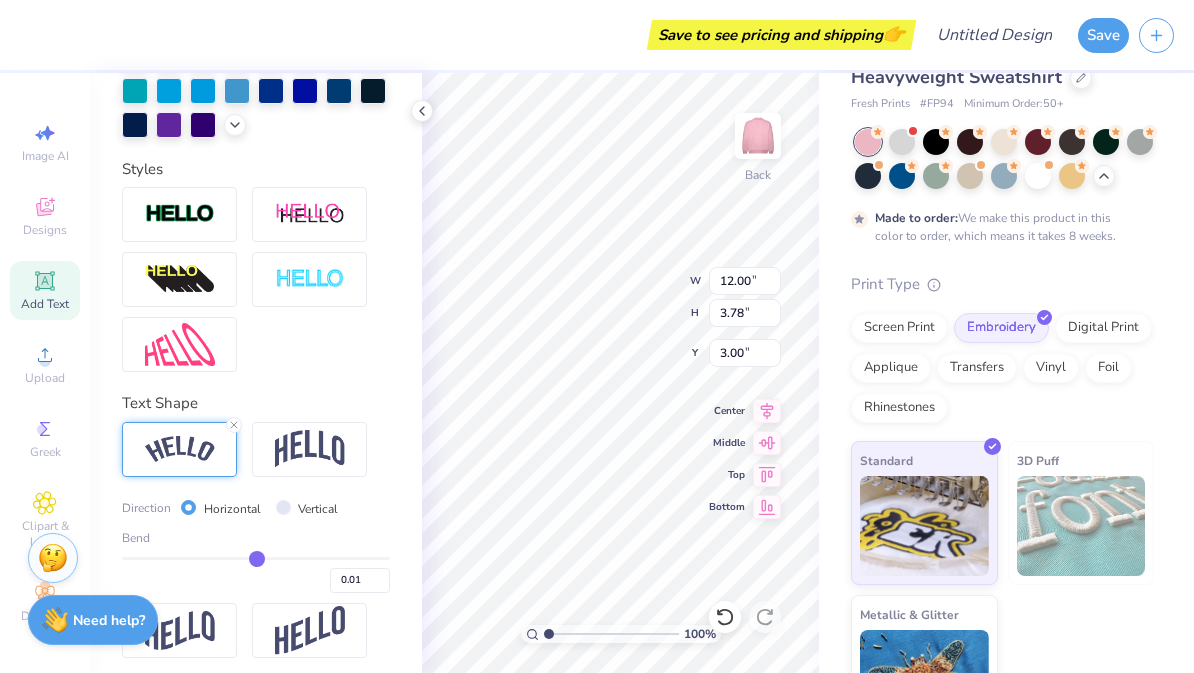 type on "0.02" 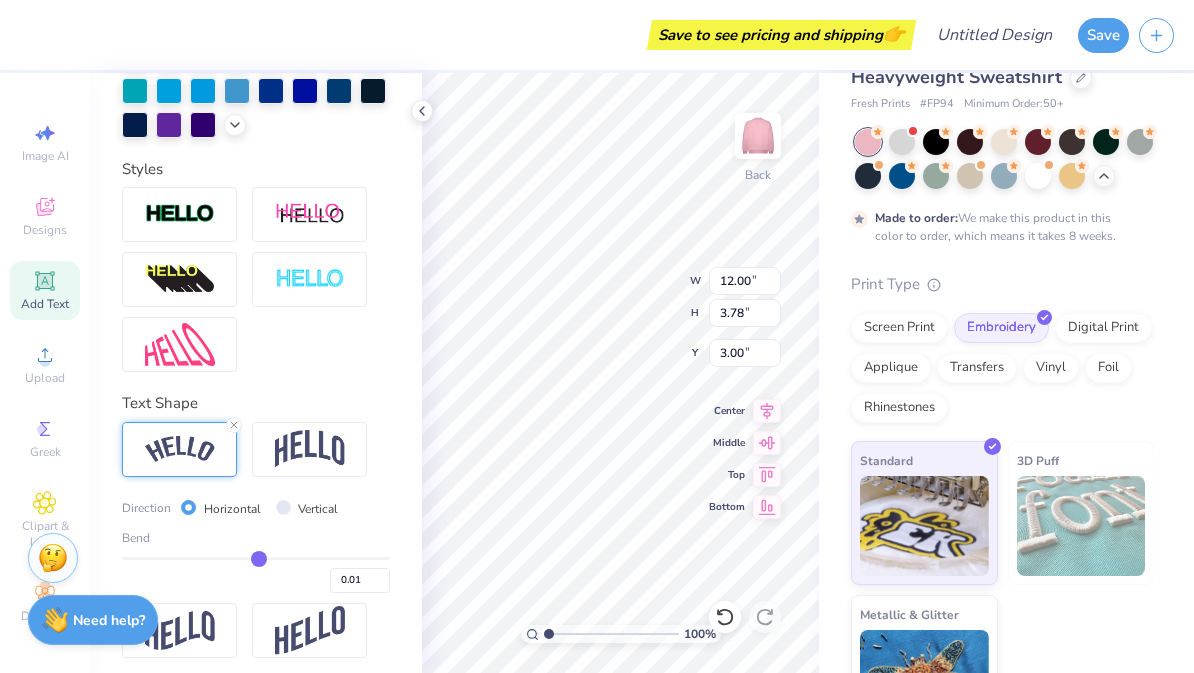 type on "0.02" 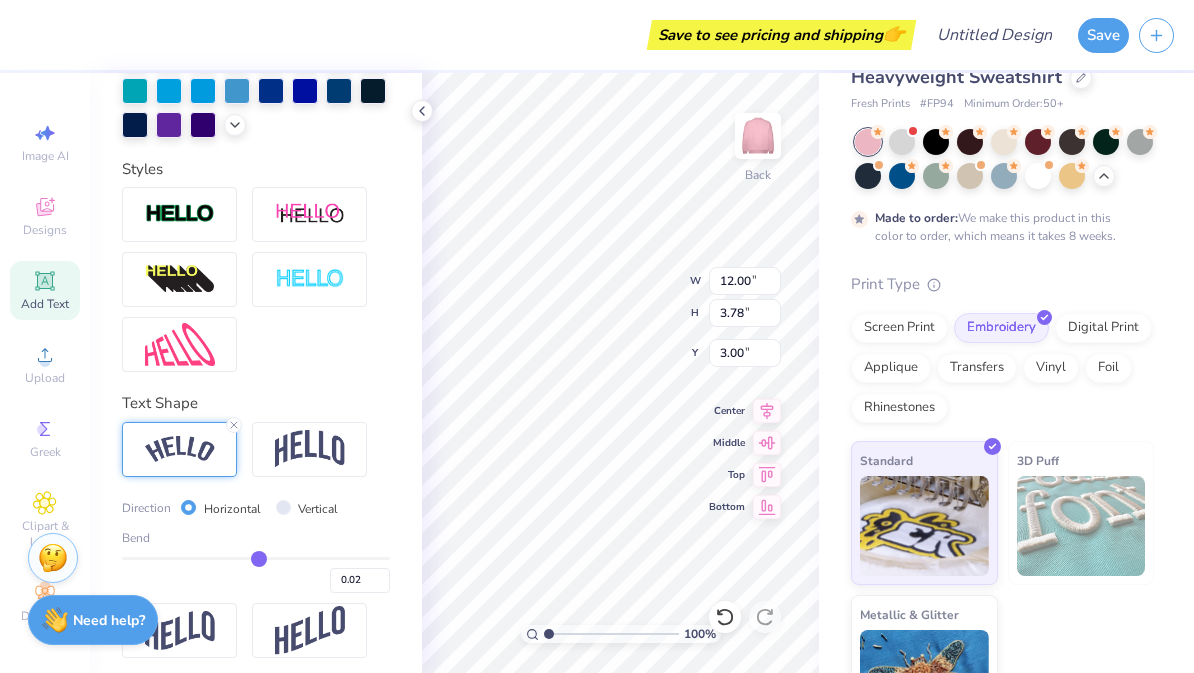 type on "0.03" 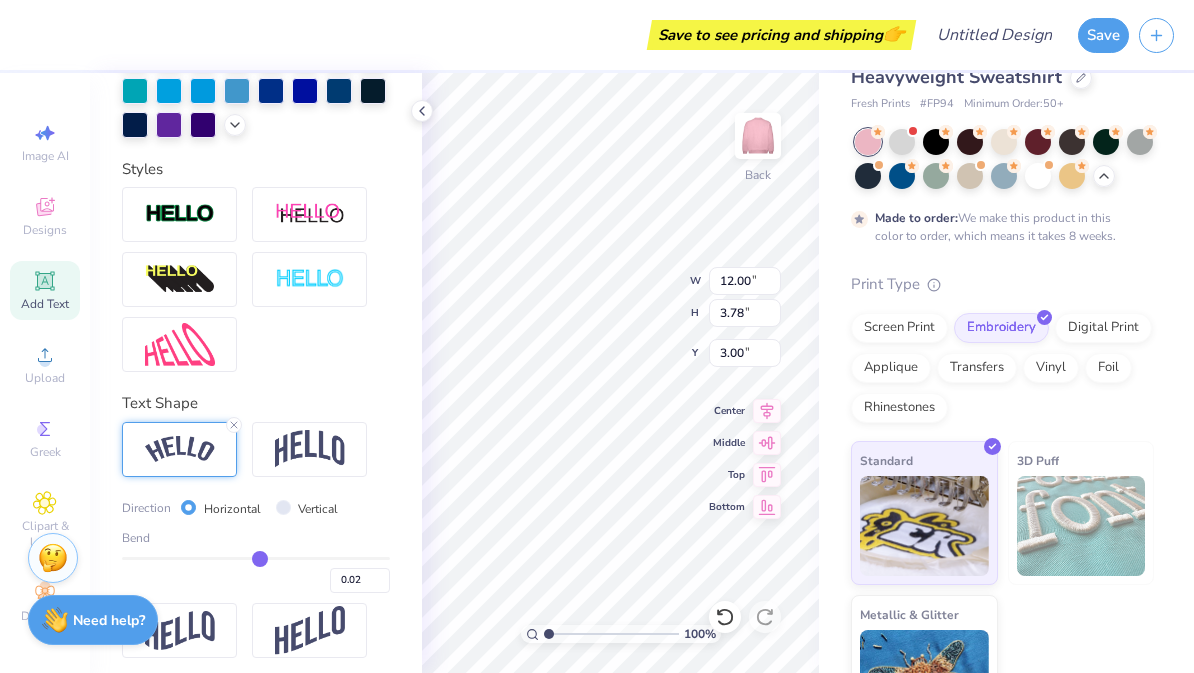 type on "0.03" 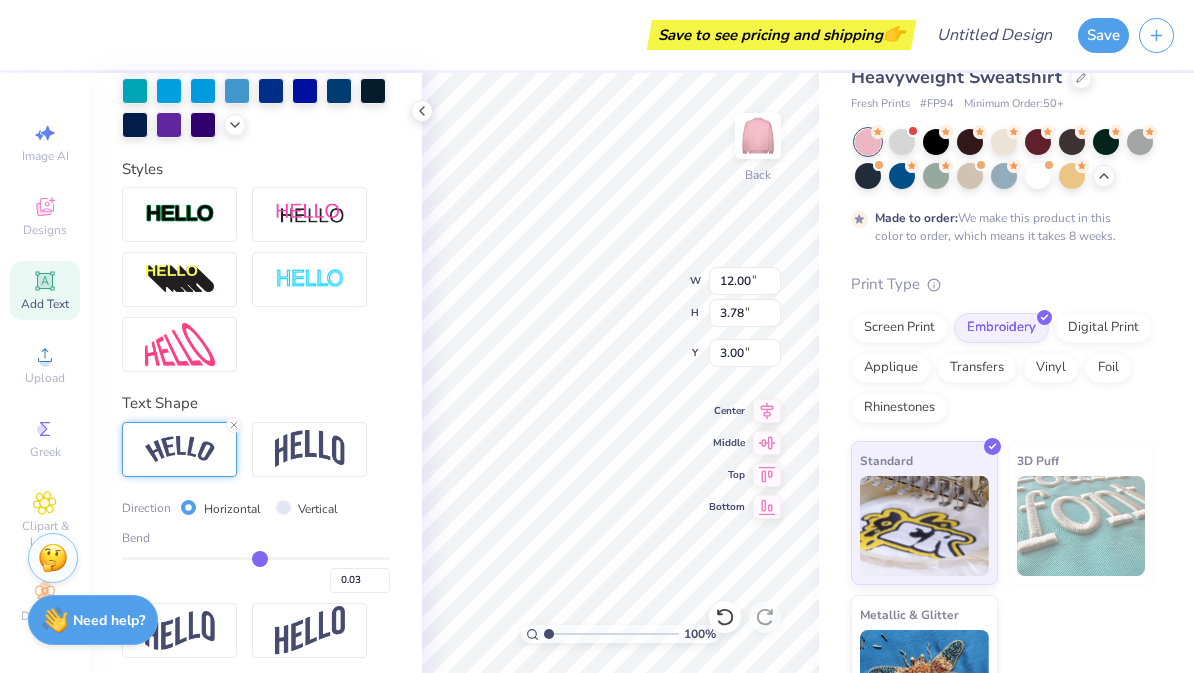type on "0.04" 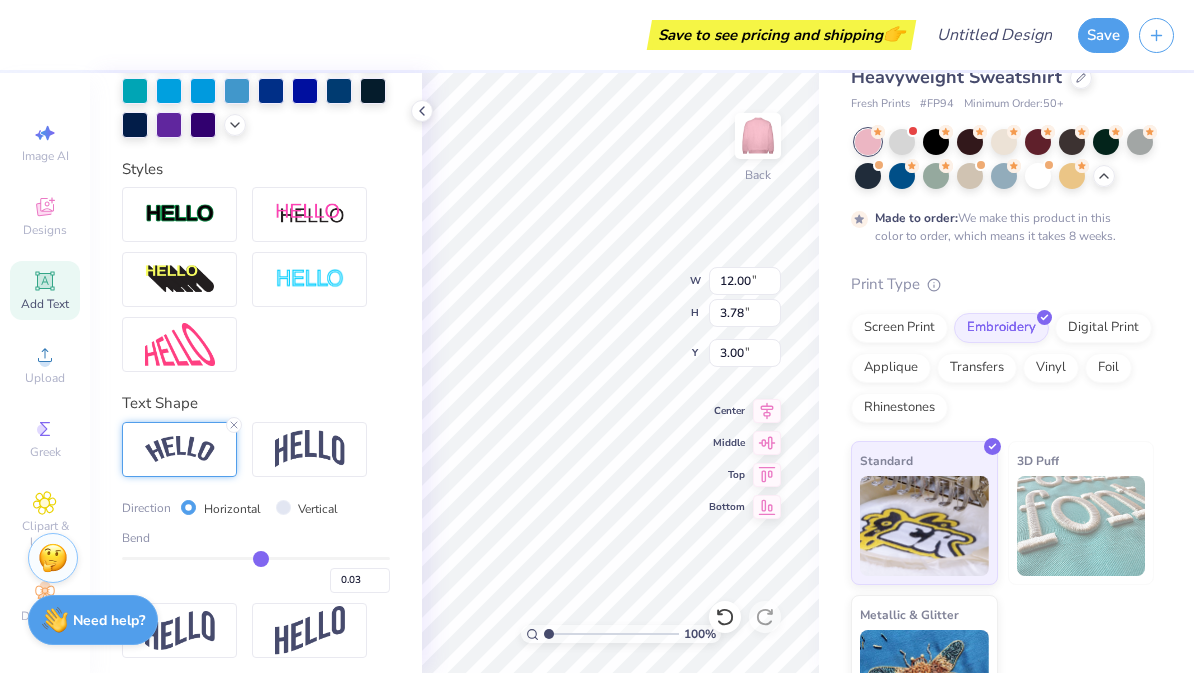type on "0.04" 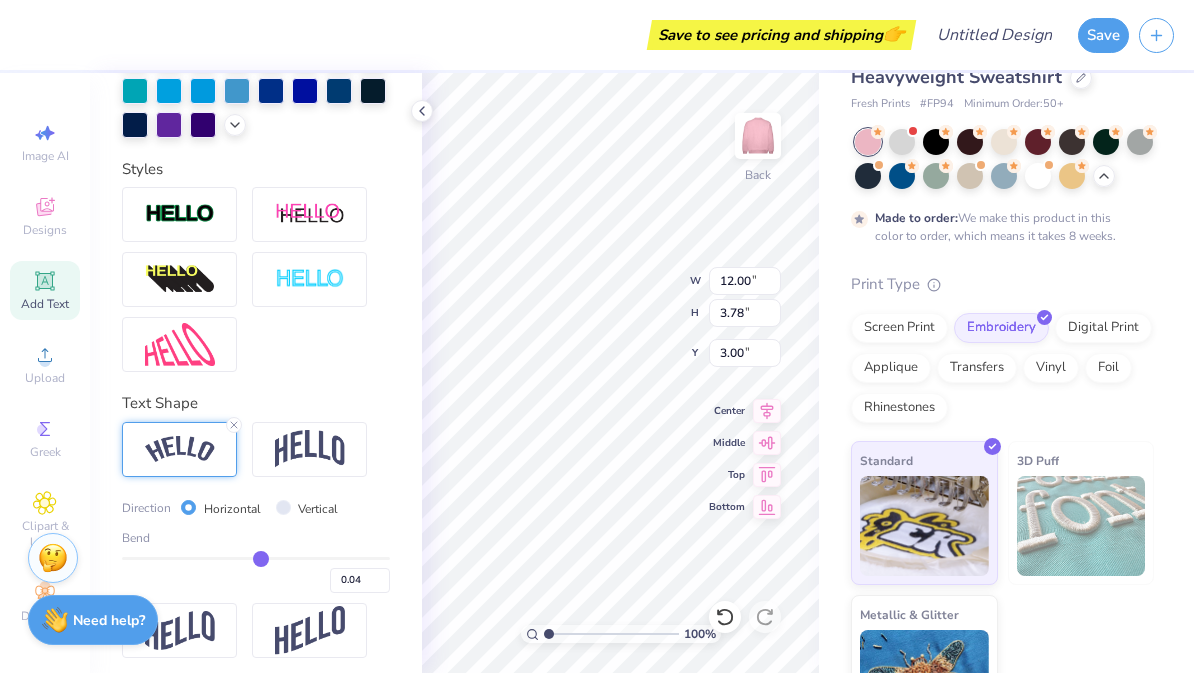 type 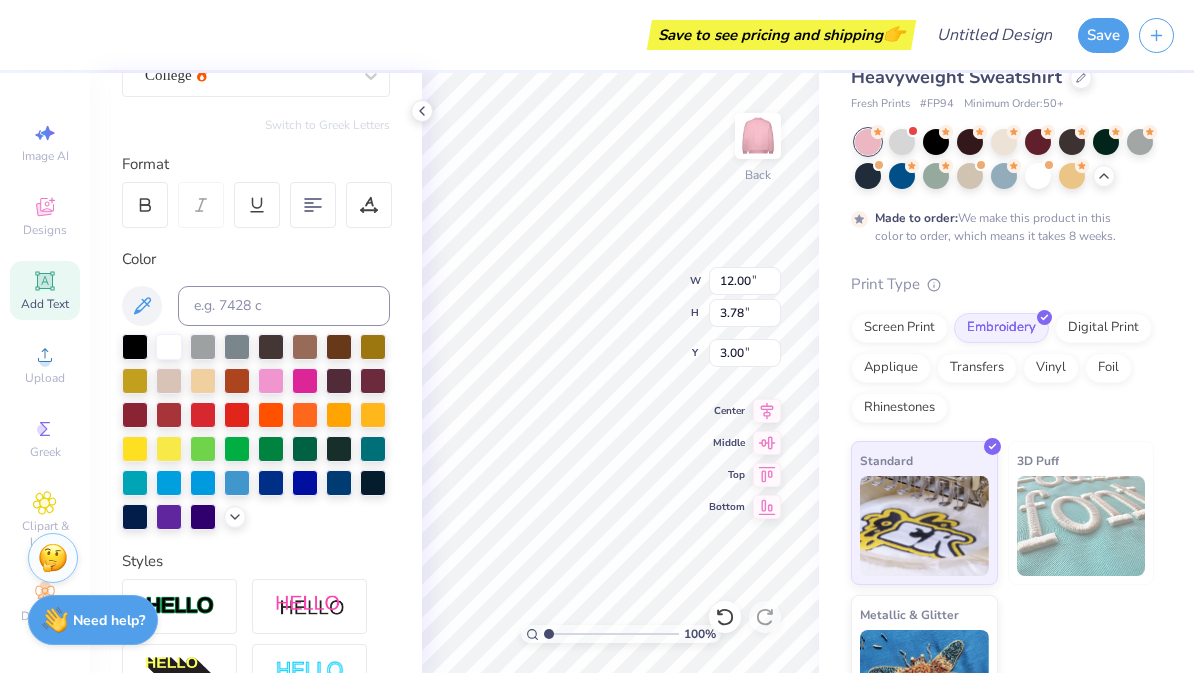 scroll, scrollTop: 205, scrollLeft: 0, axis: vertical 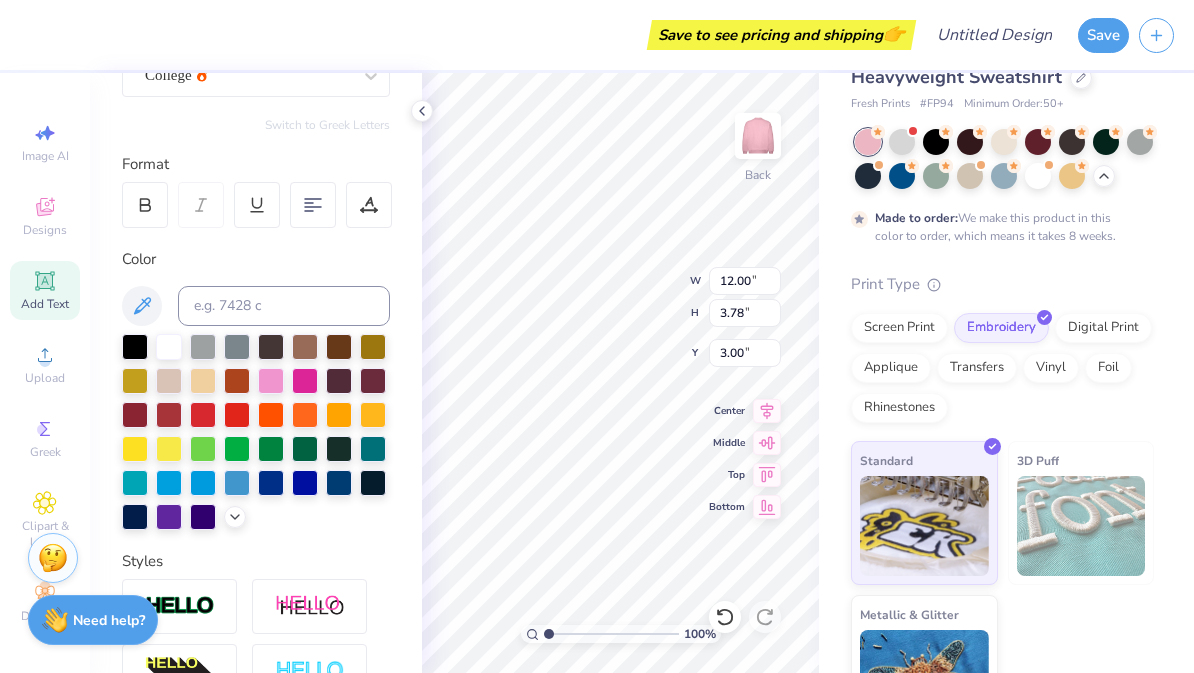 click at bounding box center [169, 347] 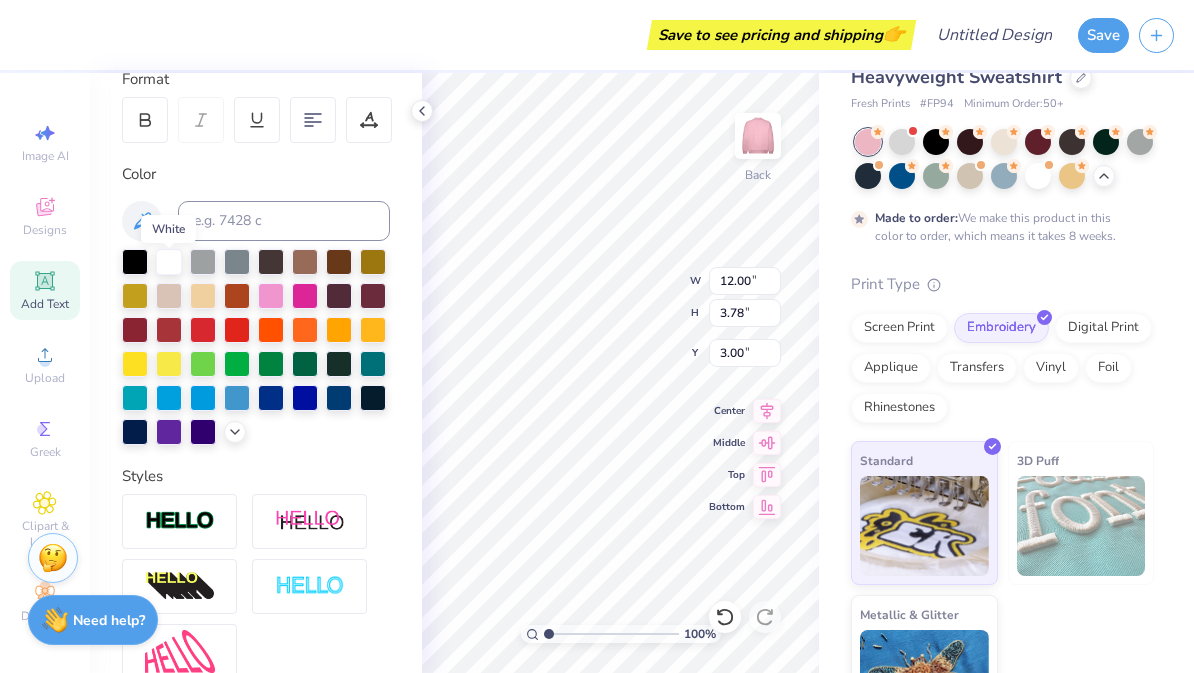 scroll, scrollTop: 282, scrollLeft: 0, axis: vertical 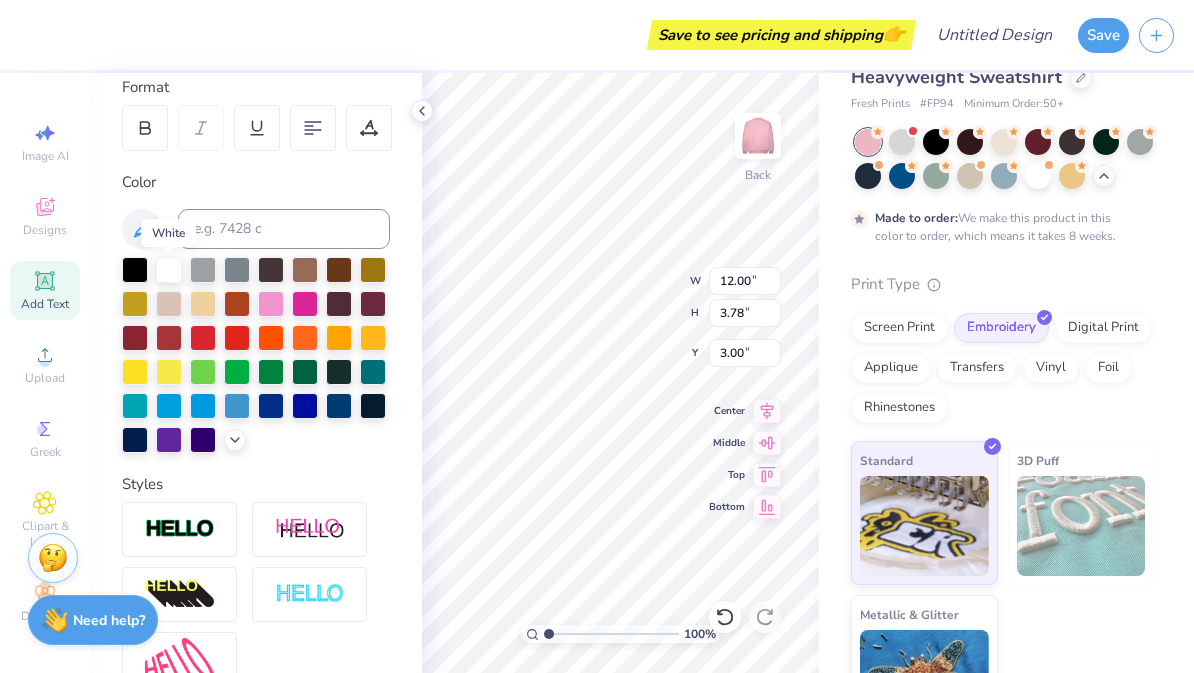 click on "Styles" at bounding box center [256, 484] 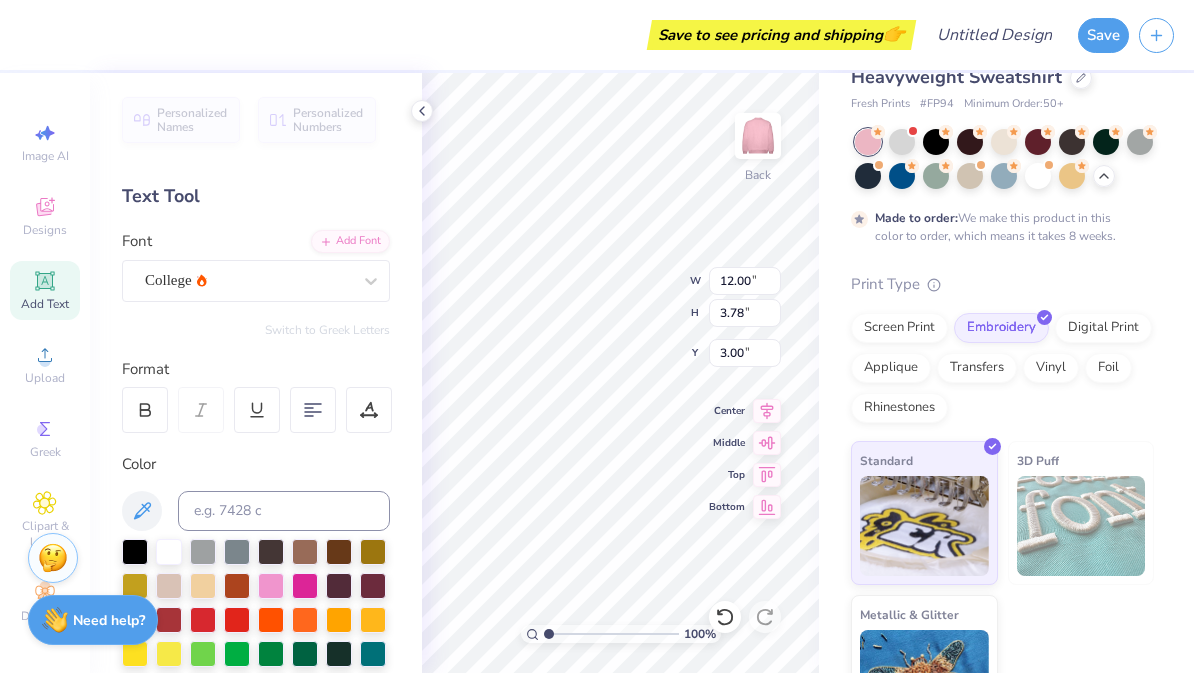 scroll, scrollTop: 0, scrollLeft: 0, axis: both 